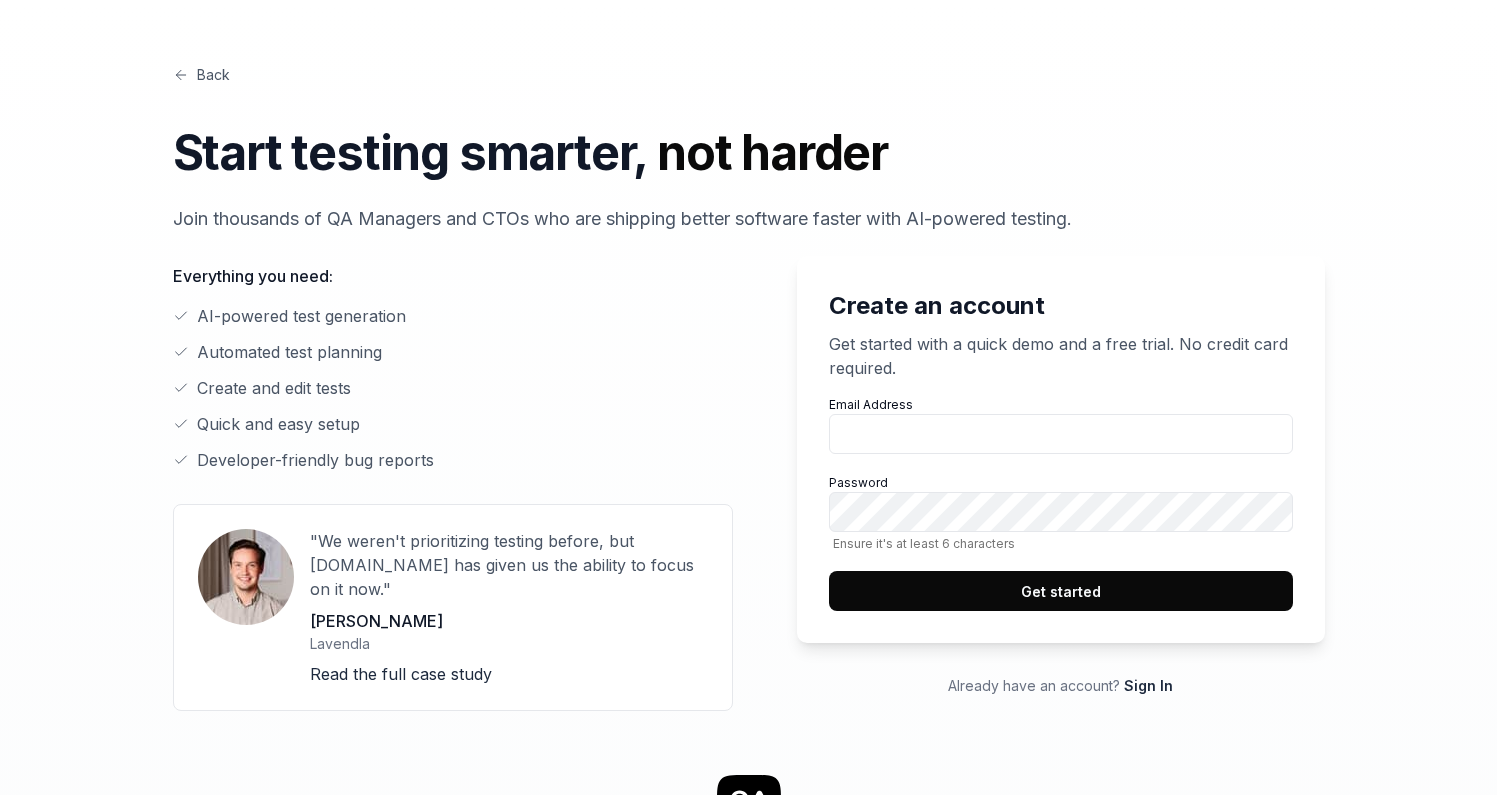 scroll, scrollTop: 0, scrollLeft: 0, axis: both 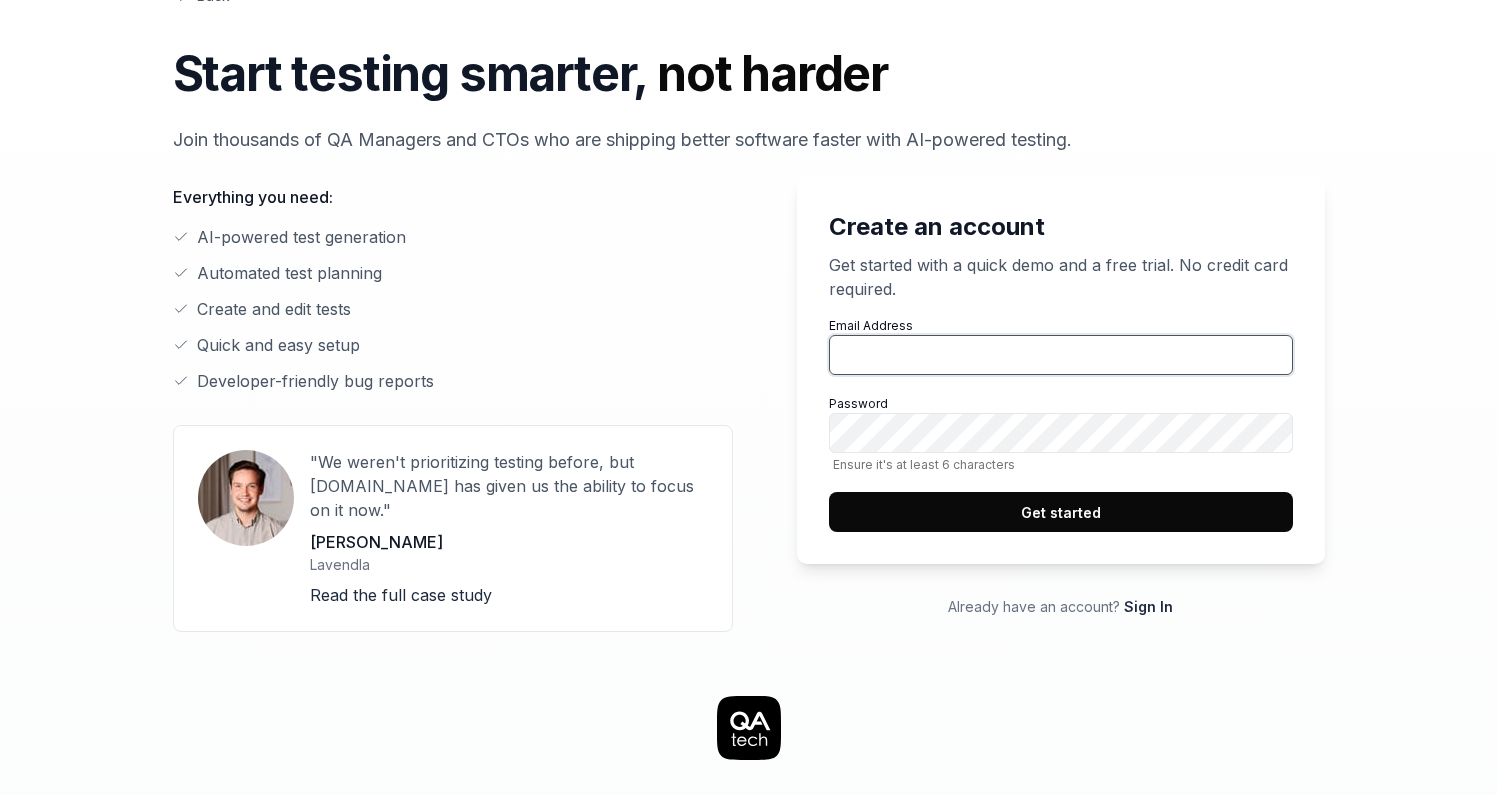 click on "Email Address" at bounding box center (1061, 355) 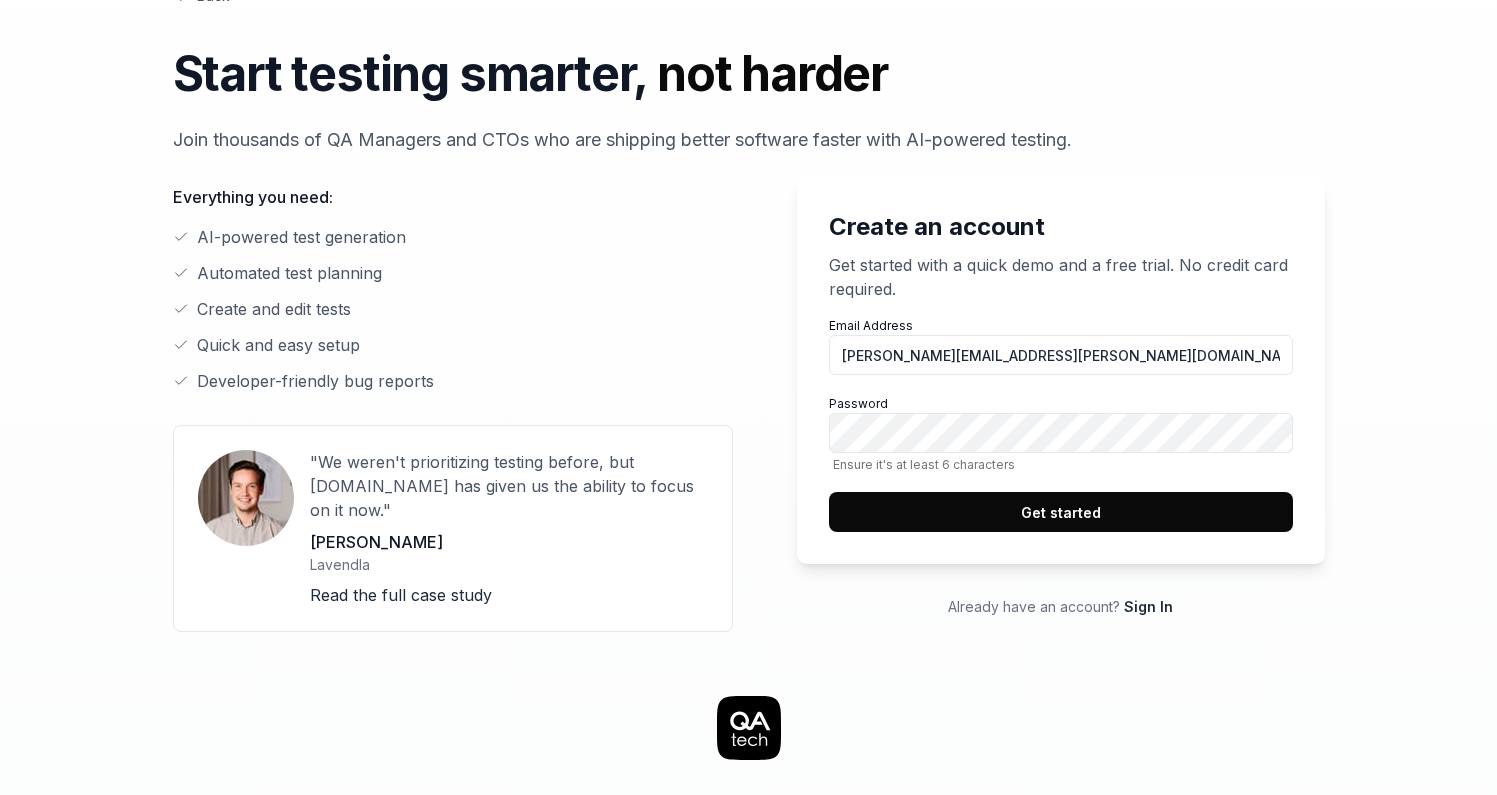 click on "Get started" at bounding box center (1061, 512) 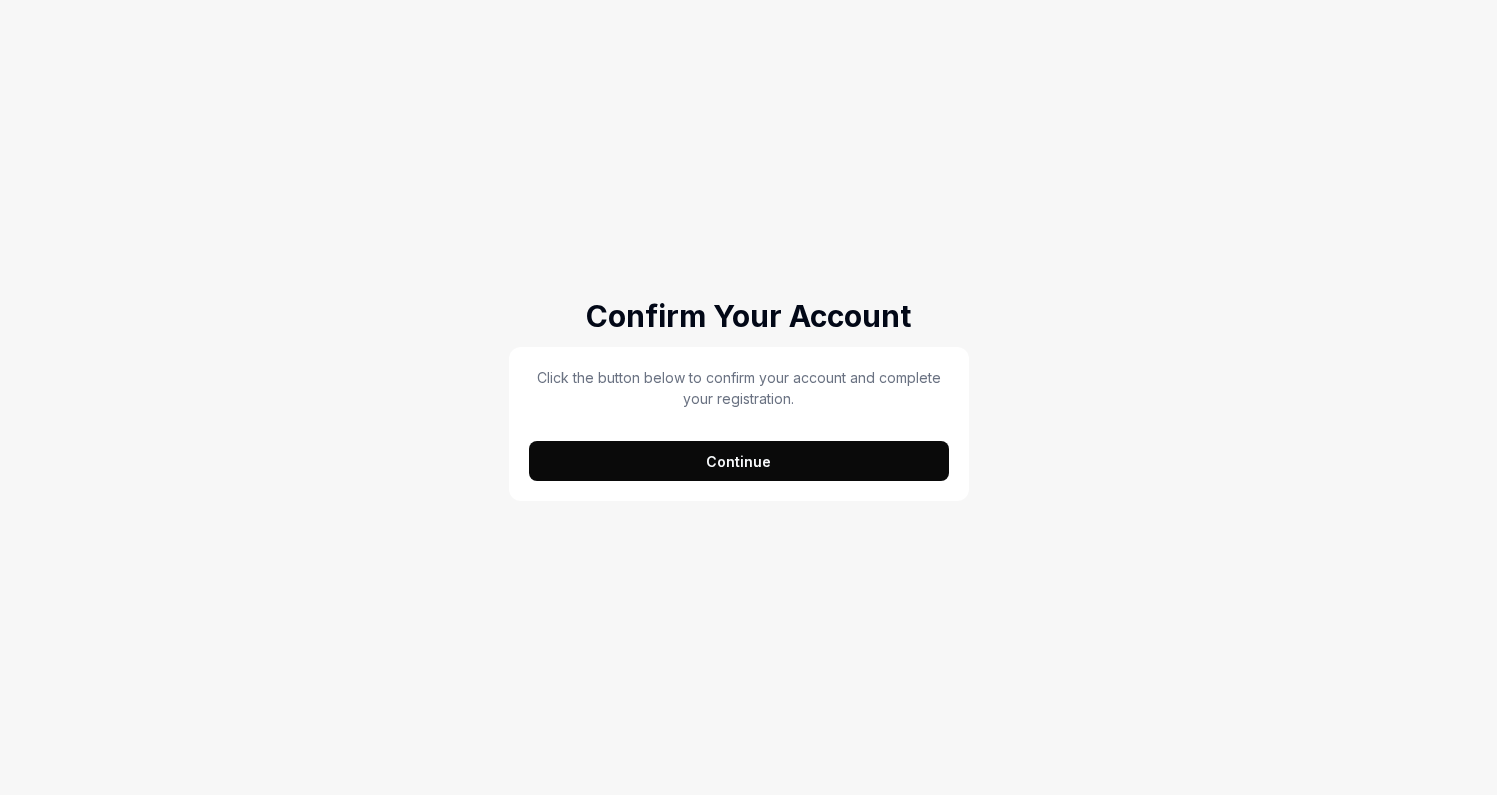 scroll, scrollTop: 0, scrollLeft: 0, axis: both 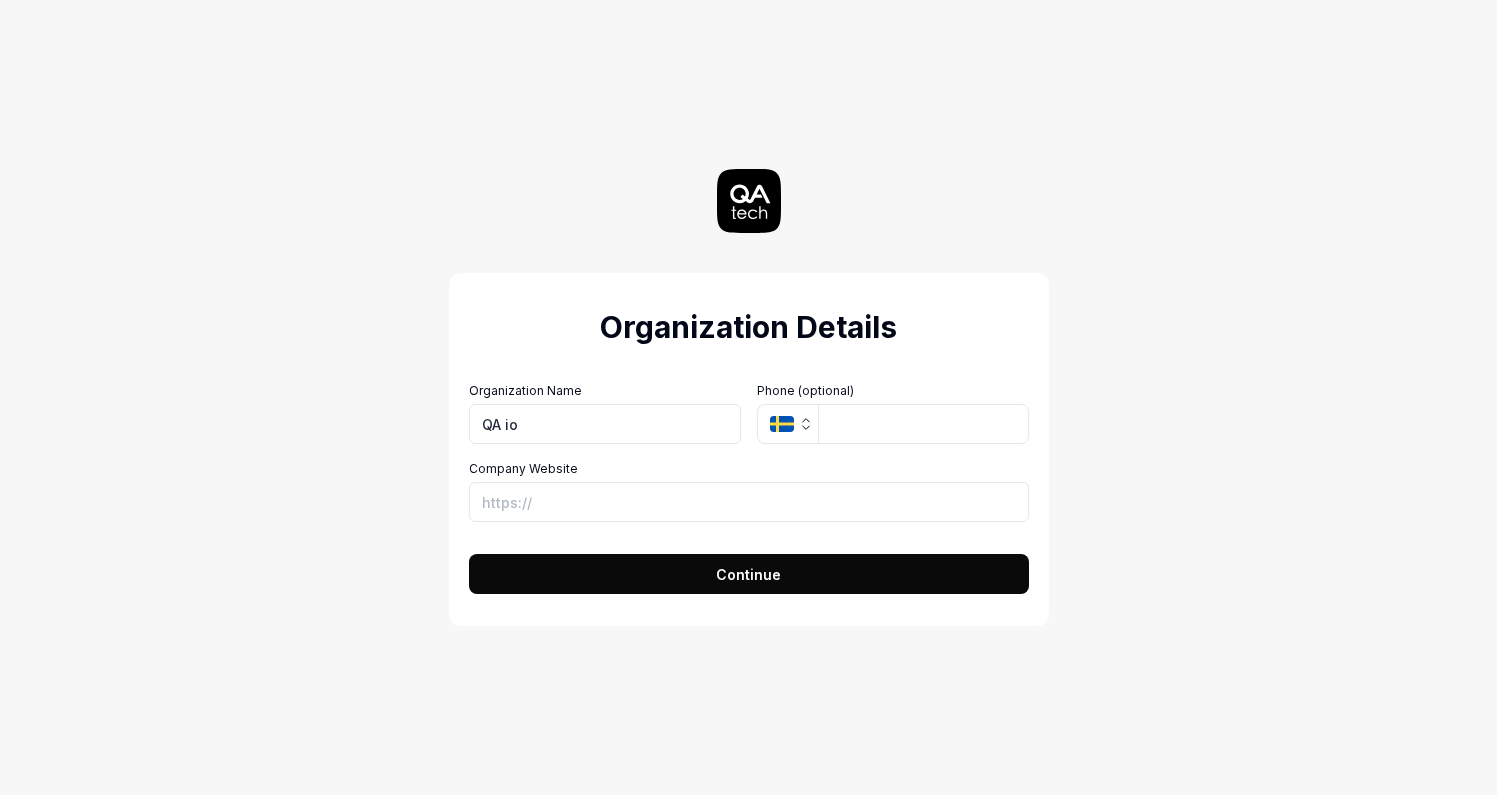 type on "QA io" 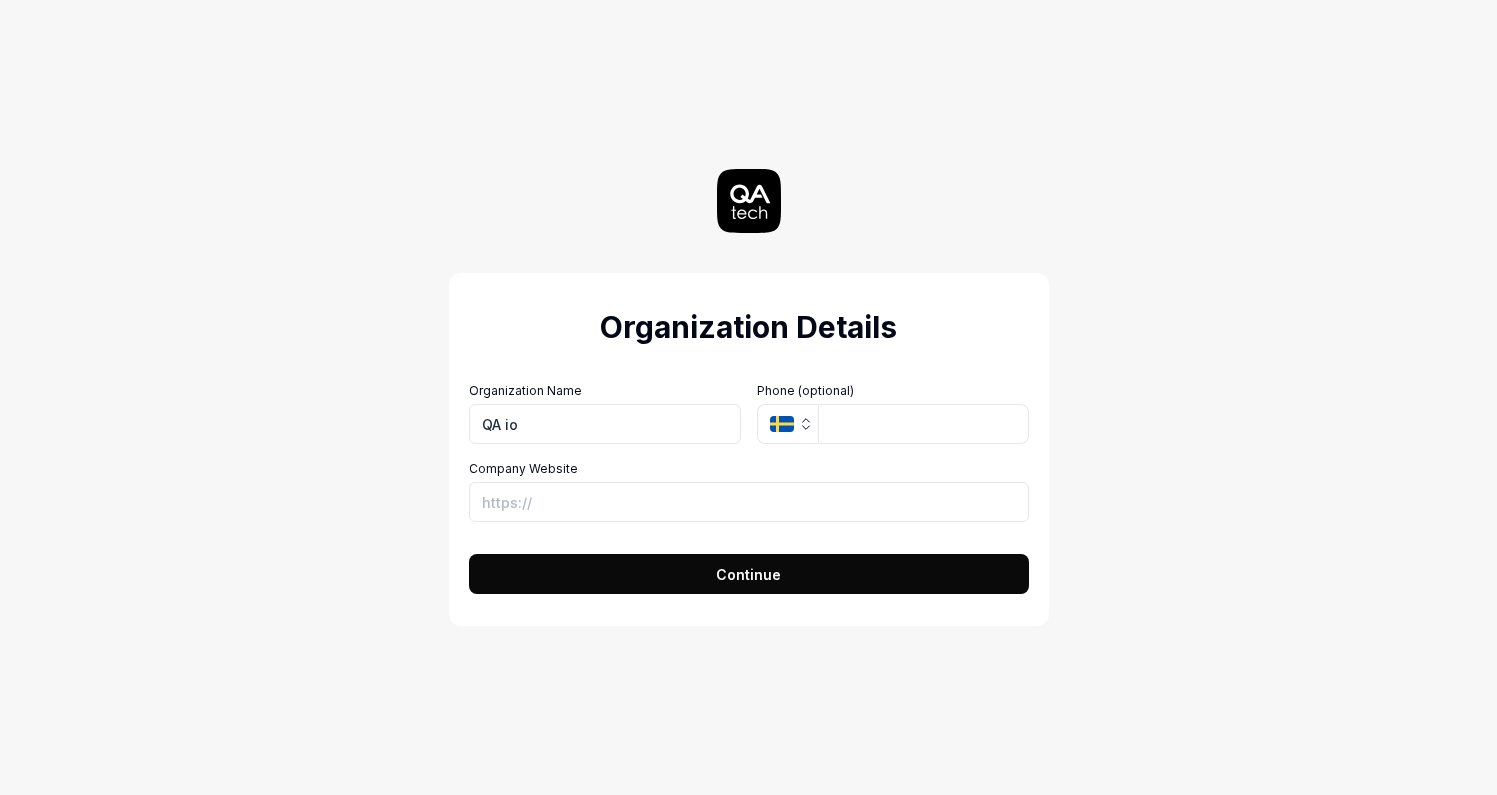 click 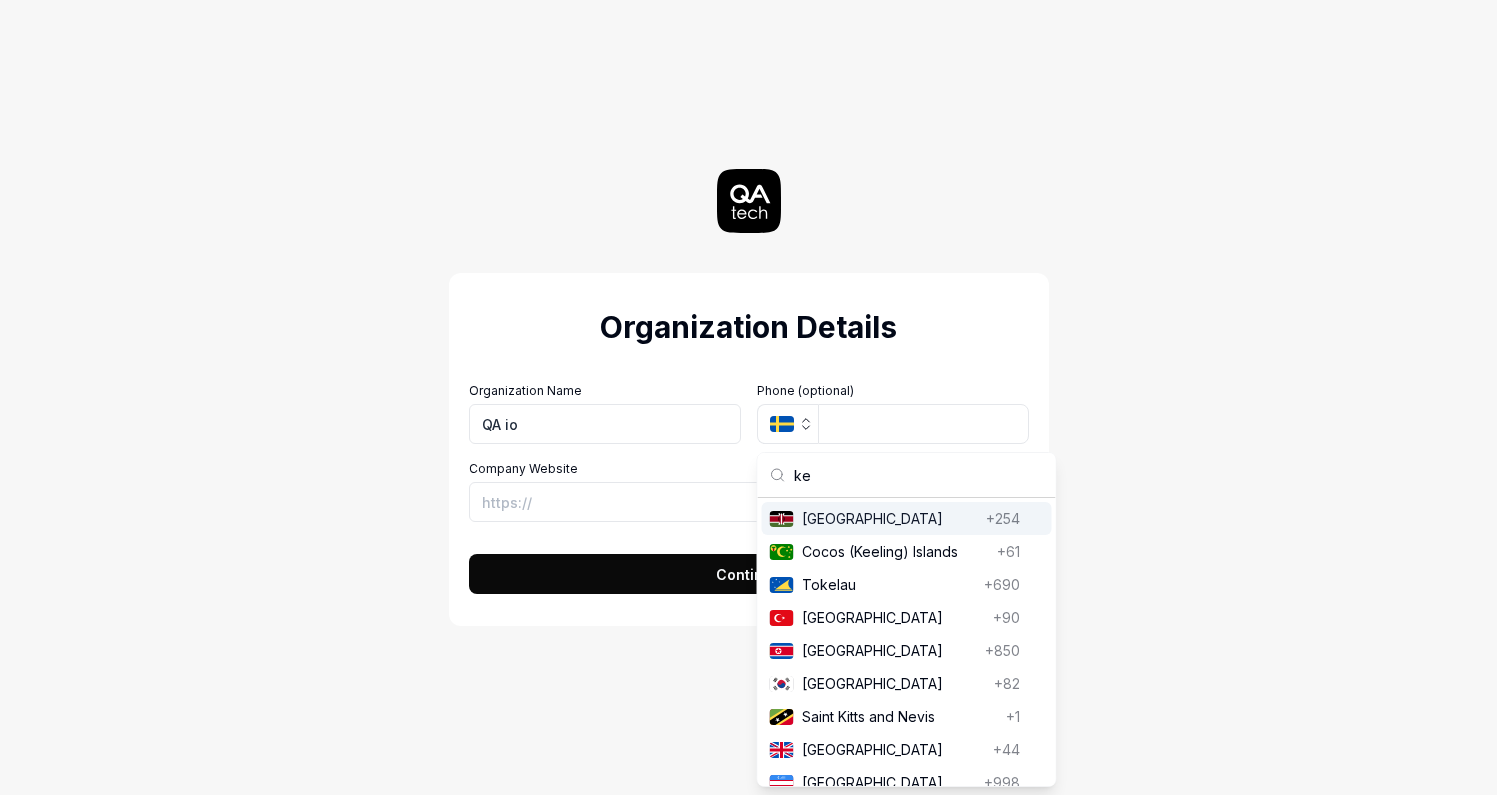 type on "[PERSON_NAME]" 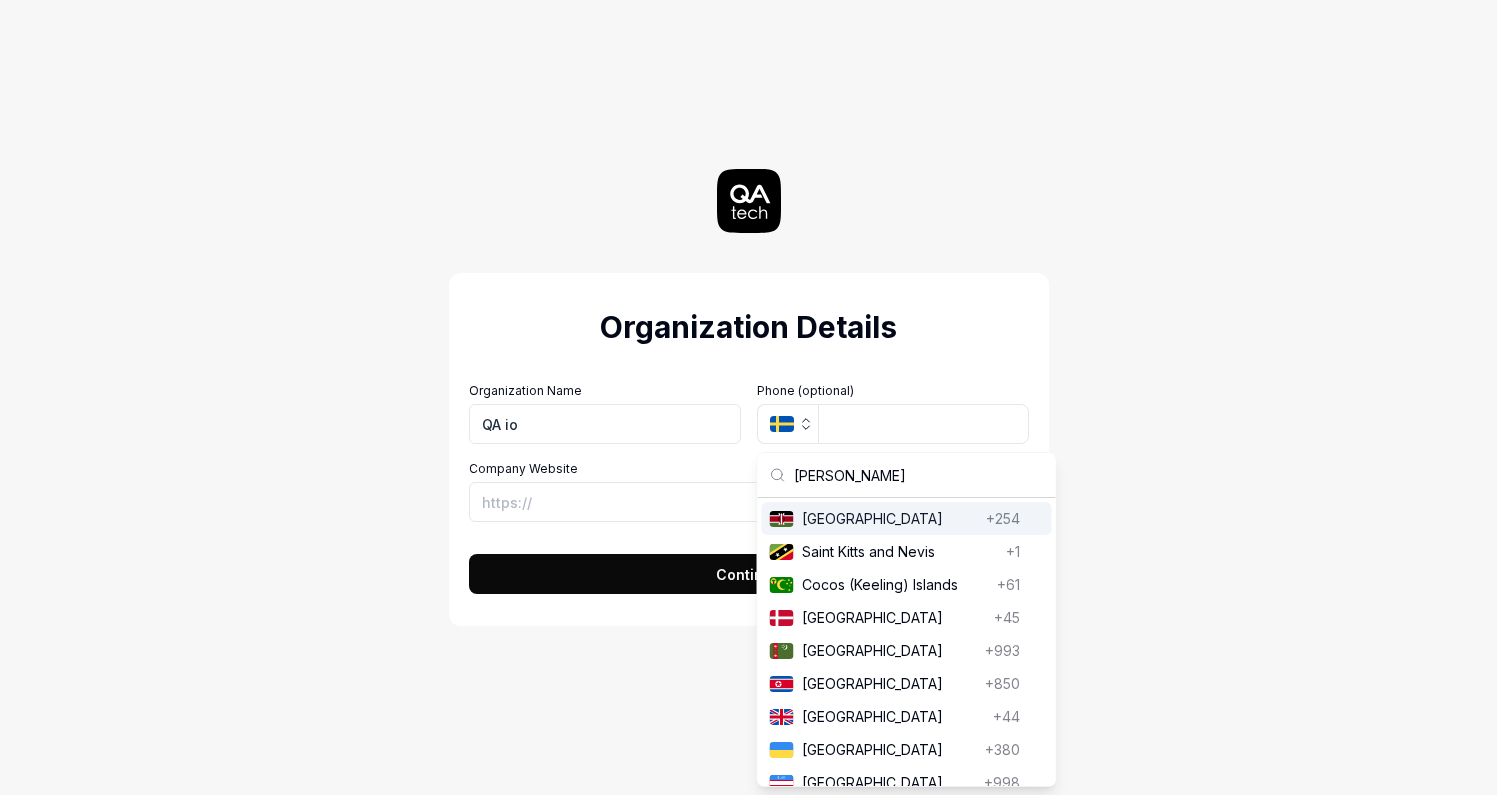 click on "Organization Name QA io Organization Logo (Square minimum 256x256px) Click to upload   or drag and drop SVG, PNG, JPG or GIF Phone (optional) SE Company Website Continue" at bounding box center (749, 482) 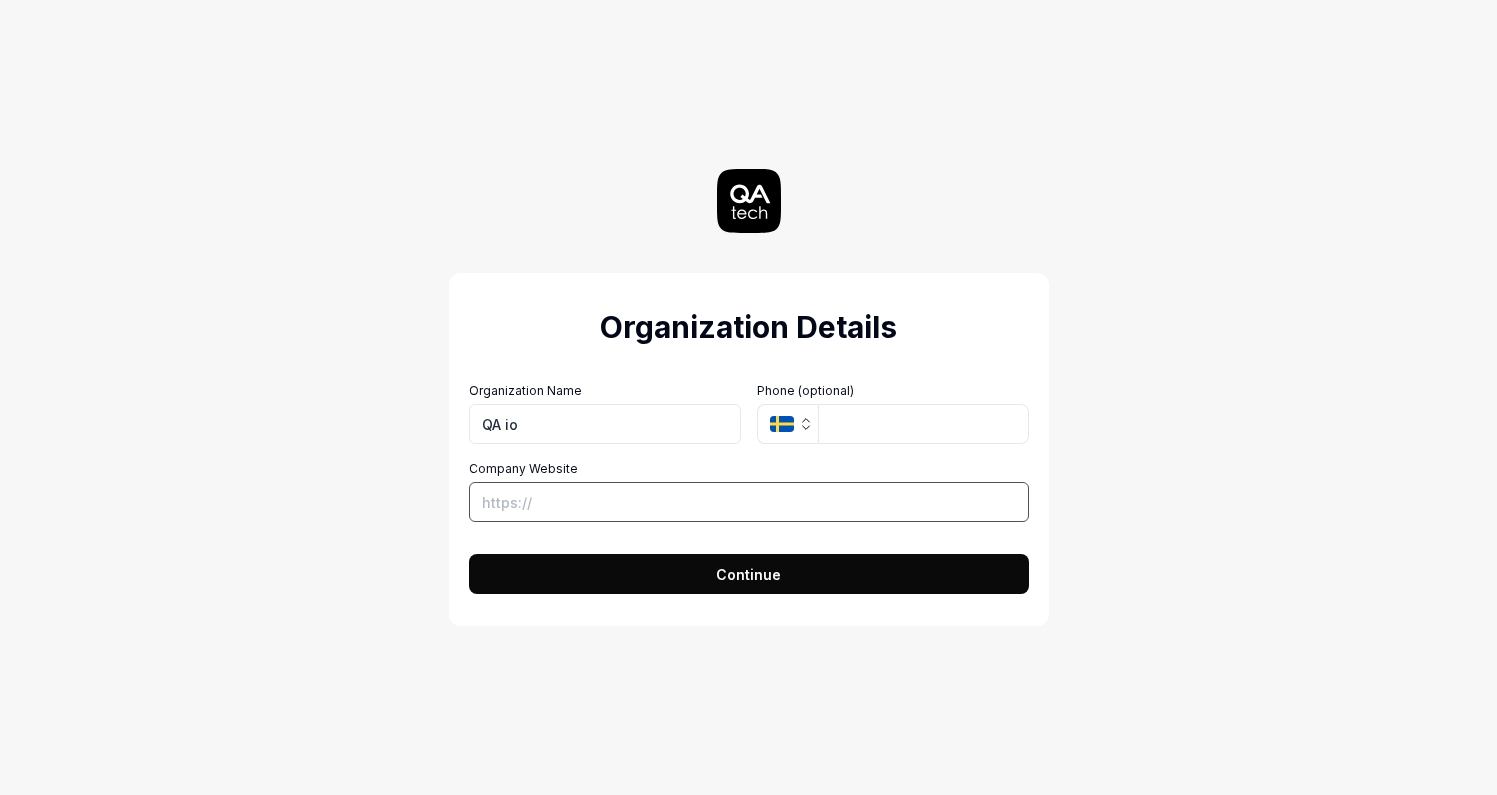 click on "Company Website" at bounding box center [749, 502] 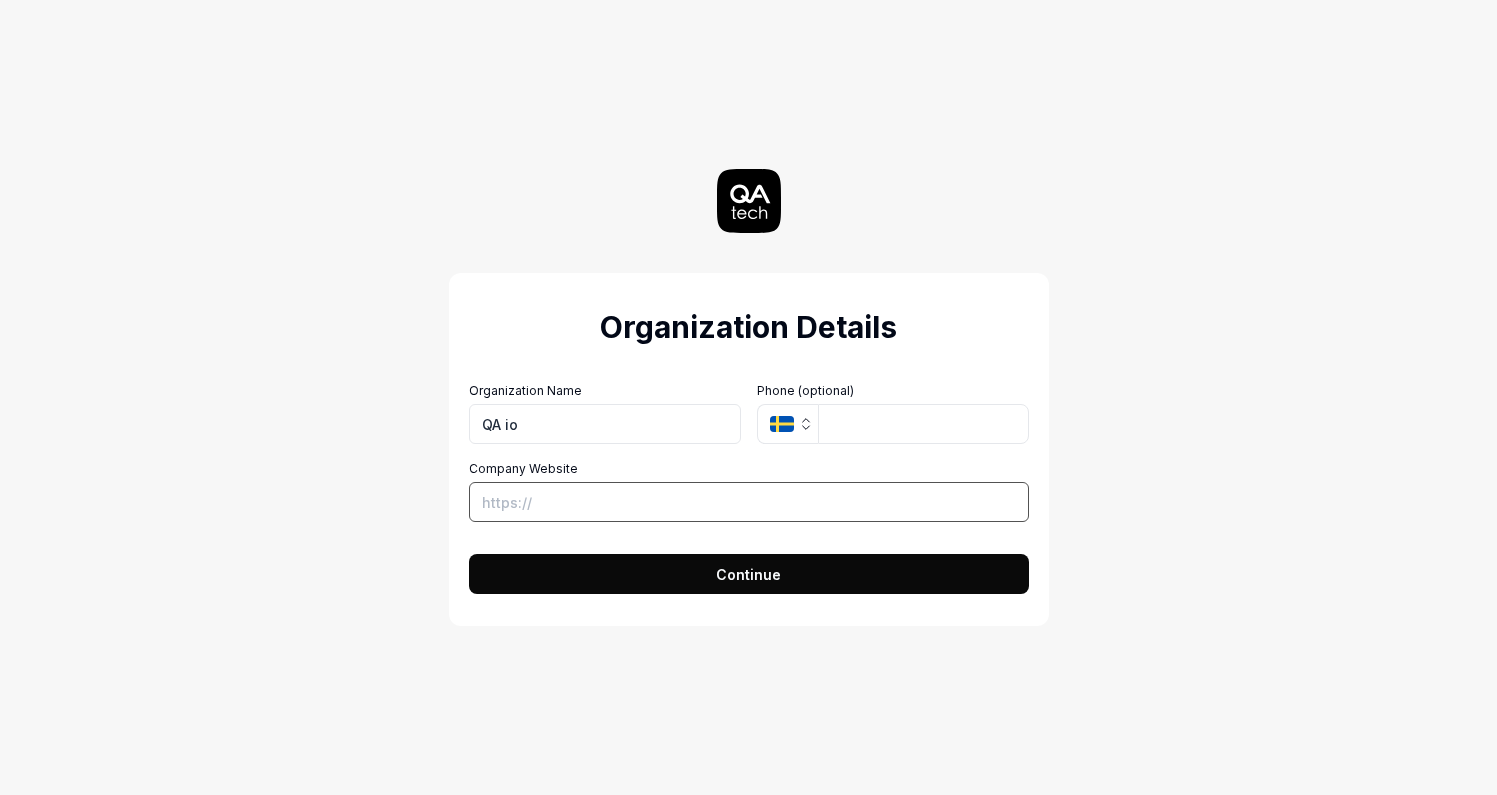 click on "Company Website" at bounding box center (749, 502) 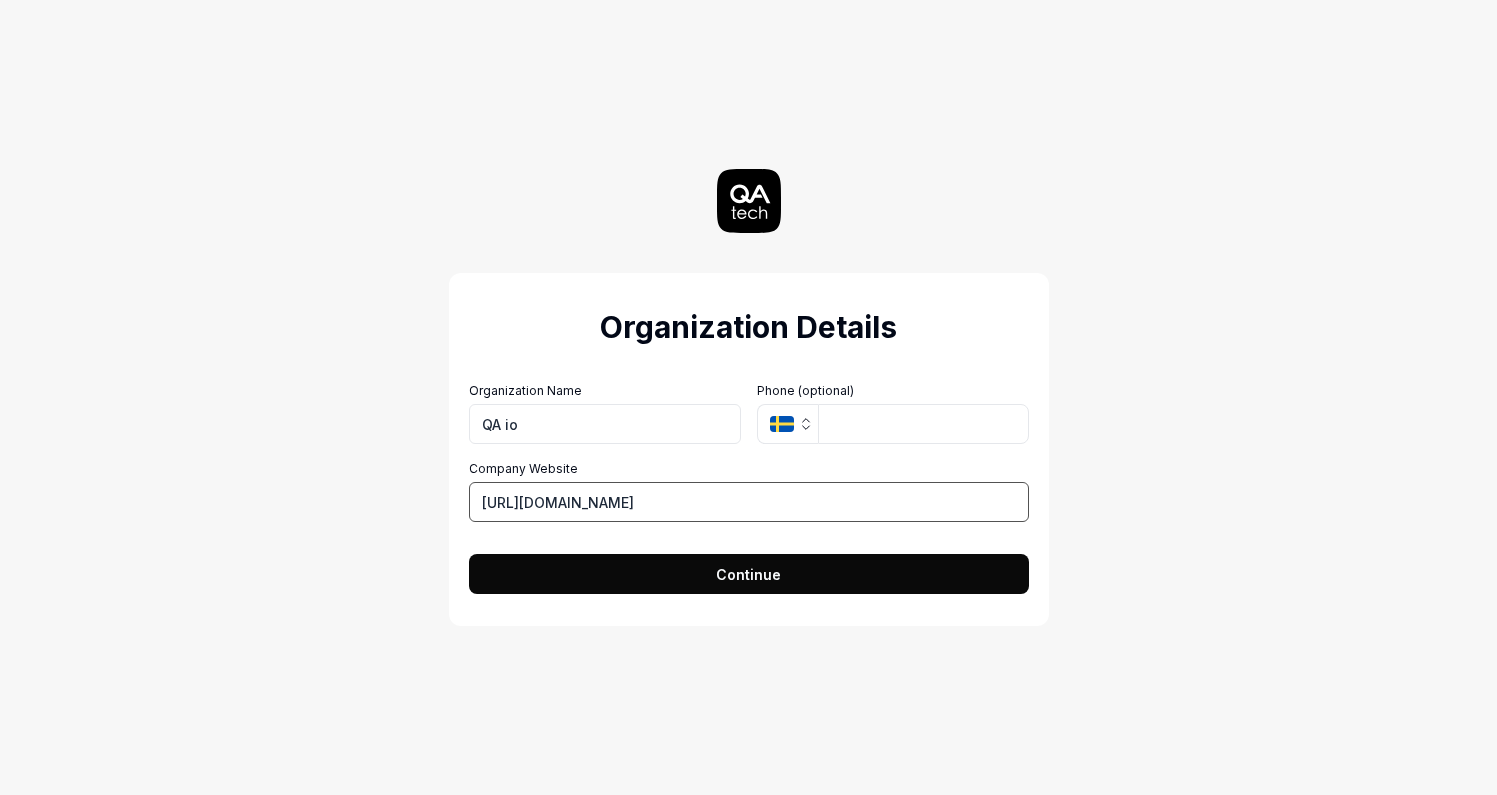 type on "[URL][DOMAIN_NAME]" 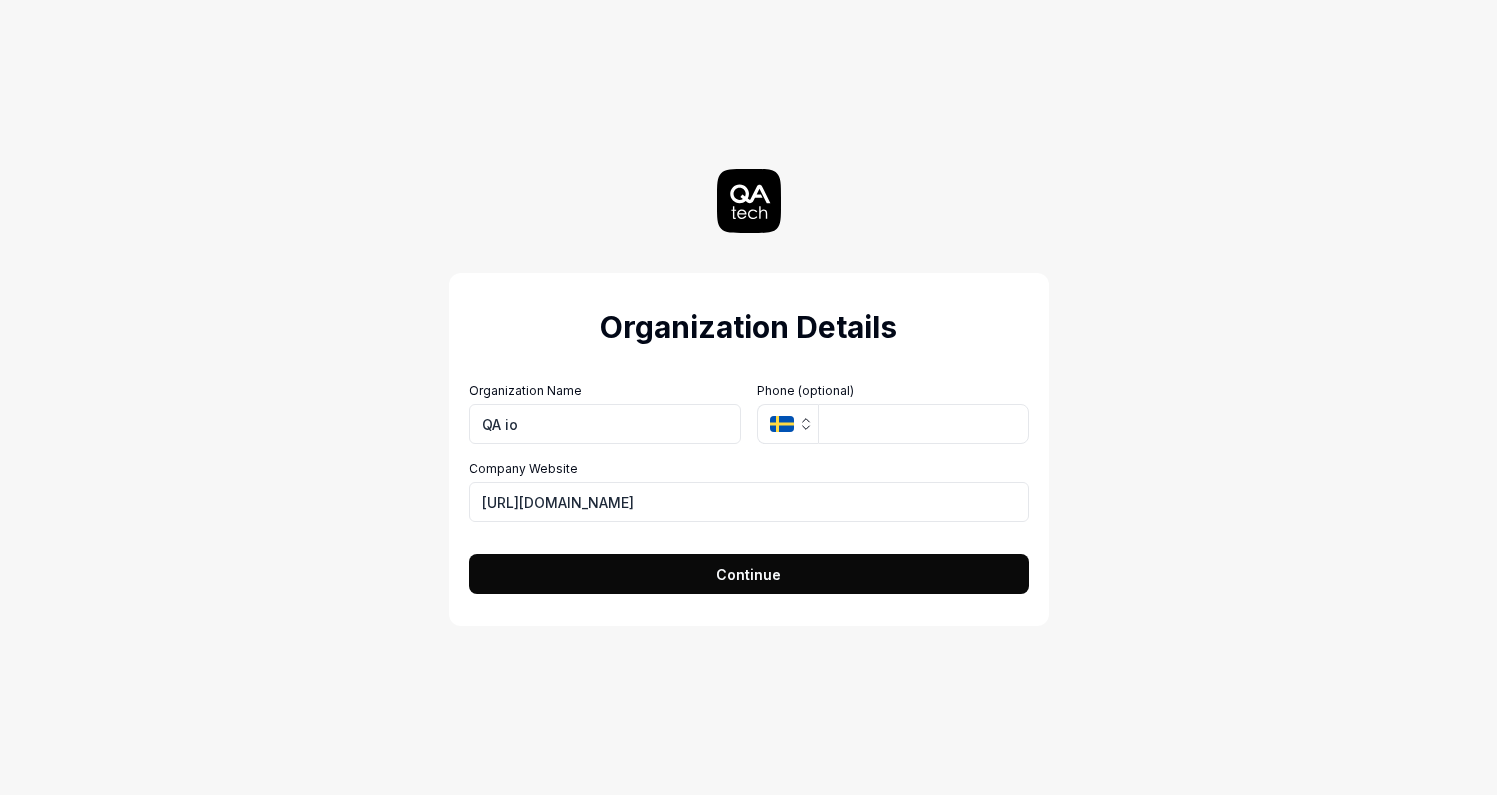click on "Continue" at bounding box center (749, 574) 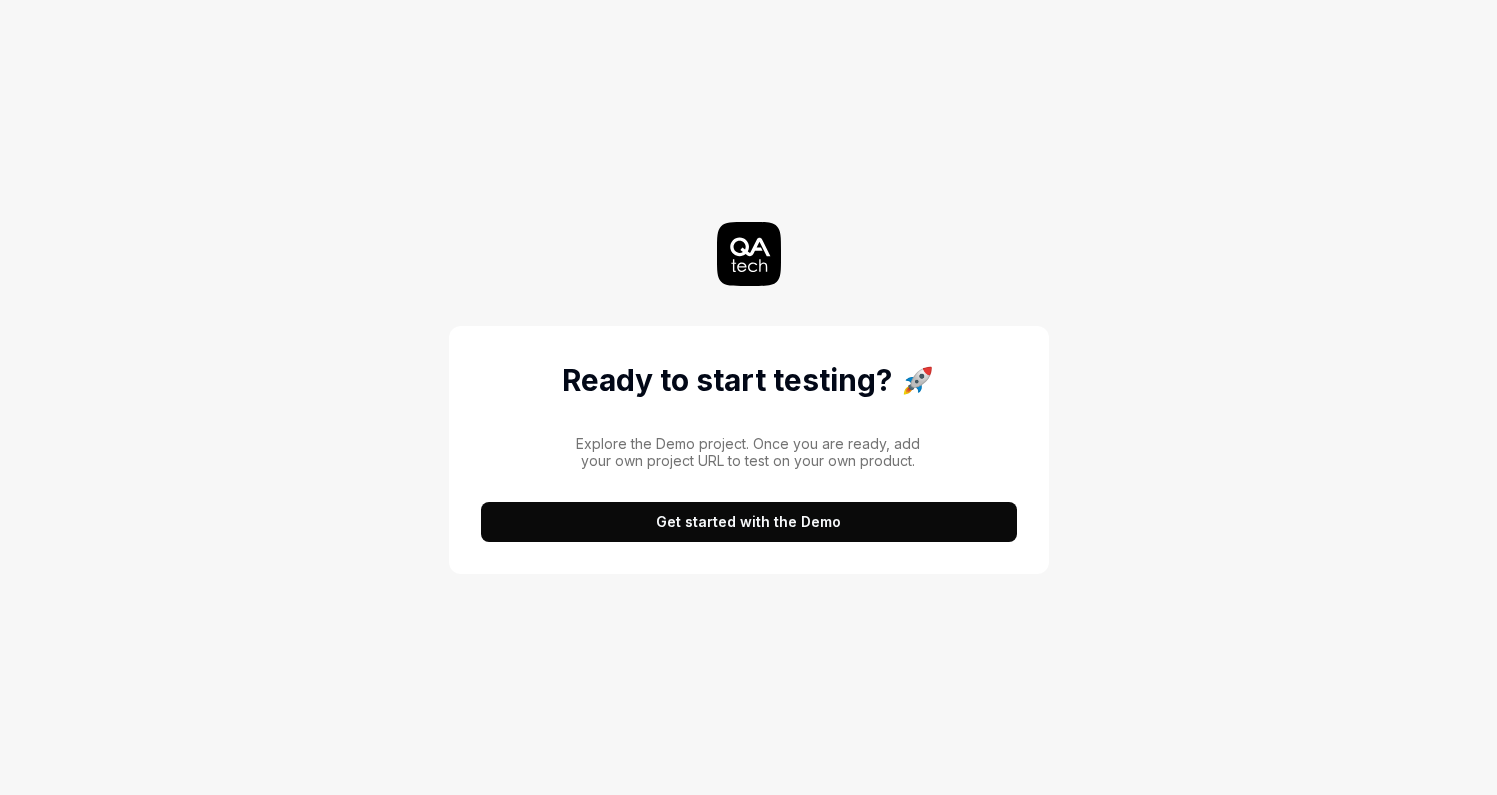 click on "Get started with the Demo" at bounding box center (749, 522) 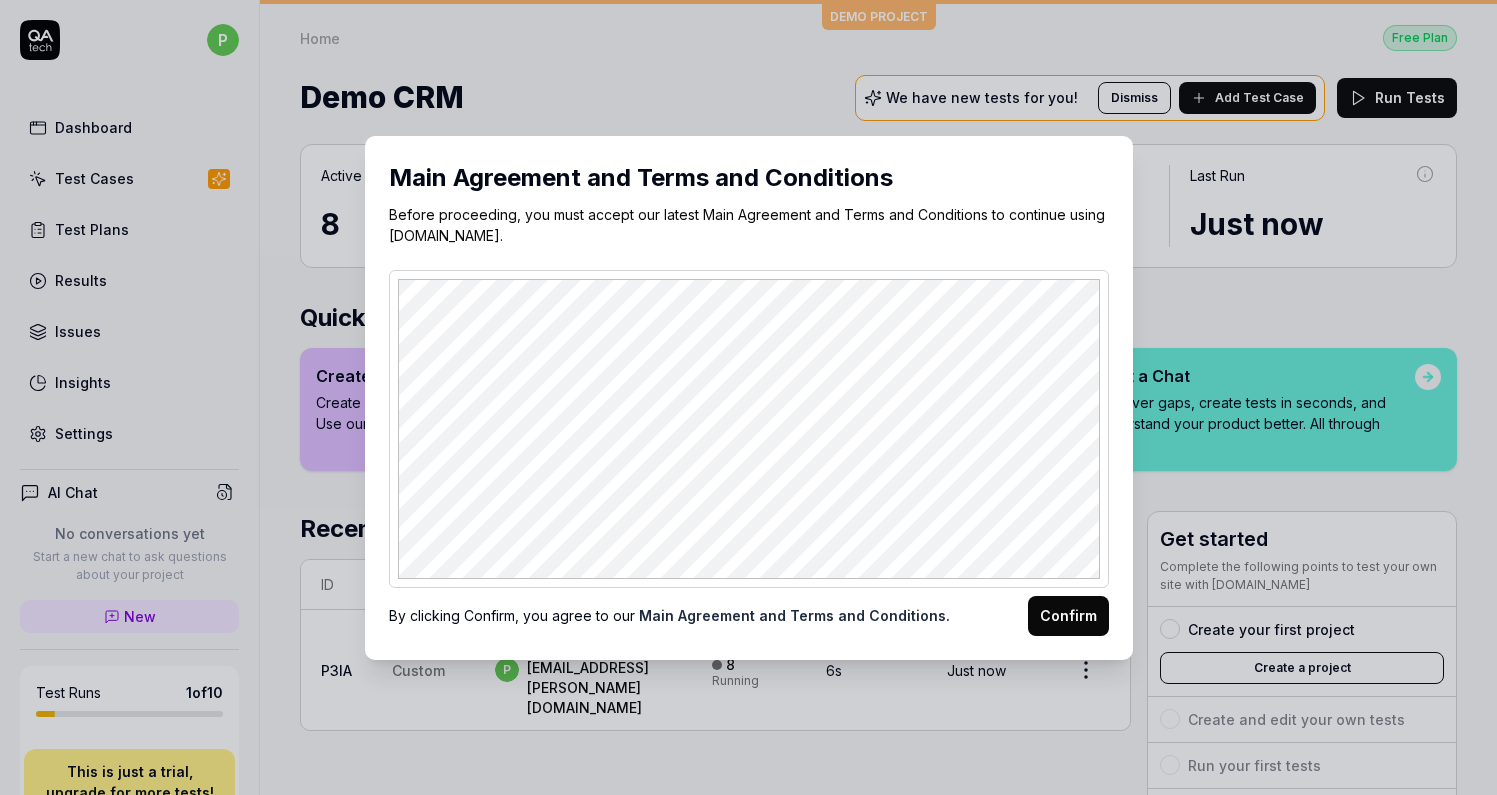 scroll, scrollTop: 0, scrollLeft: 0, axis: both 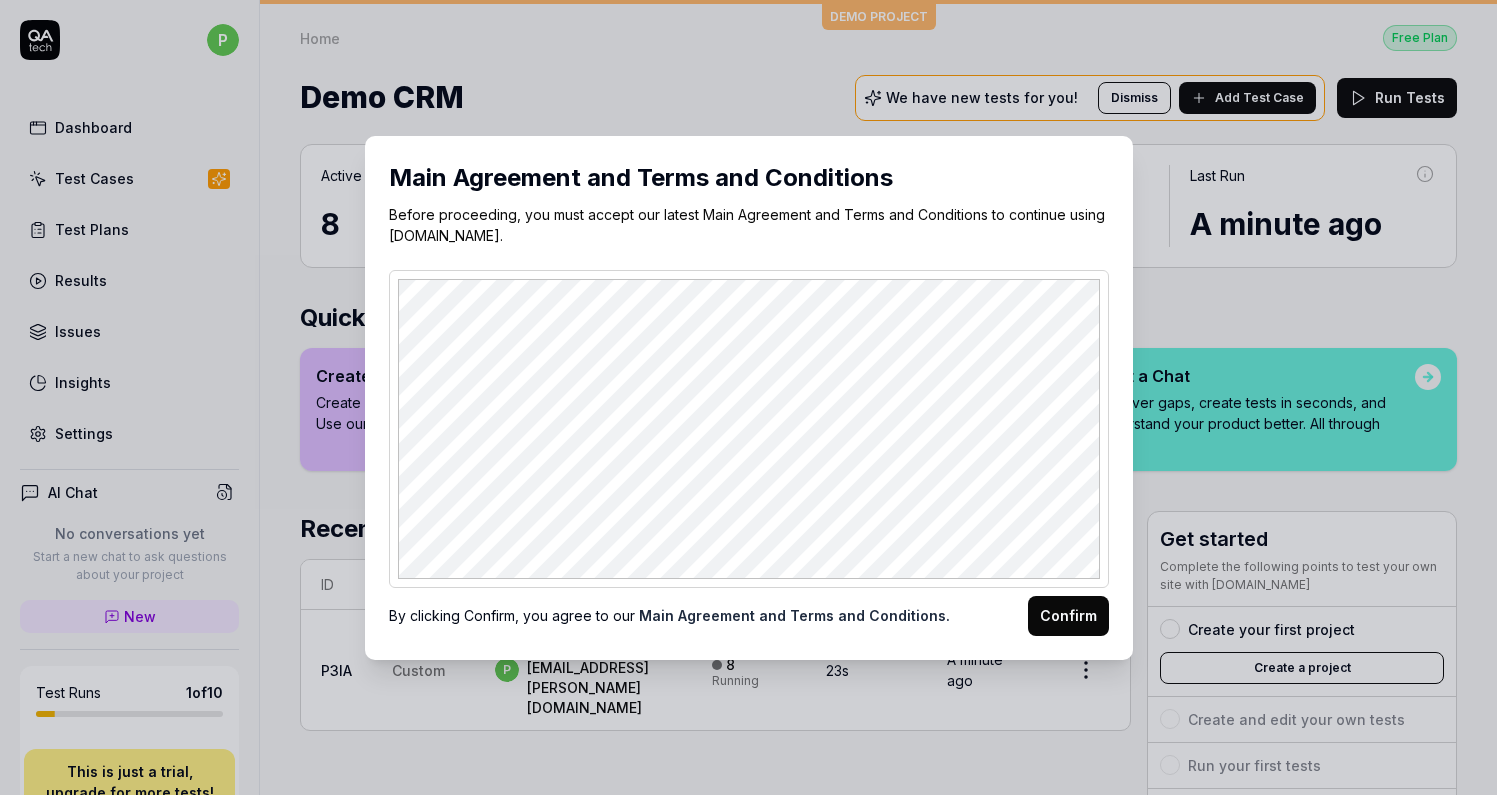 click on "Confirm" at bounding box center [1068, 616] 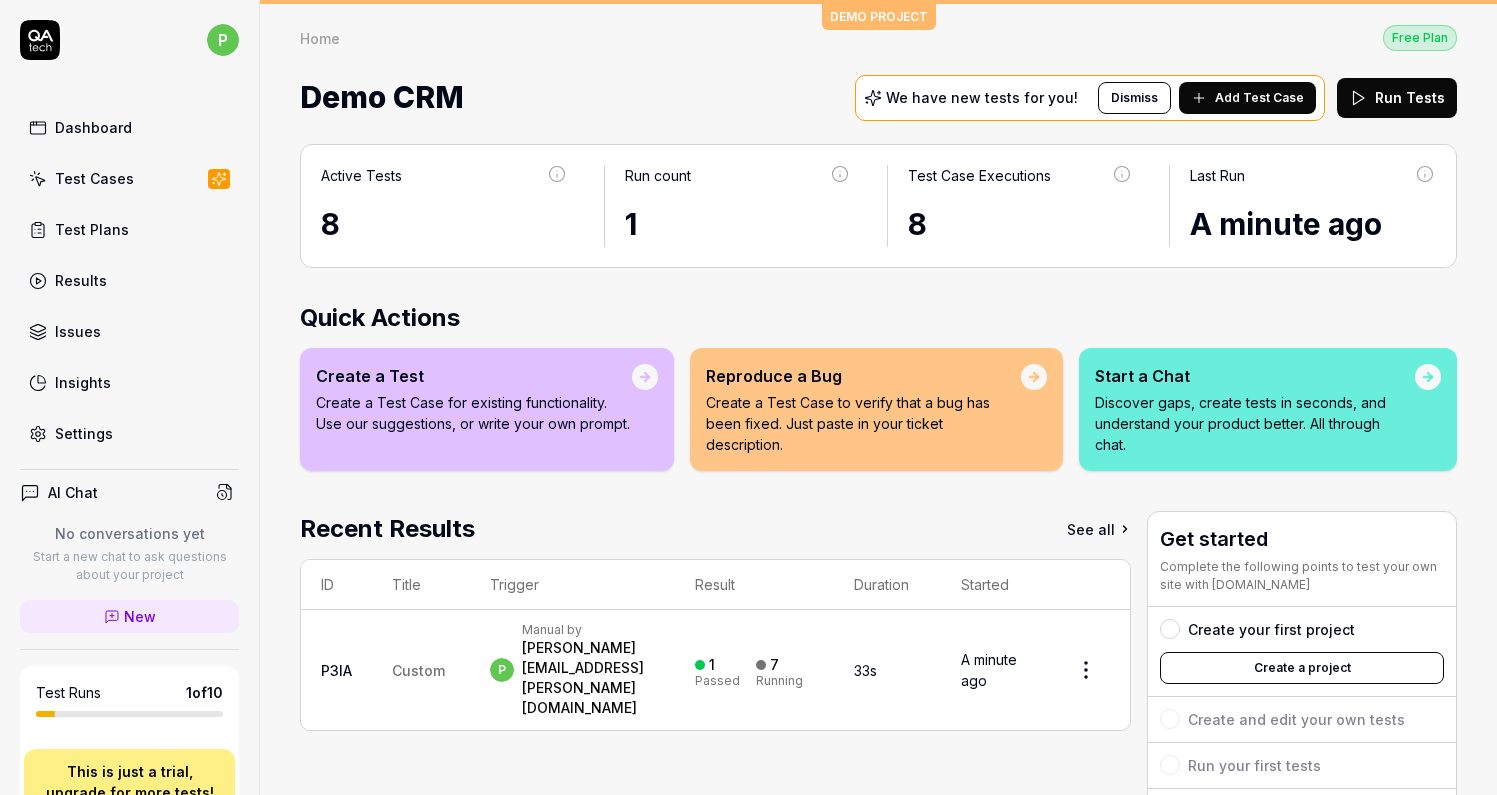 click on "Create a Test Case for existing functionality. Use our suggestions, or write your own prompt." at bounding box center [474, 413] 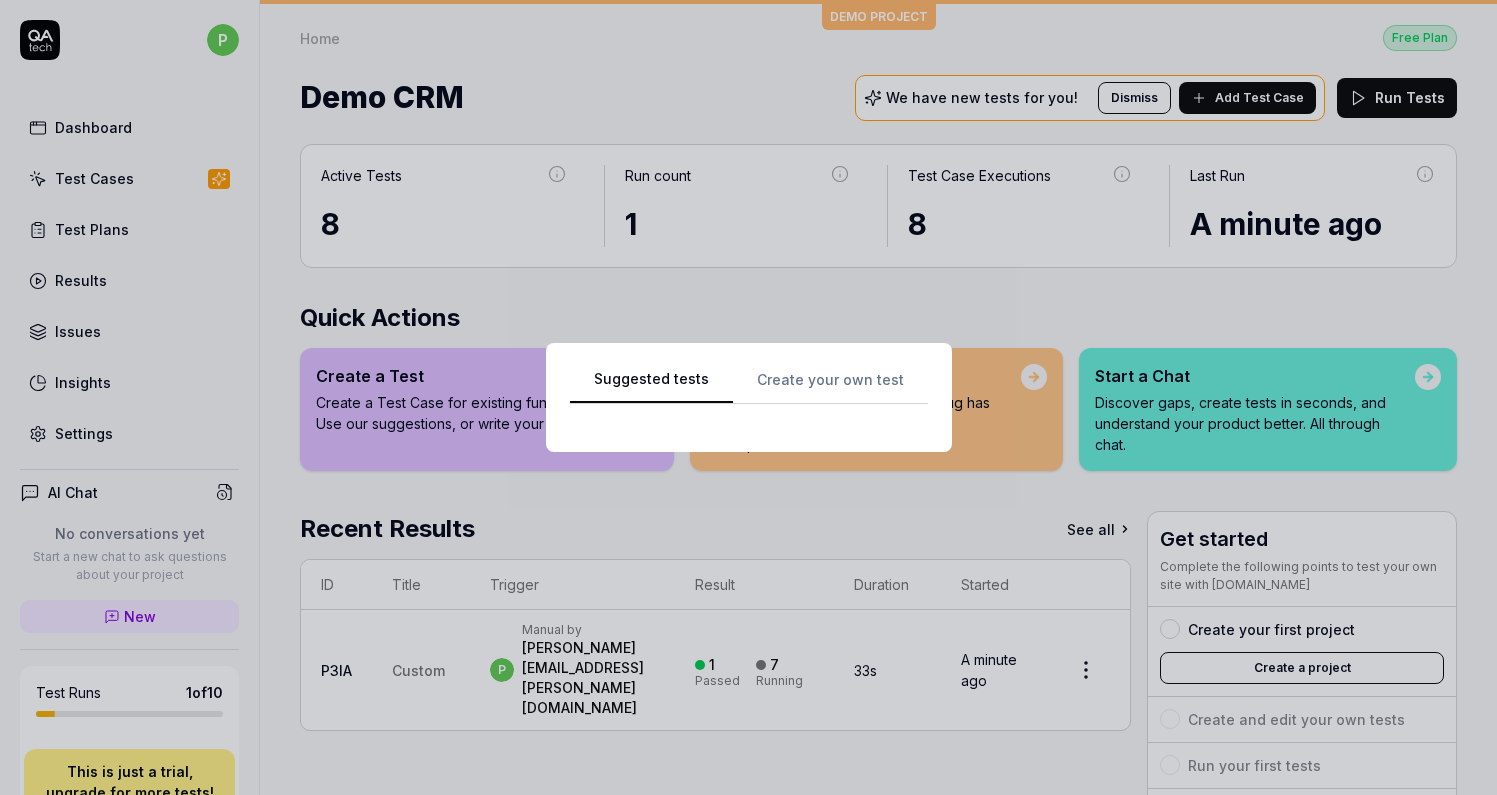 scroll, scrollTop: 0, scrollLeft: 0, axis: both 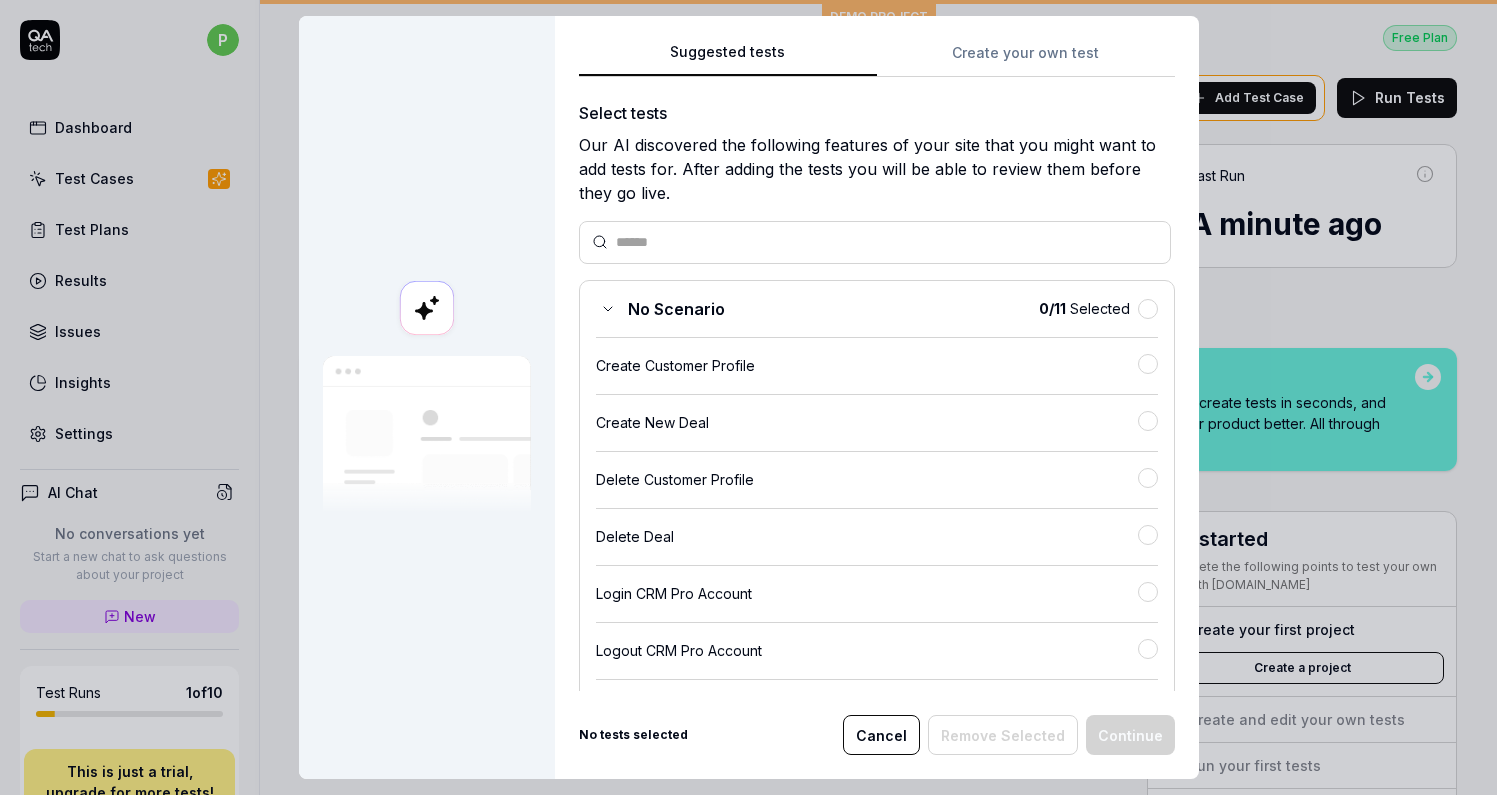 click on "Create your own test" at bounding box center [1026, 59] 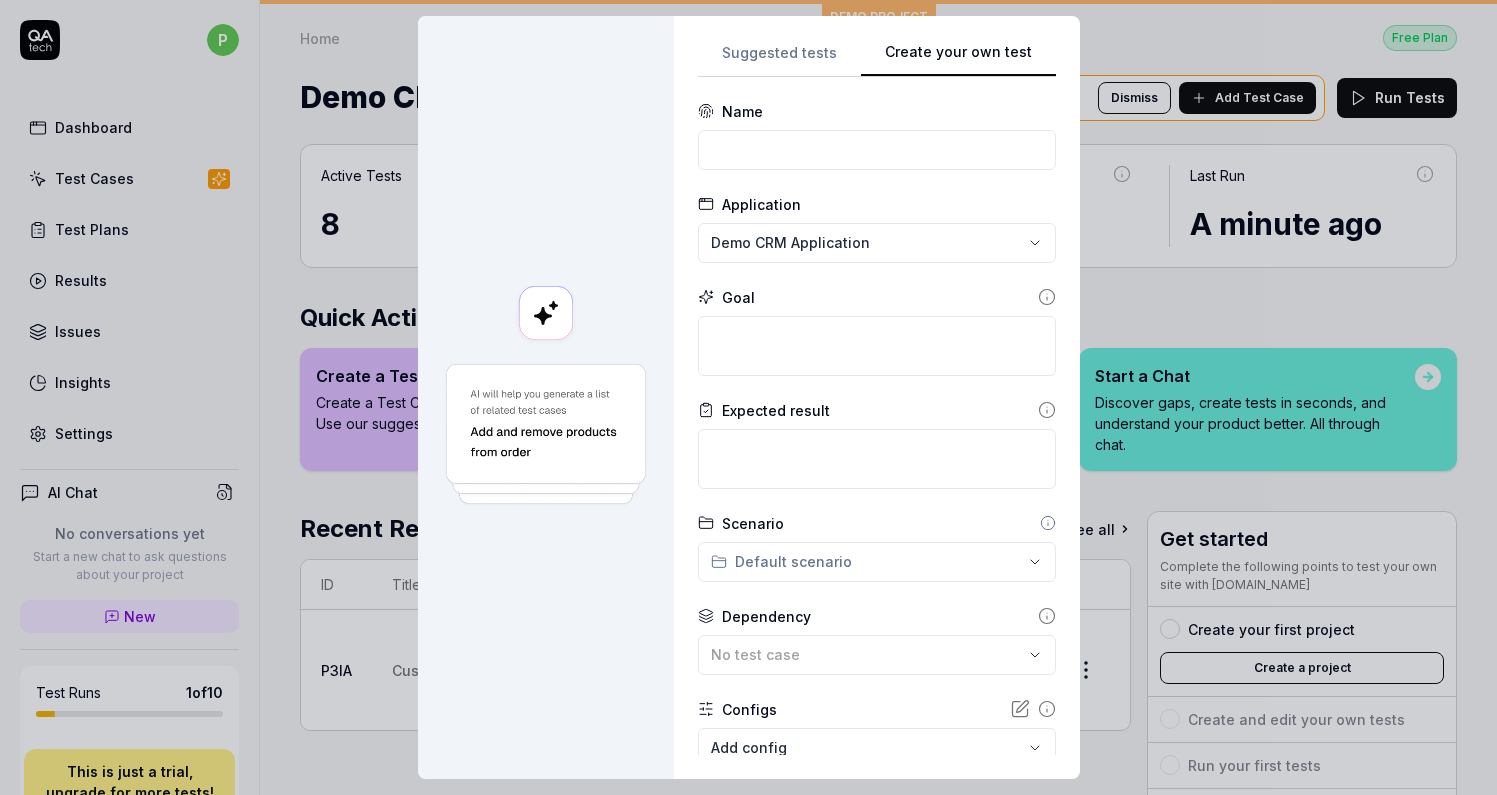 click on "**********" at bounding box center [748, 397] 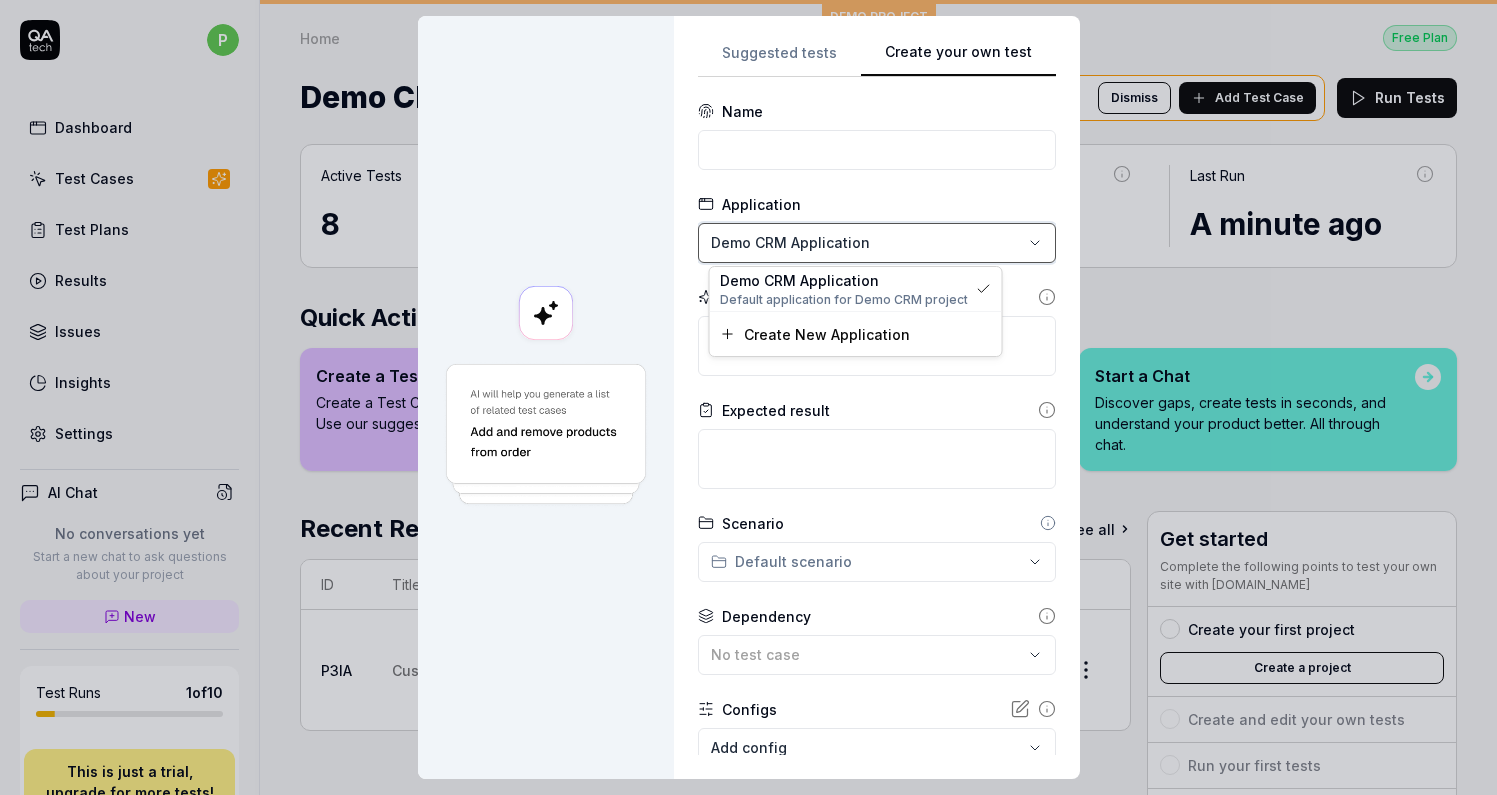 click on "**********" at bounding box center [748, 397] 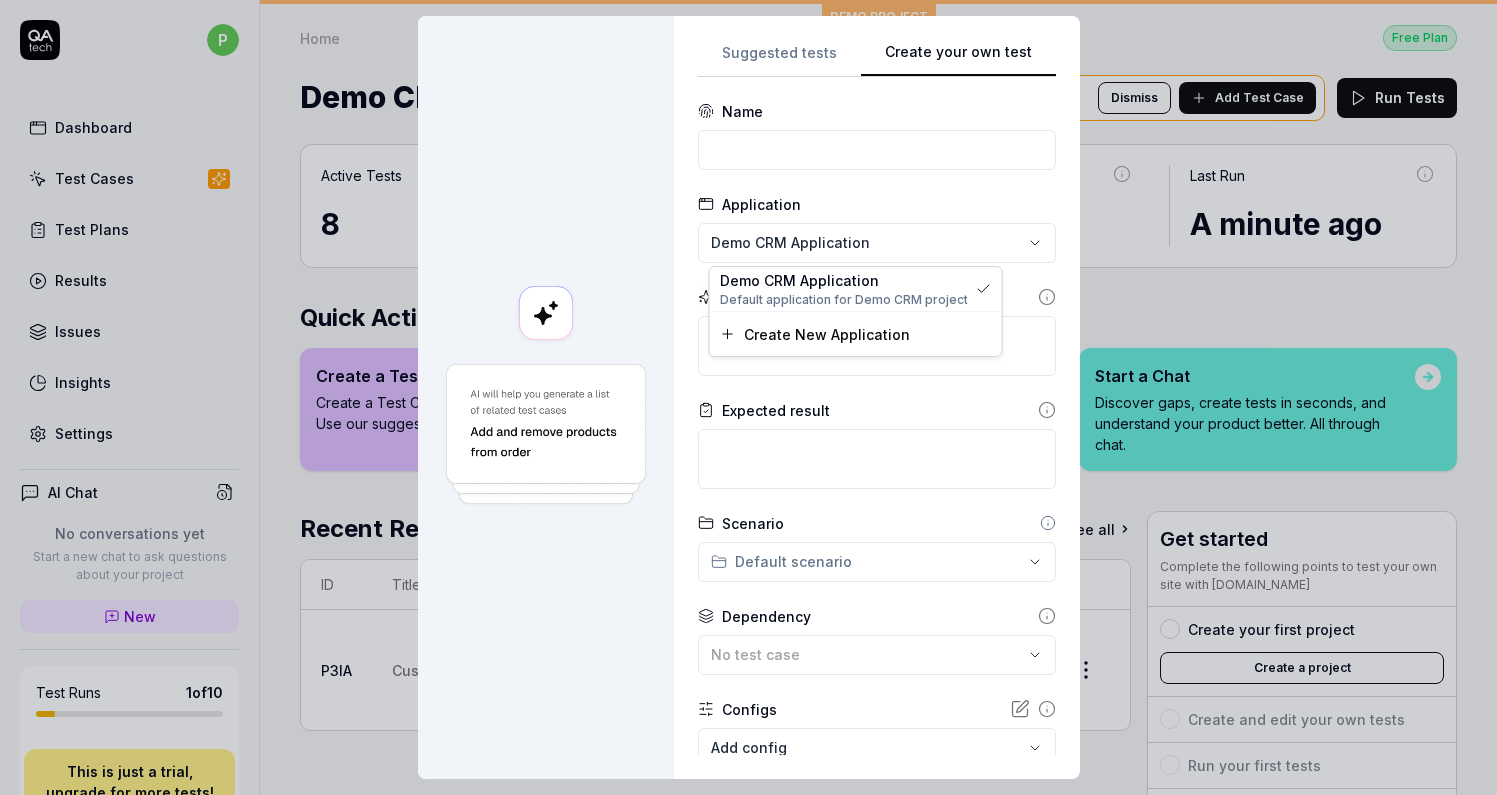 click on "**********" at bounding box center (748, 397) 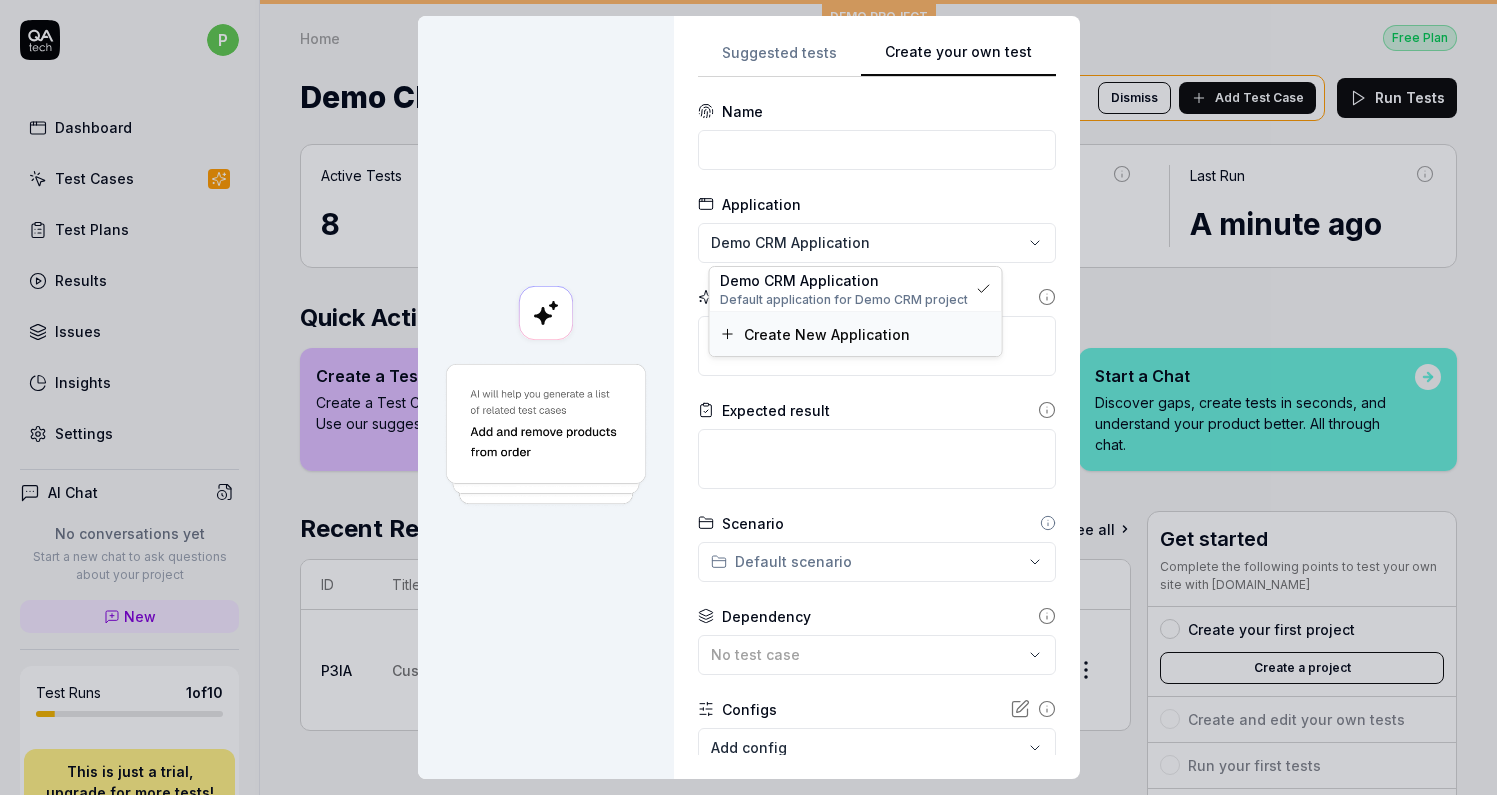 click on "Create New Application" at bounding box center (827, 334) 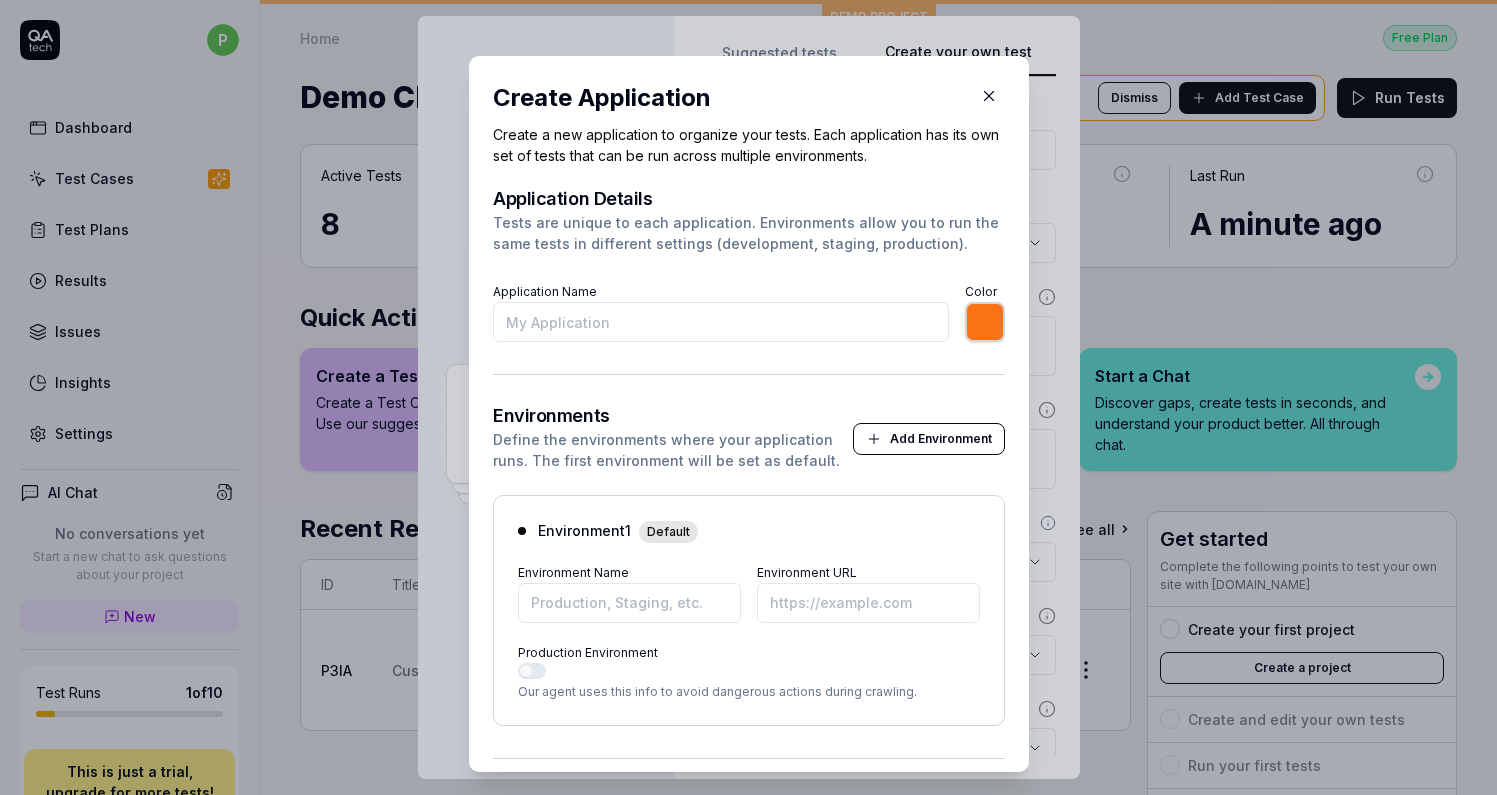 type on "M" 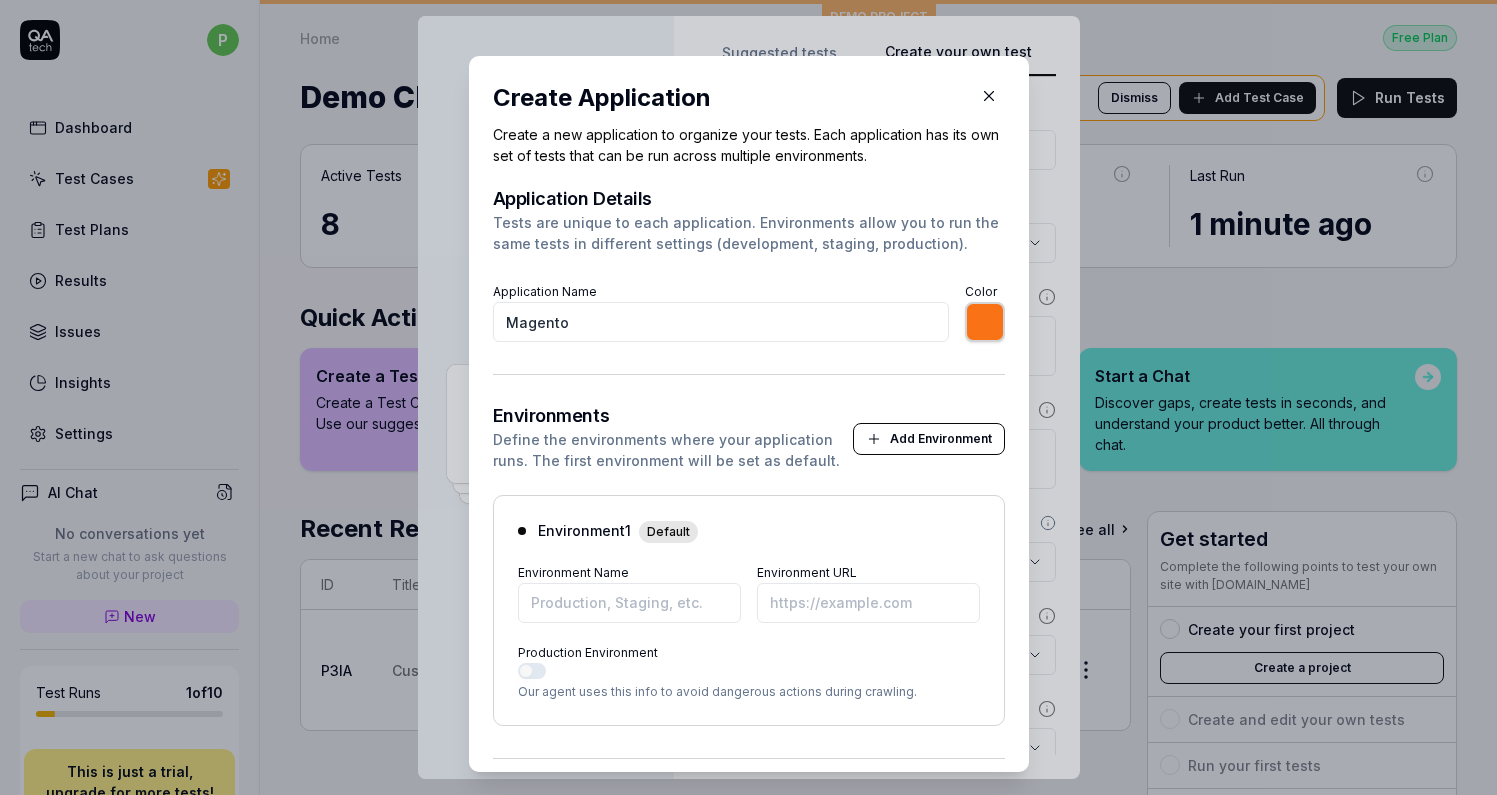 type on "Magento" 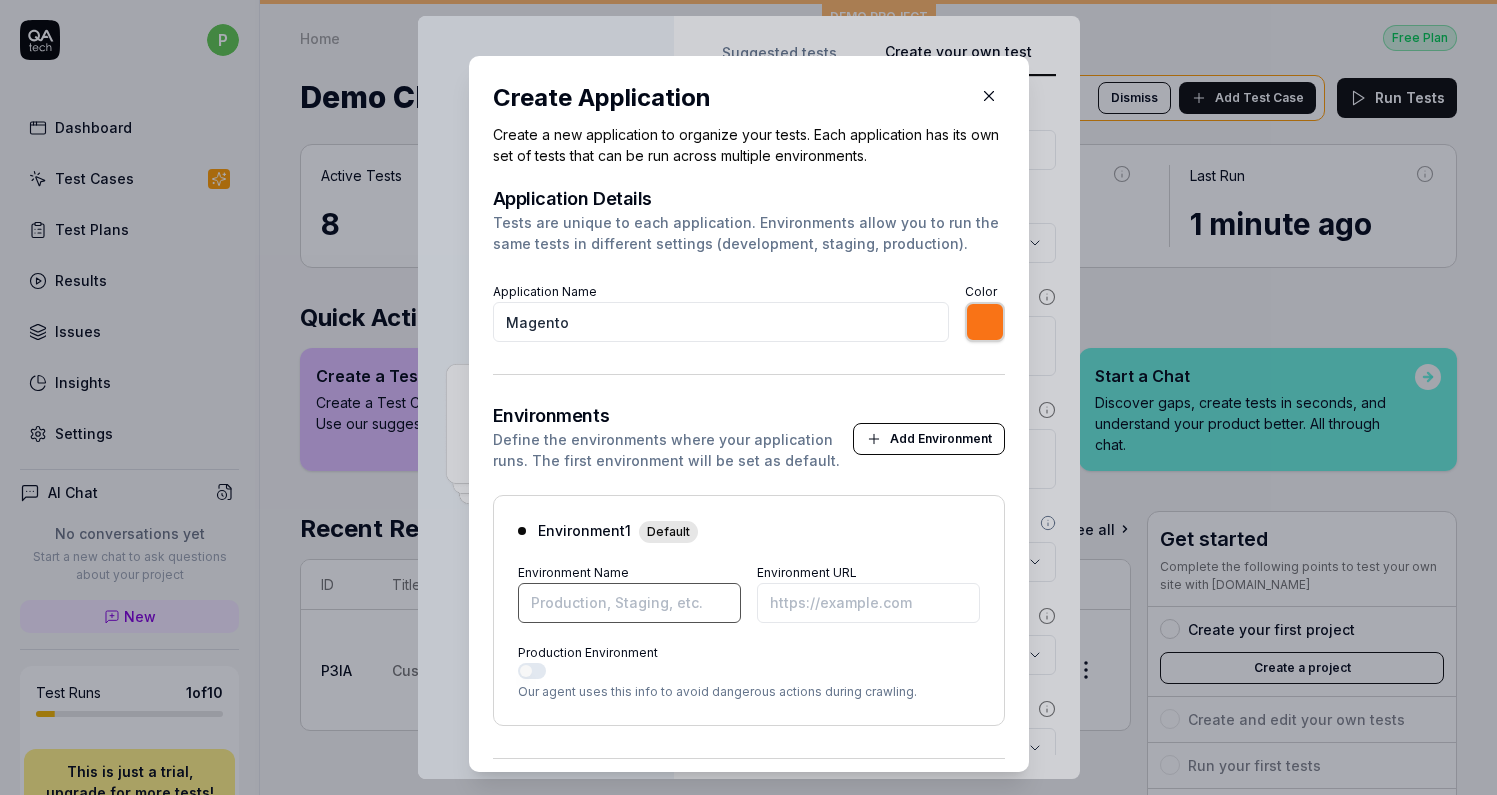 click on "Environment Name" at bounding box center (629, 603) 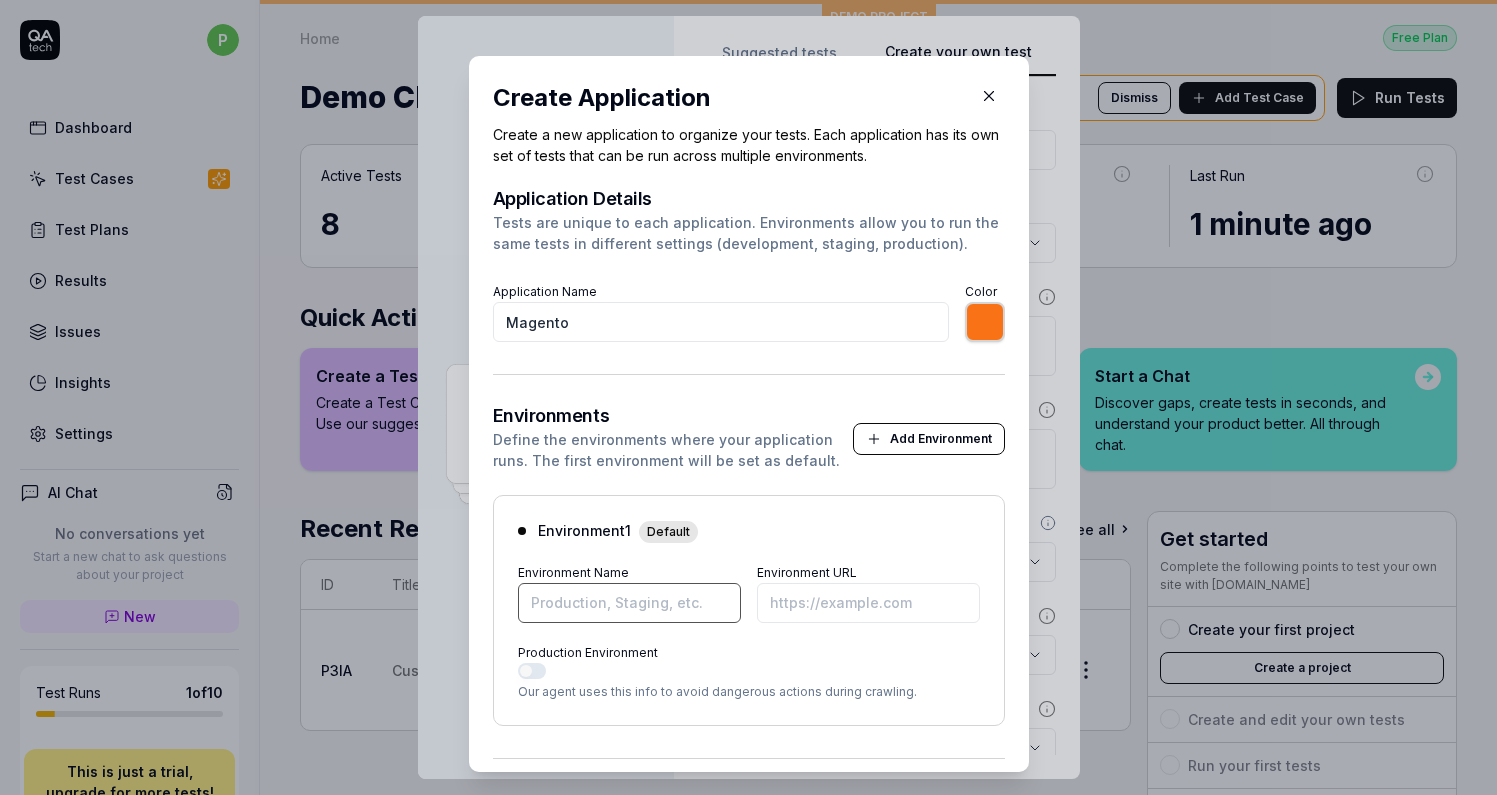 type on "*******" 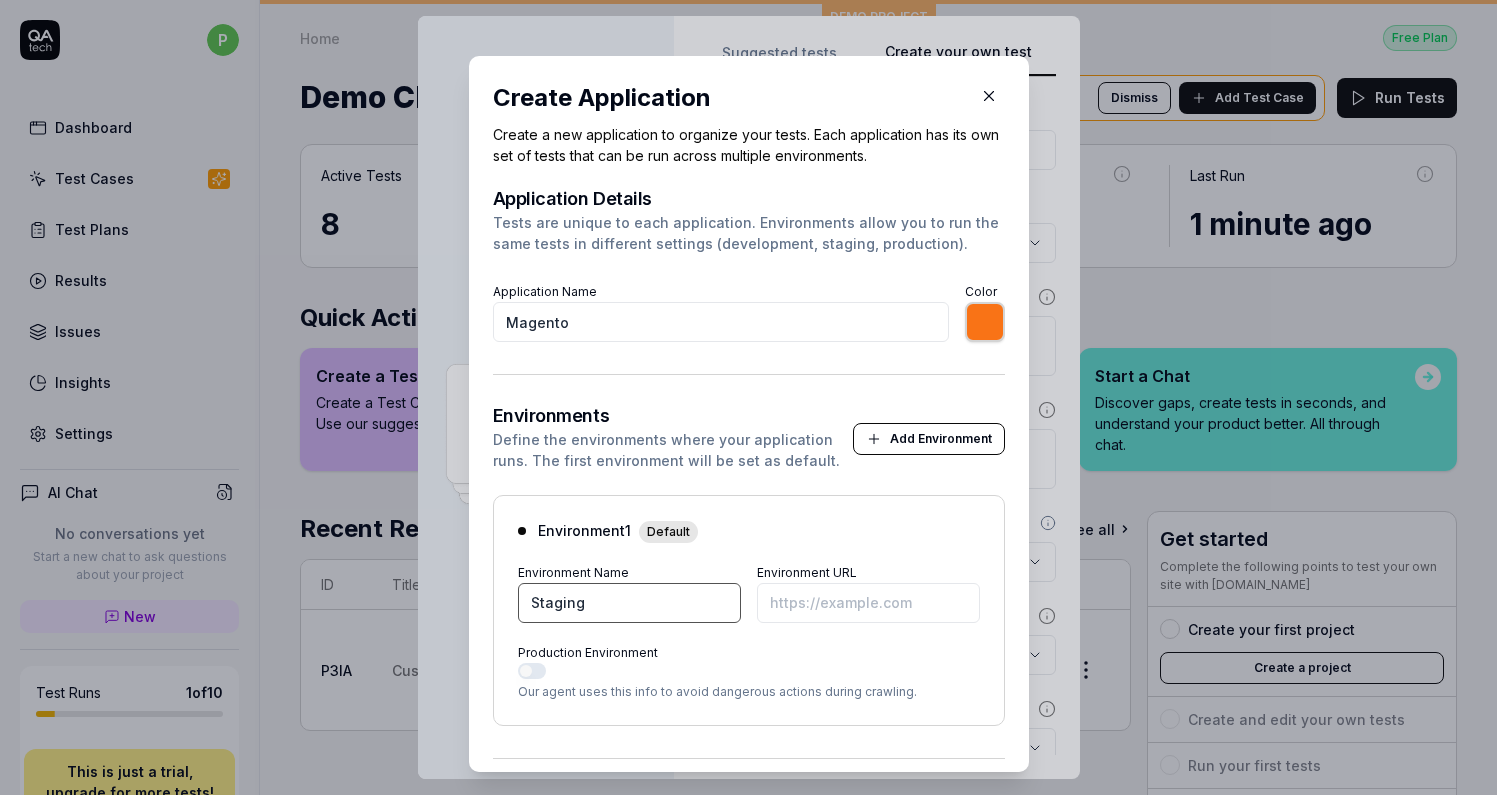 type on "Staging" 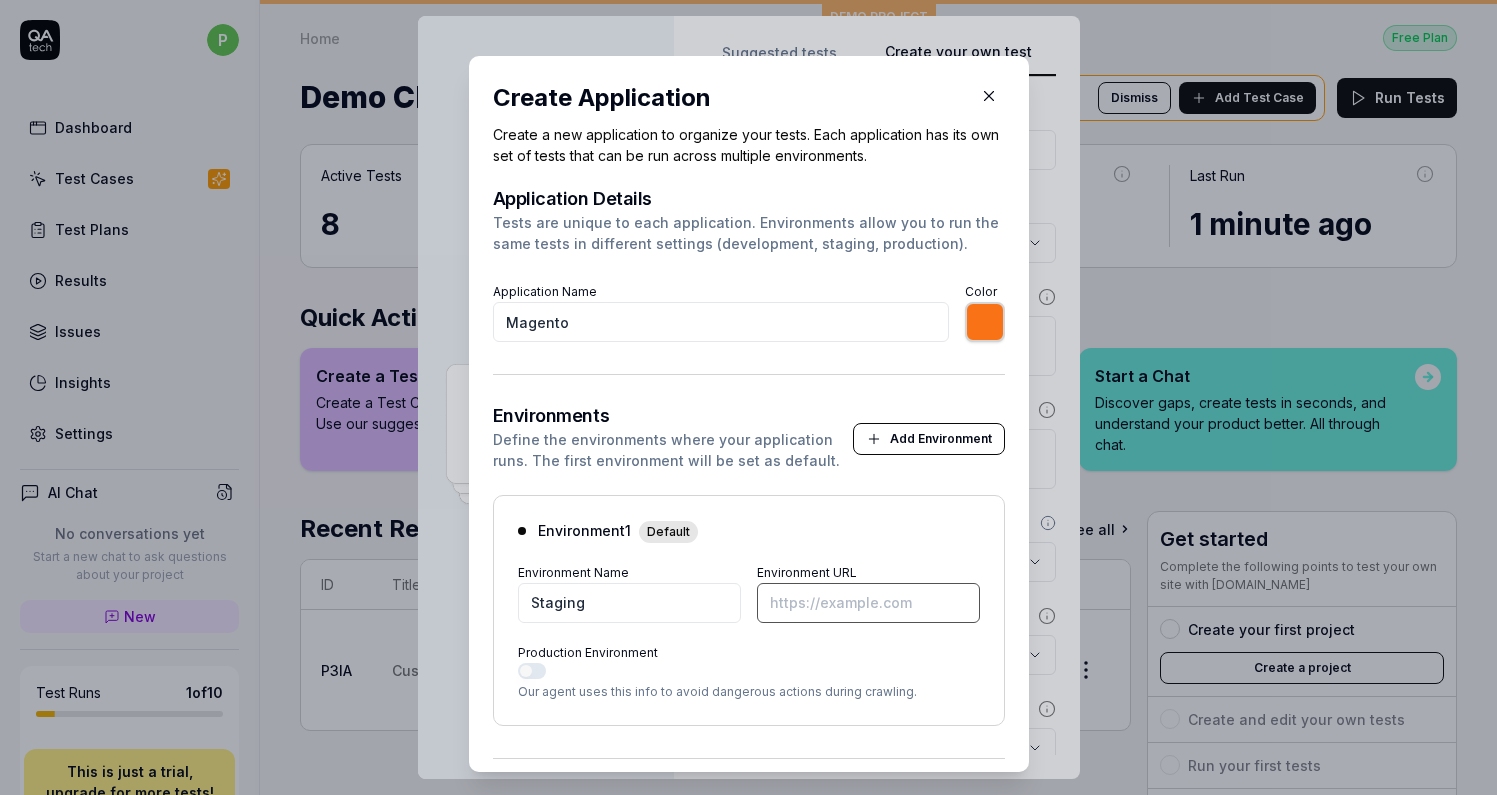 click on "Environment URL" at bounding box center [868, 603] 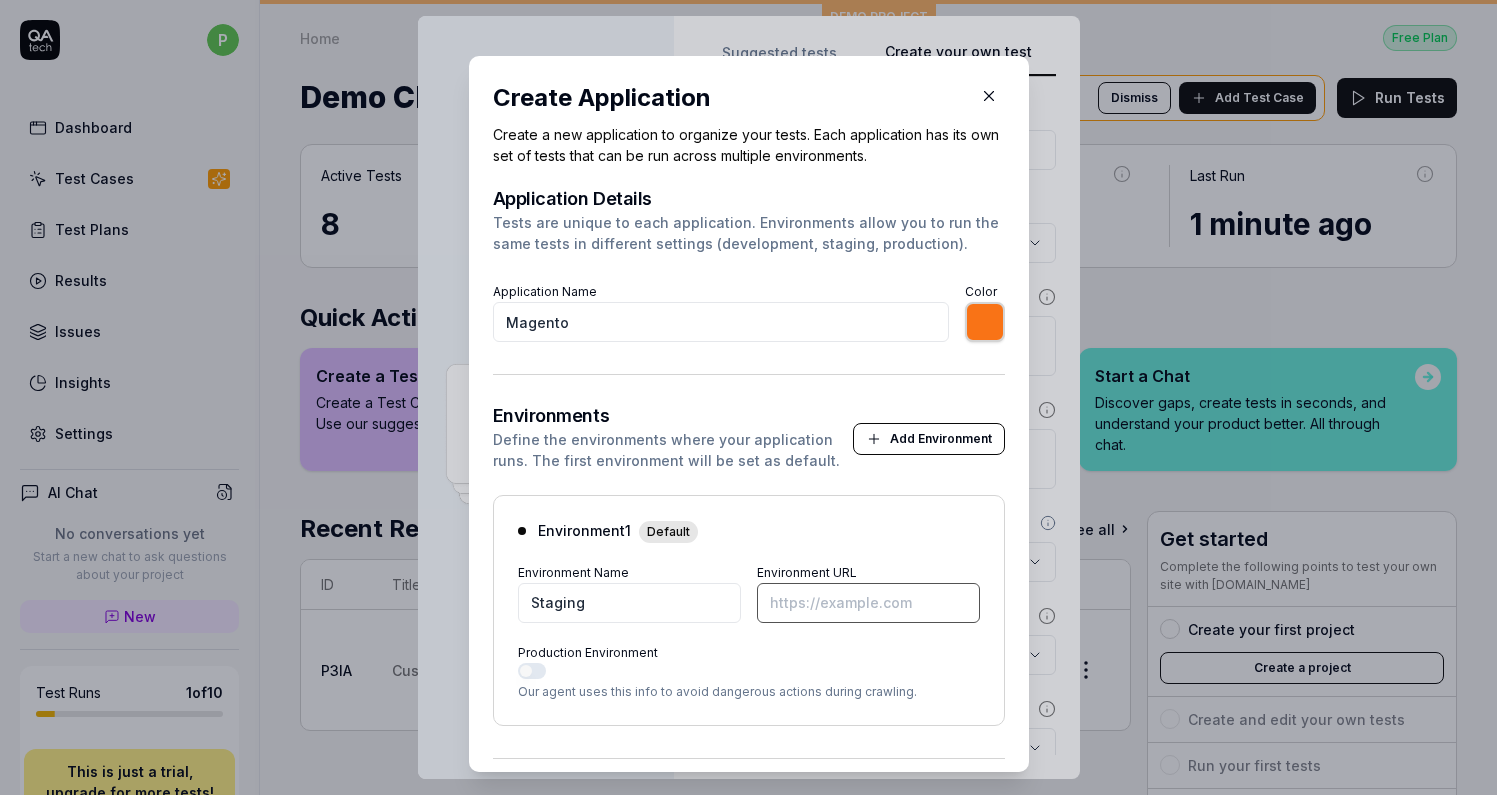 click on "Environment URL" at bounding box center (868, 603) 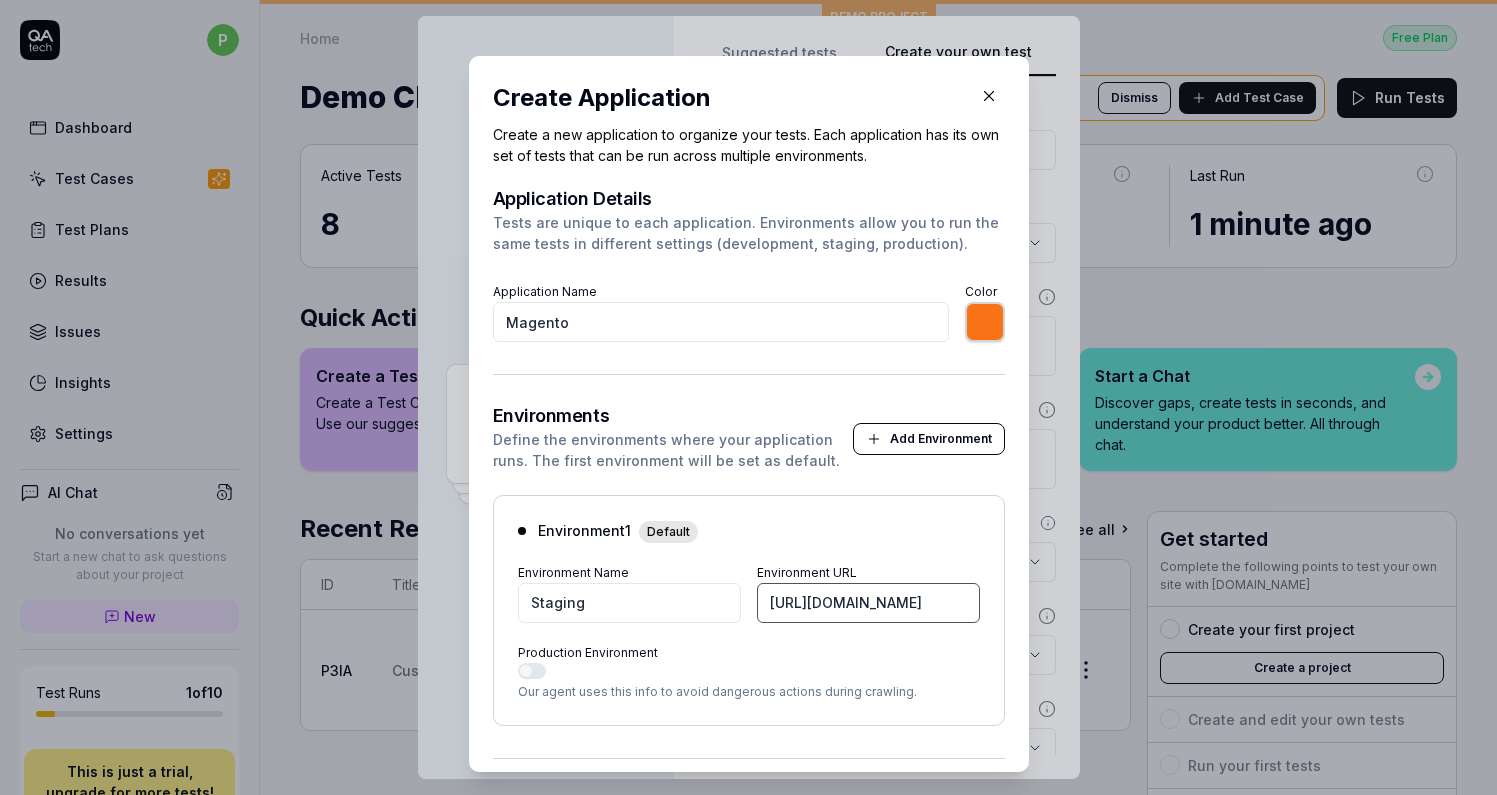 scroll, scrollTop: 0, scrollLeft: 91, axis: horizontal 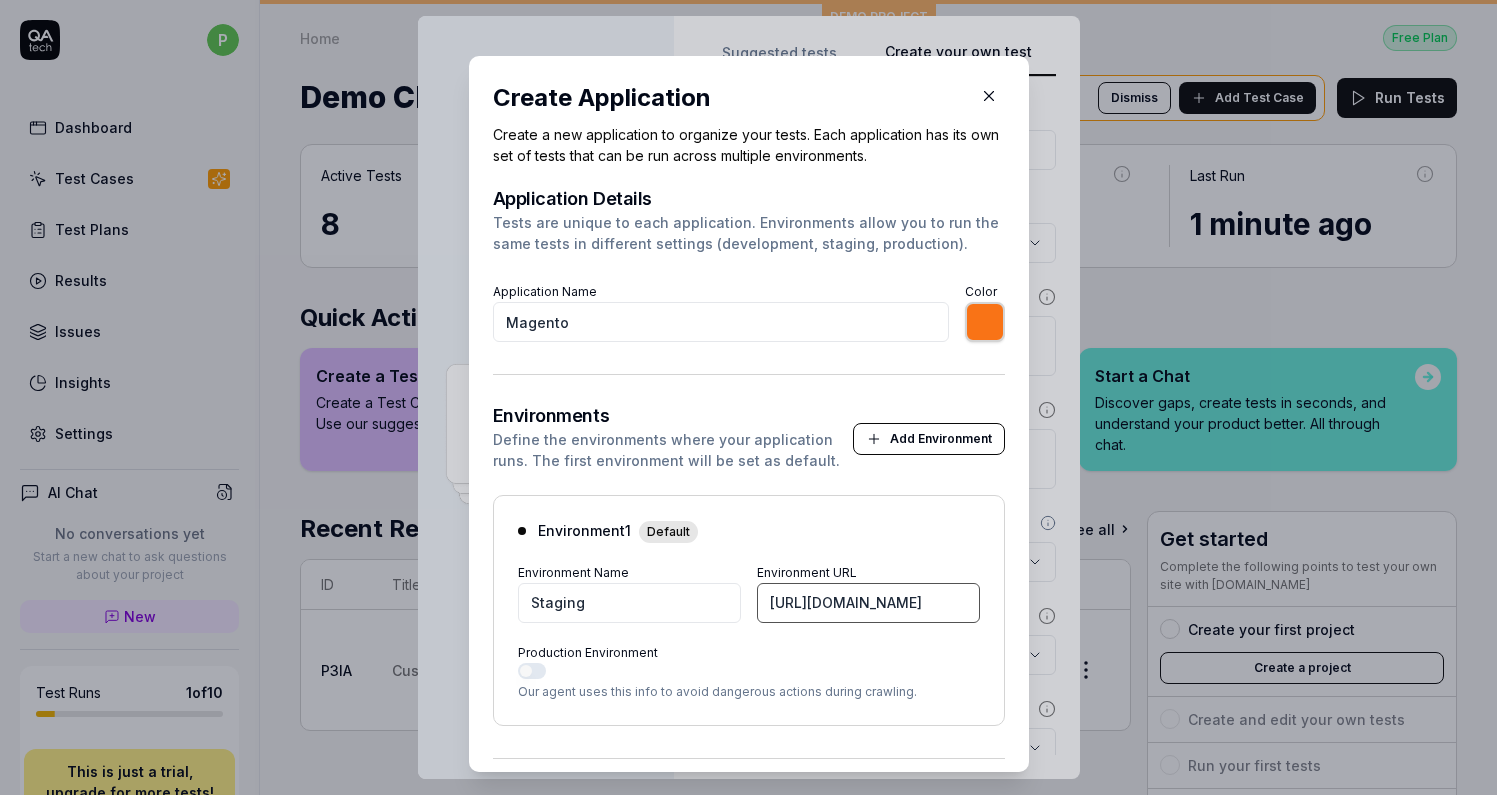 type on "[URL][DOMAIN_NAME]" 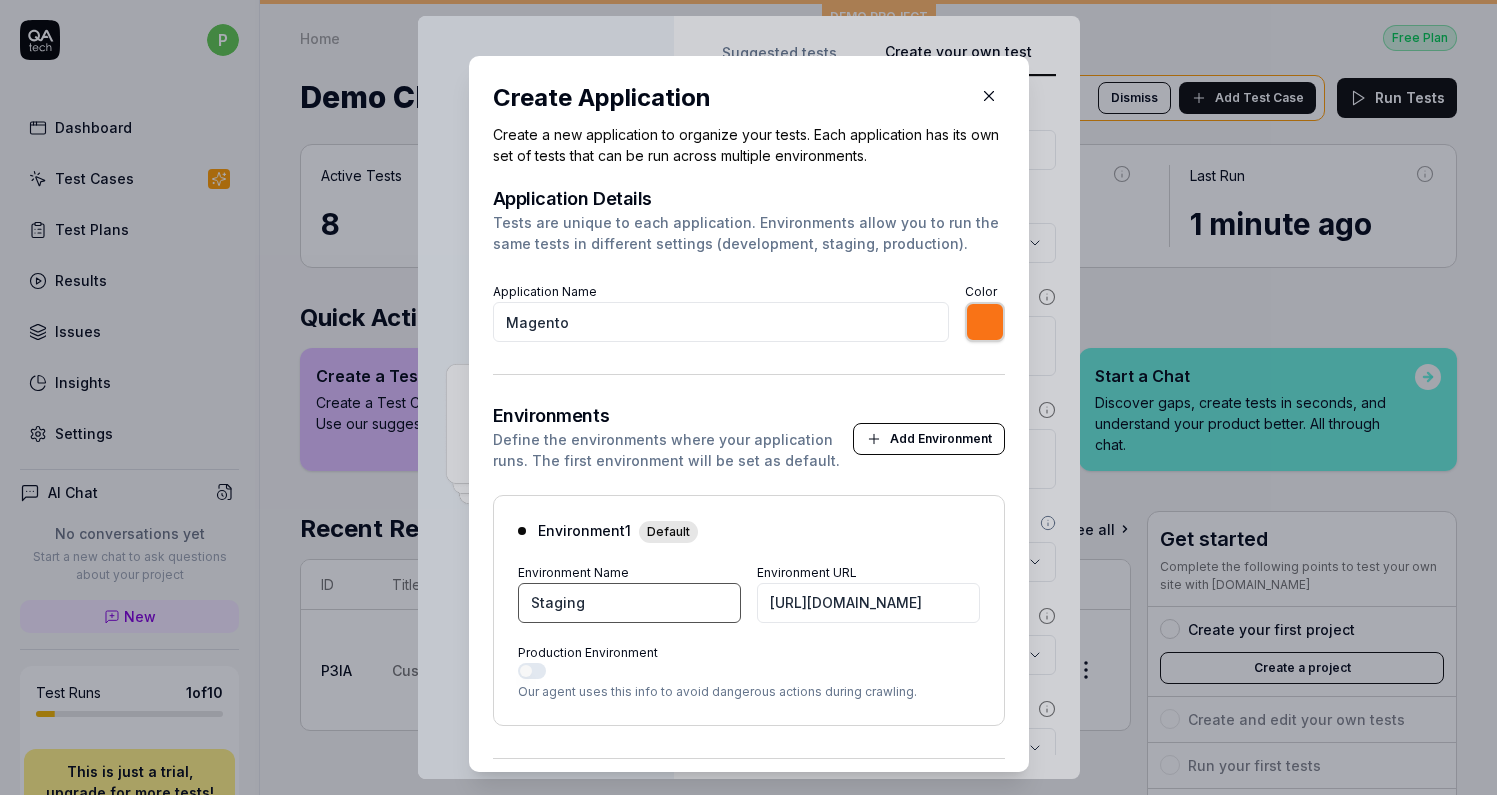 scroll, scrollTop: 0, scrollLeft: 0, axis: both 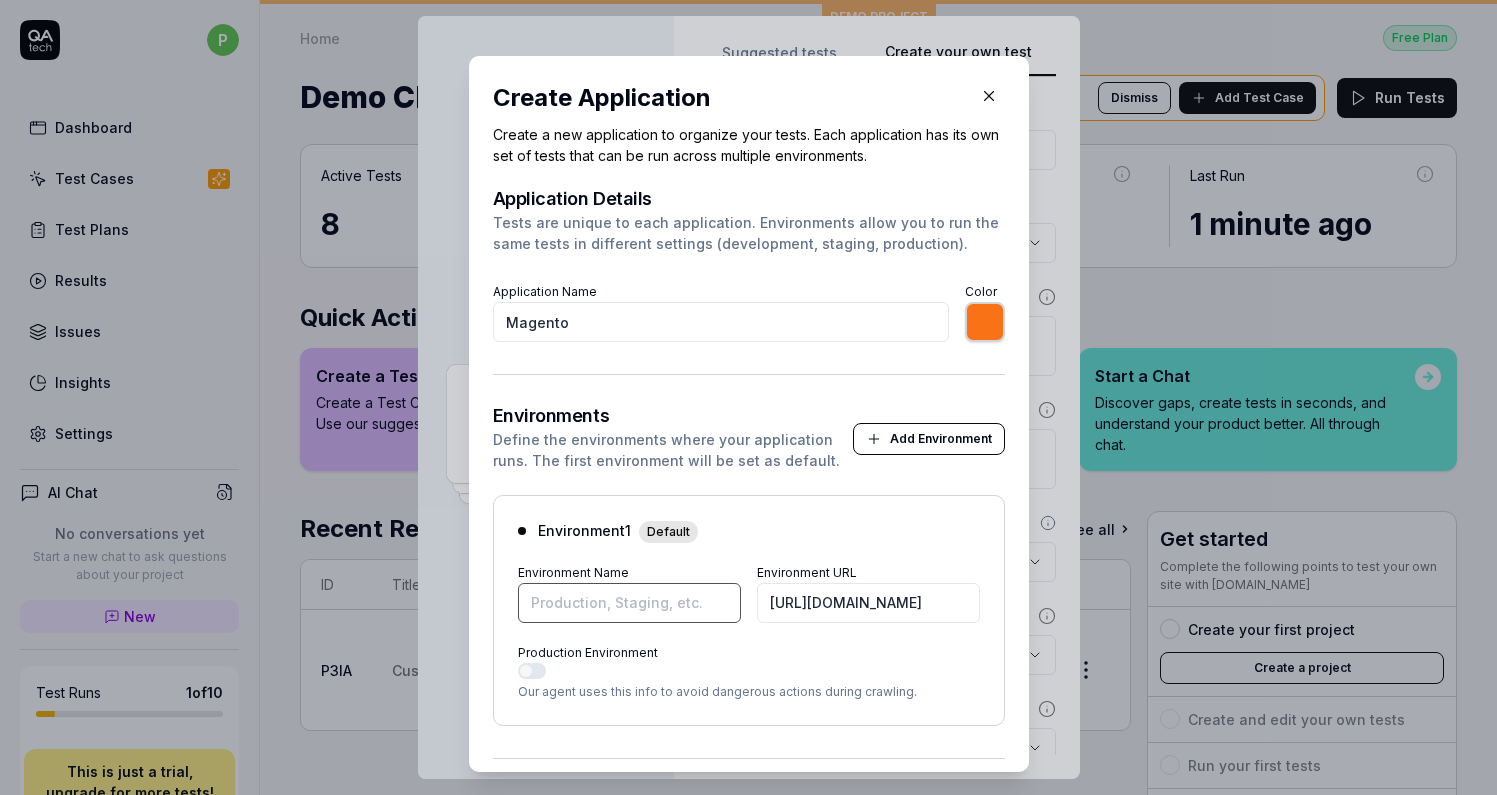 type on "*******" 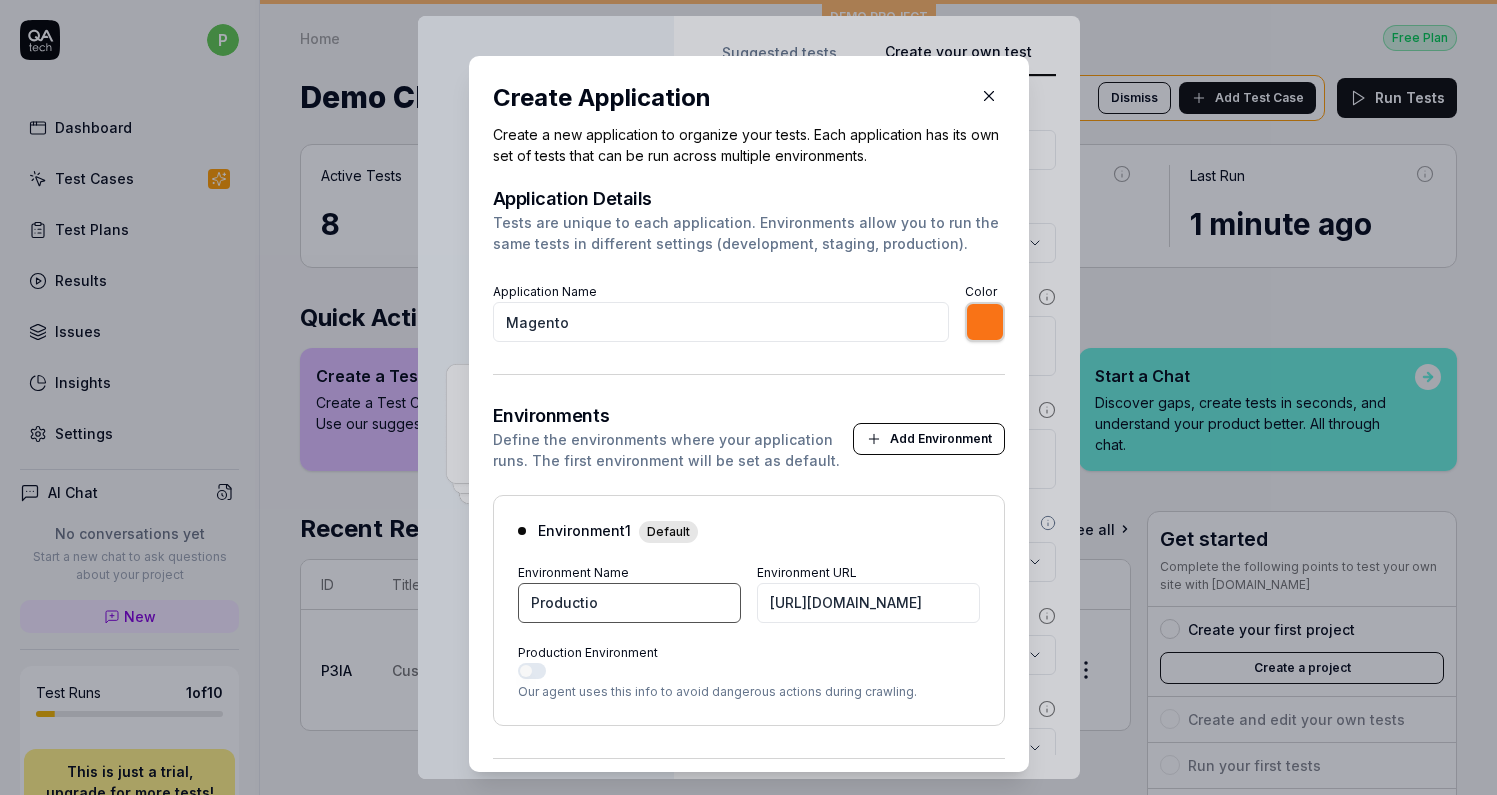 type on "Production" 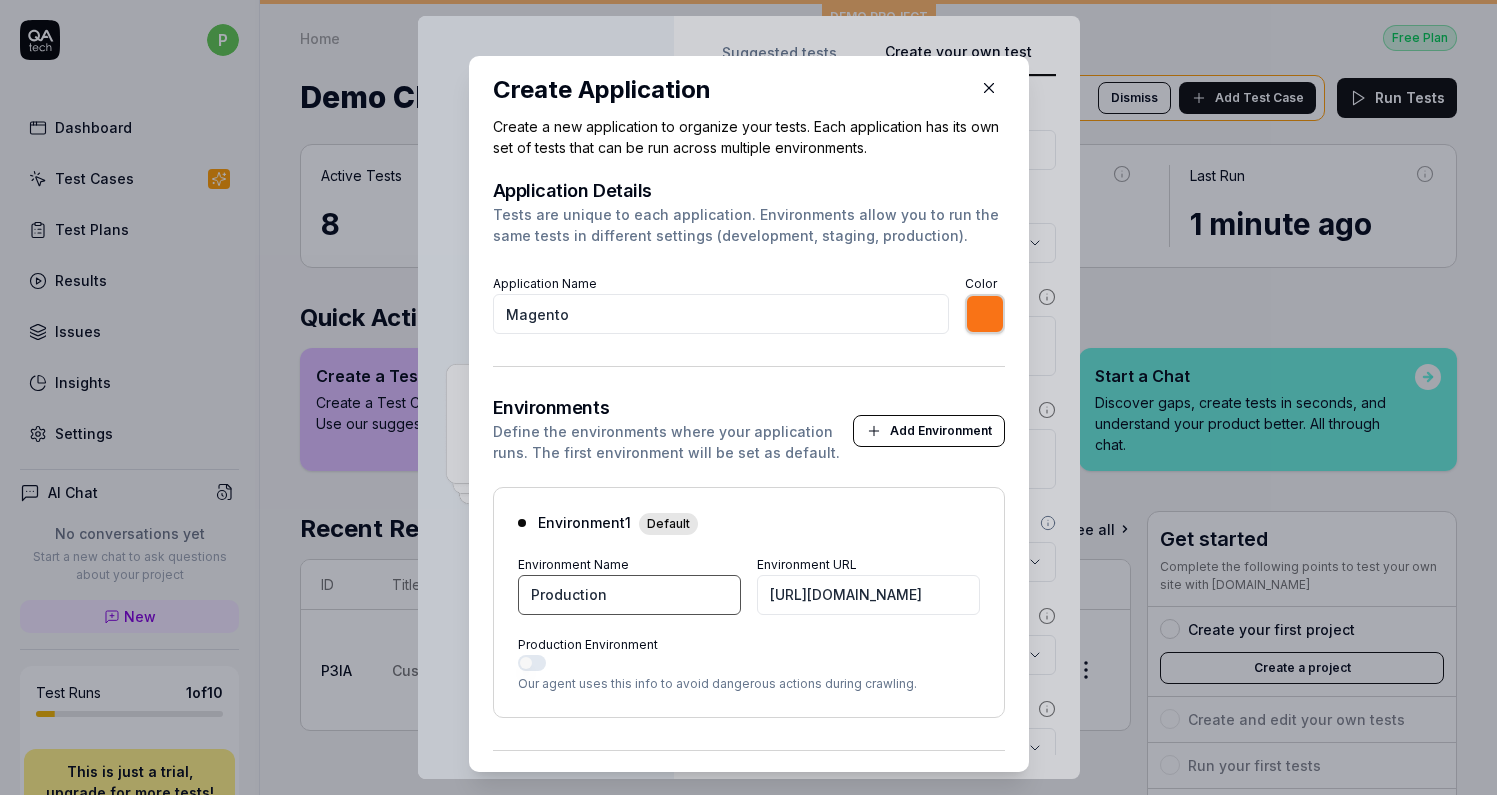 scroll, scrollTop: 0, scrollLeft: 0, axis: both 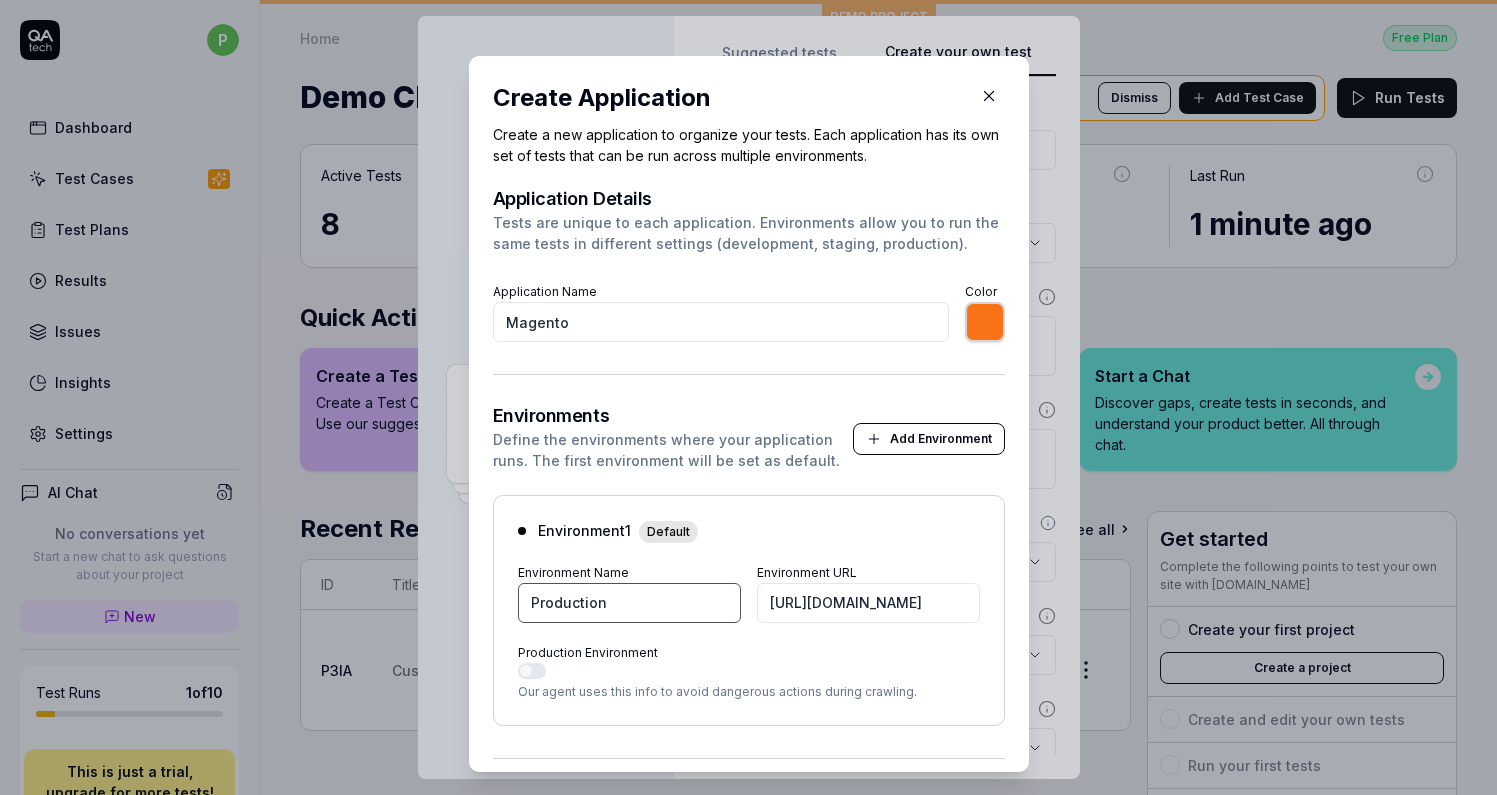 click on "Production" at bounding box center [629, 603] 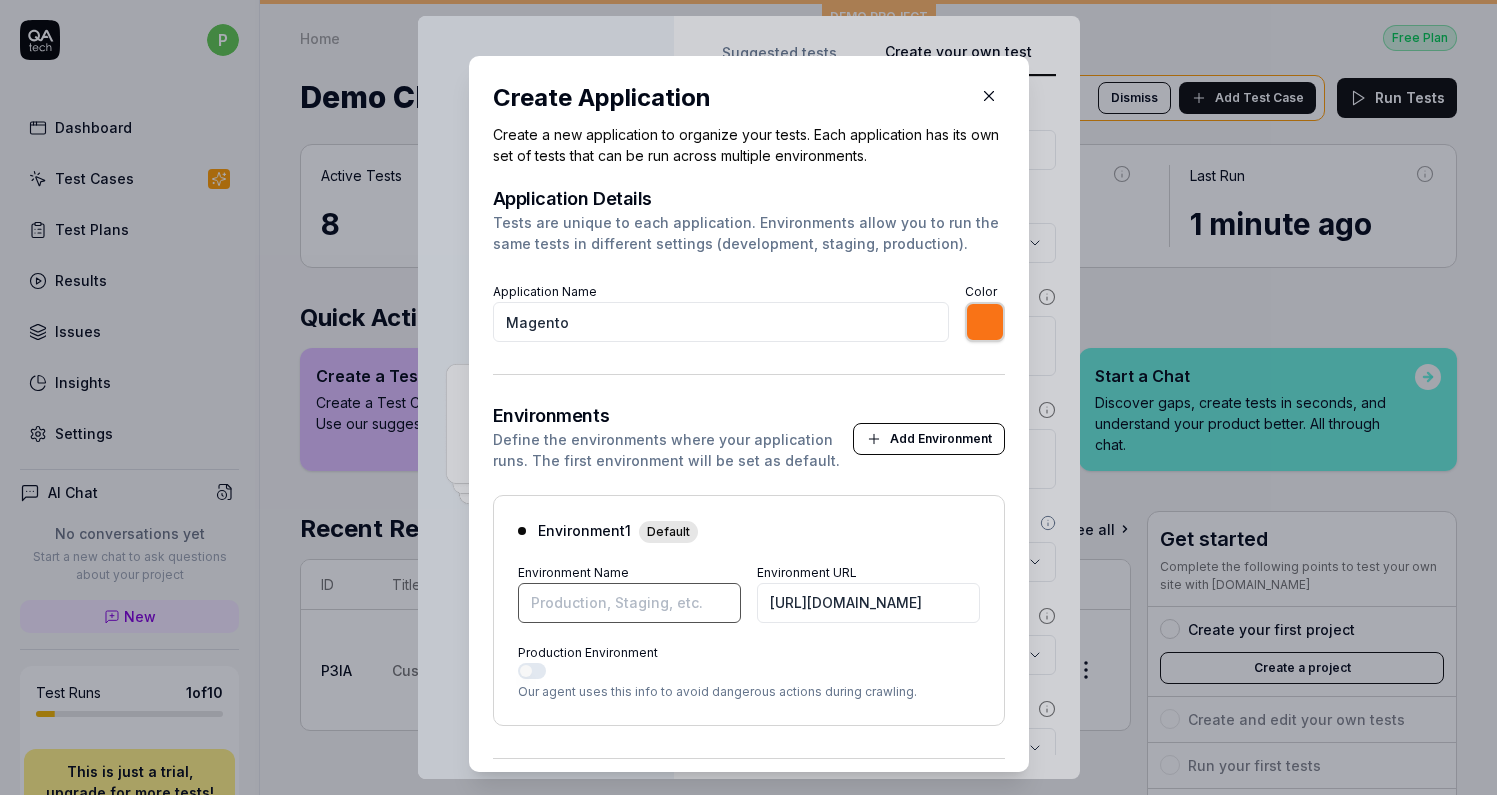 type on "*******" 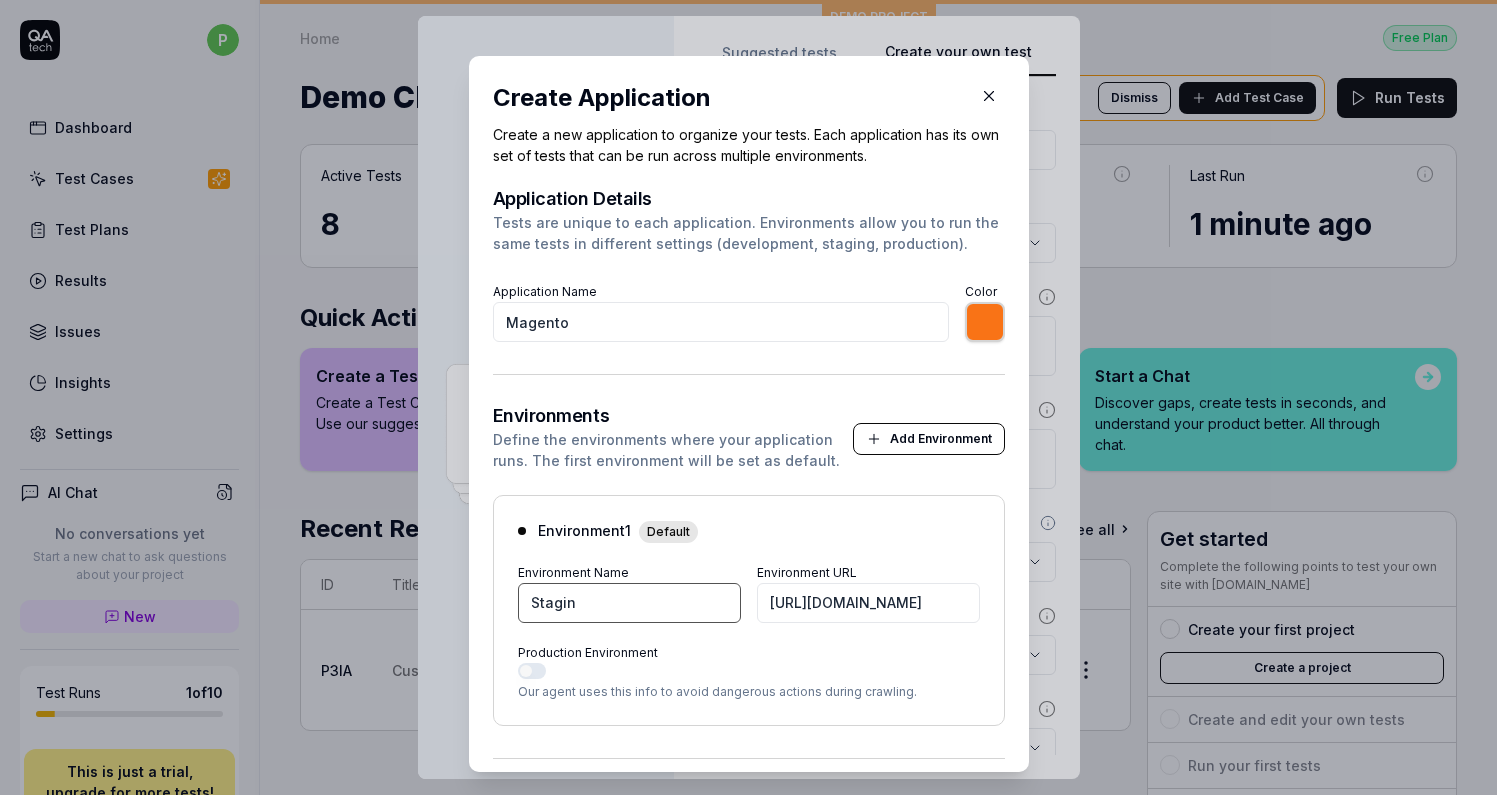 type on "Staging" 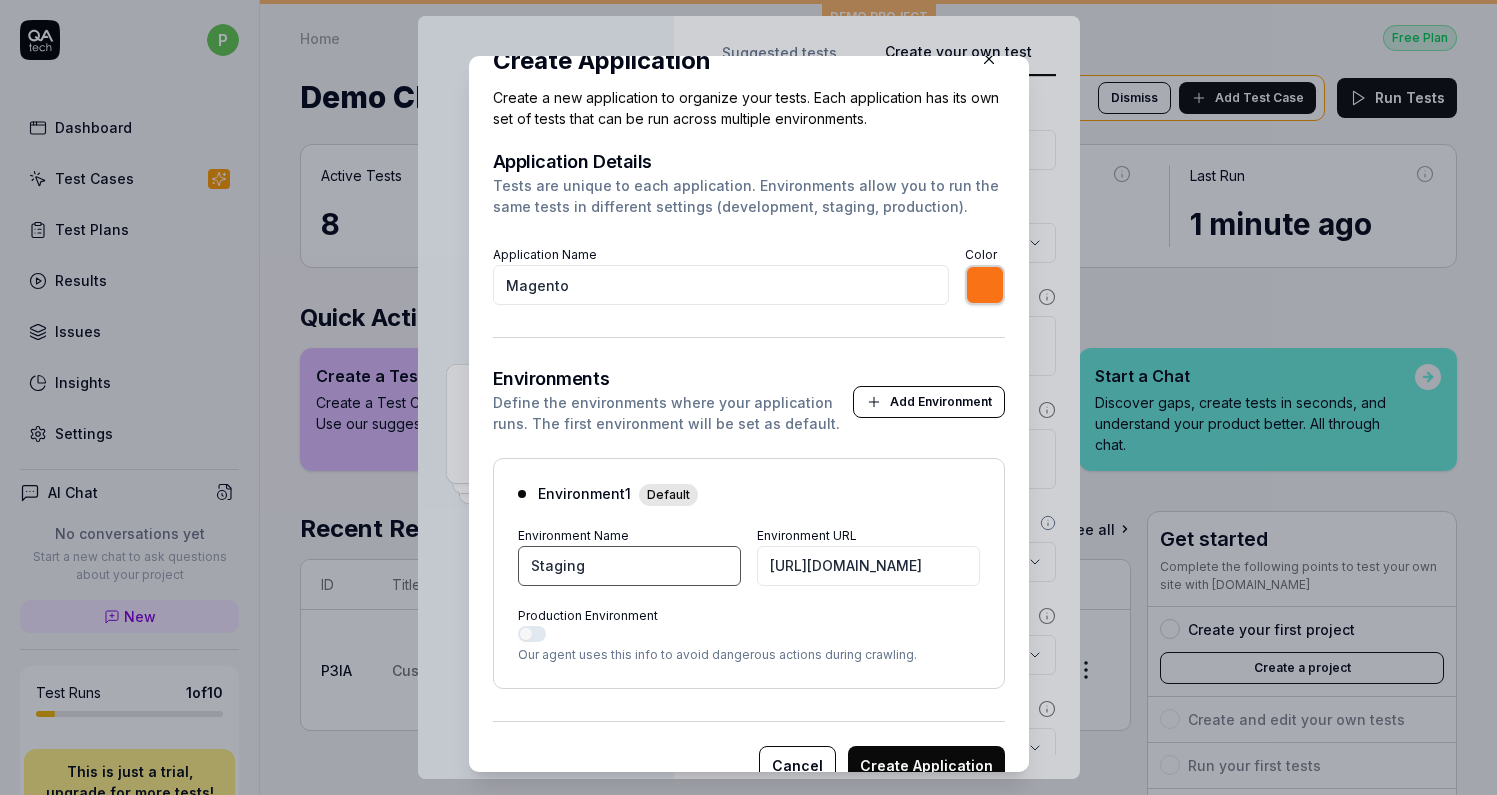 scroll, scrollTop: 0, scrollLeft: 0, axis: both 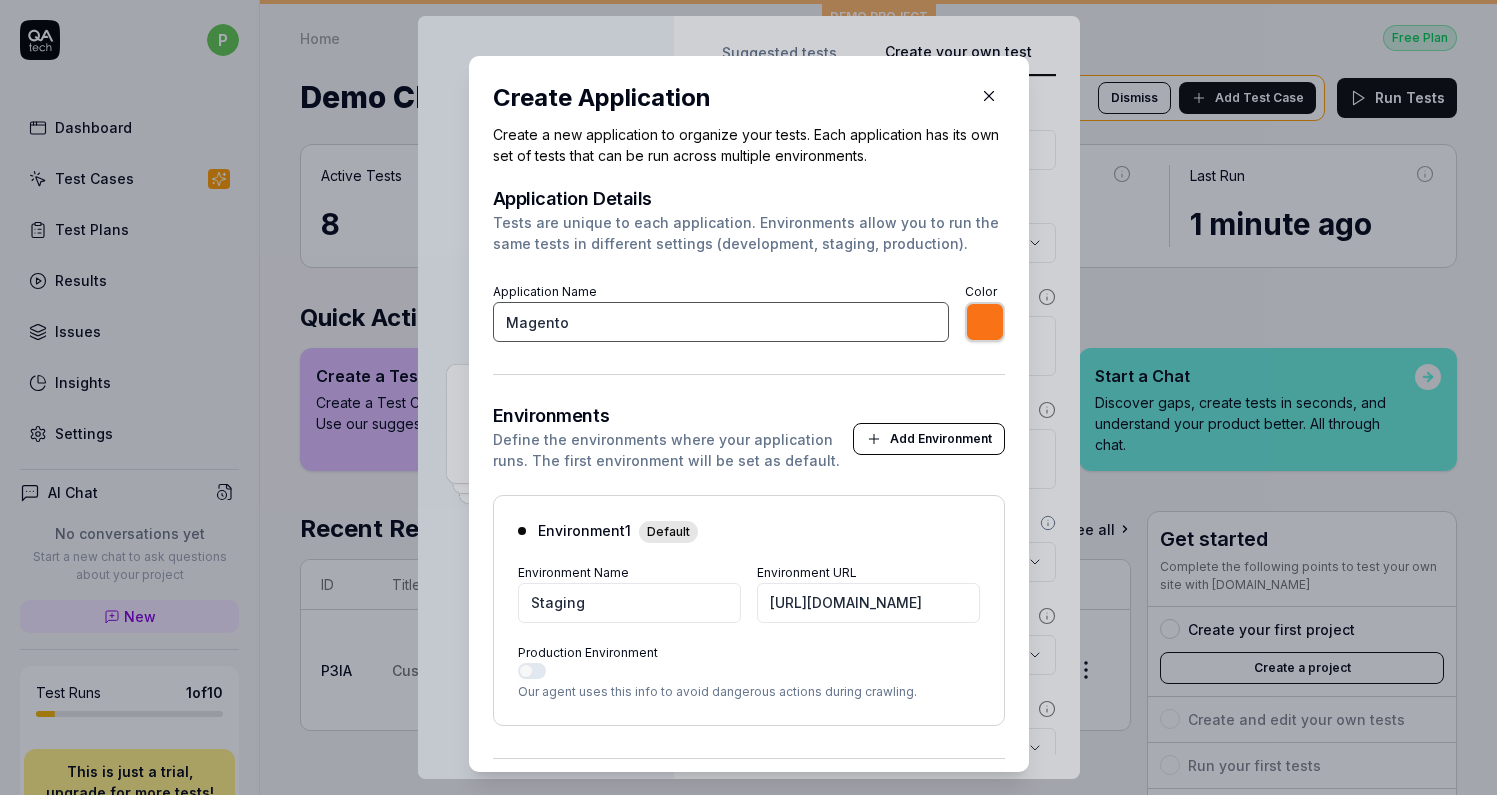 click on "Magento" at bounding box center [721, 322] 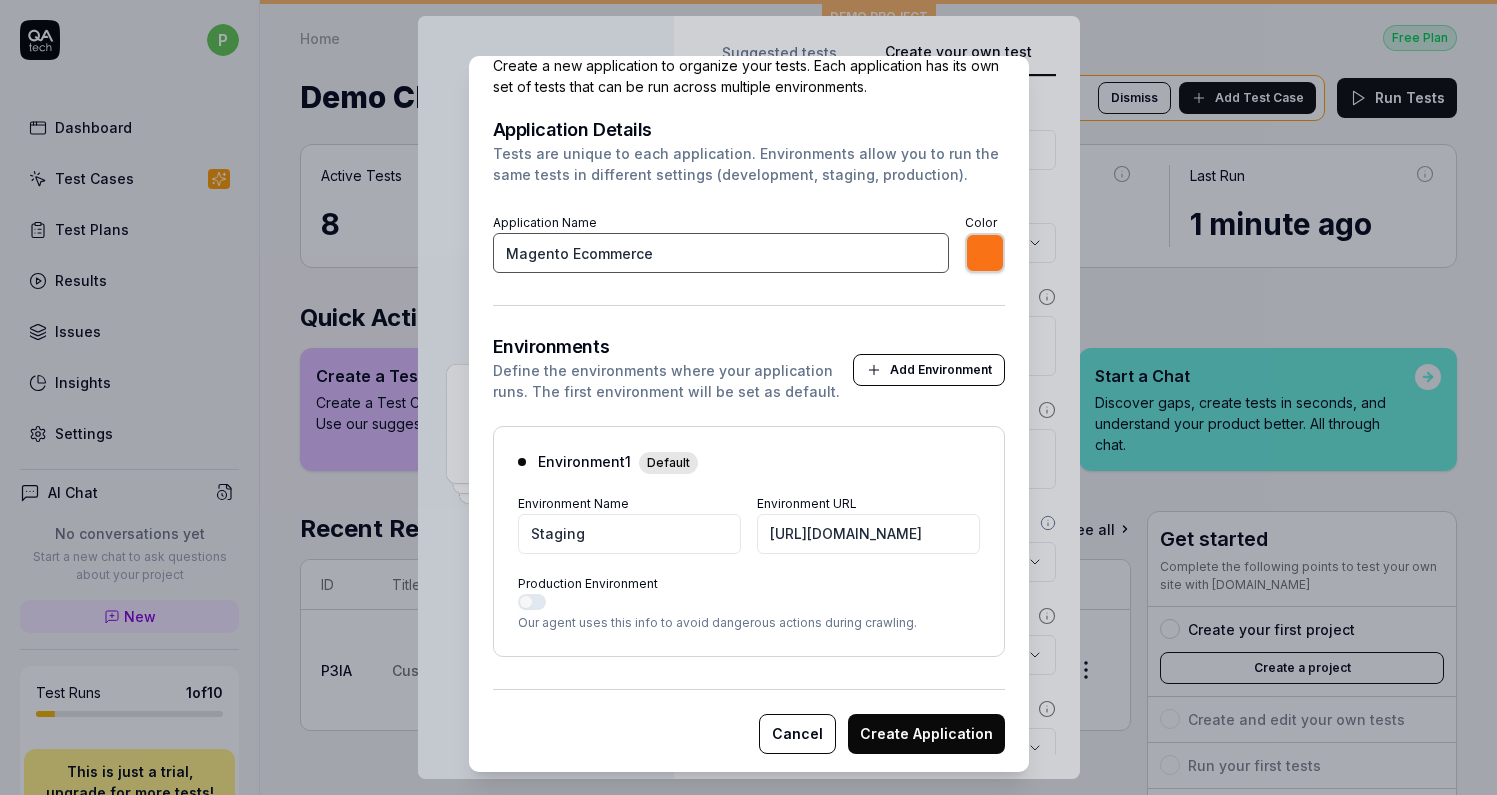 scroll, scrollTop: 74, scrollLeft: 0, axis: vertical 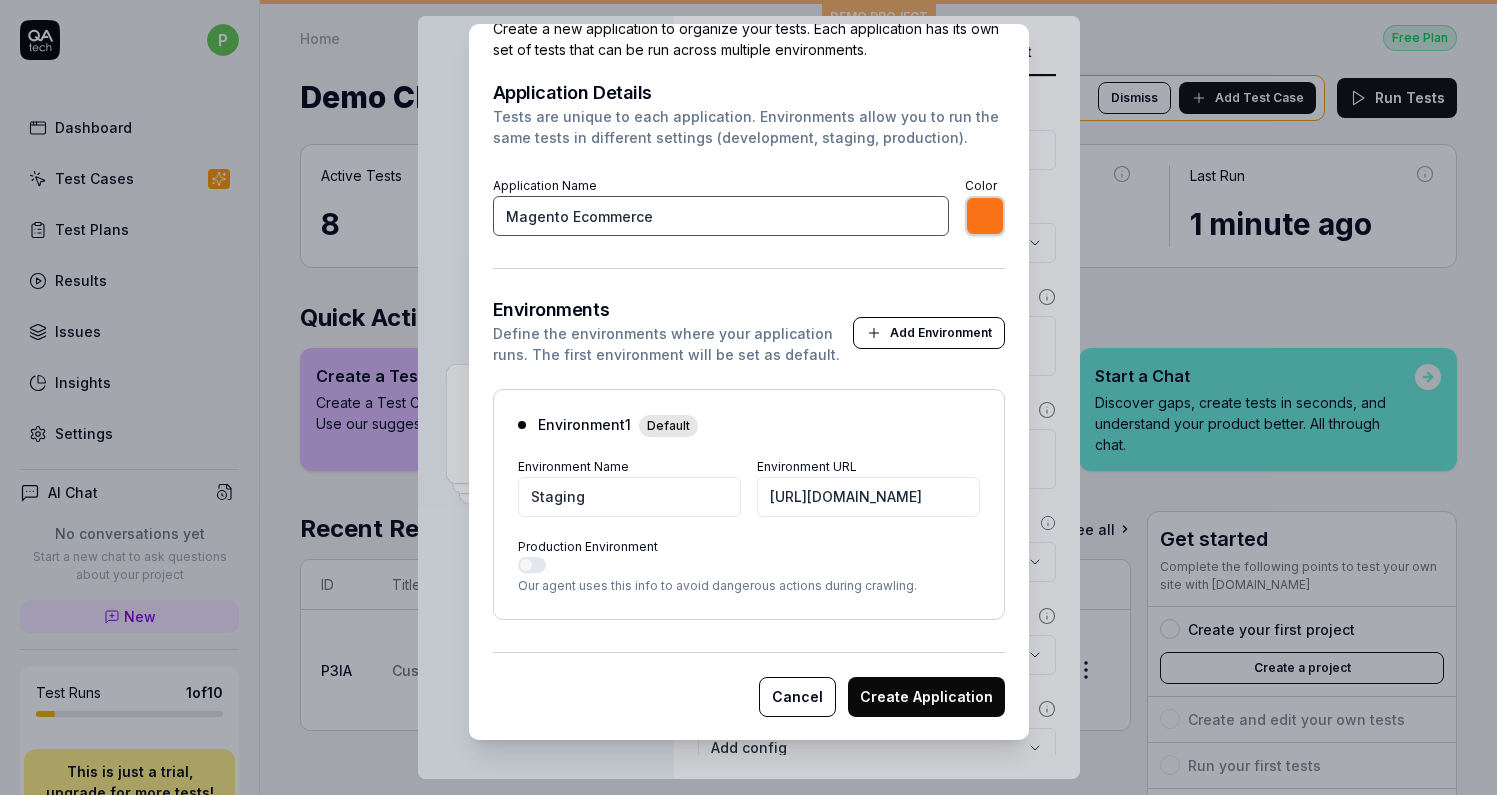 type on "Magento Ecommerce" 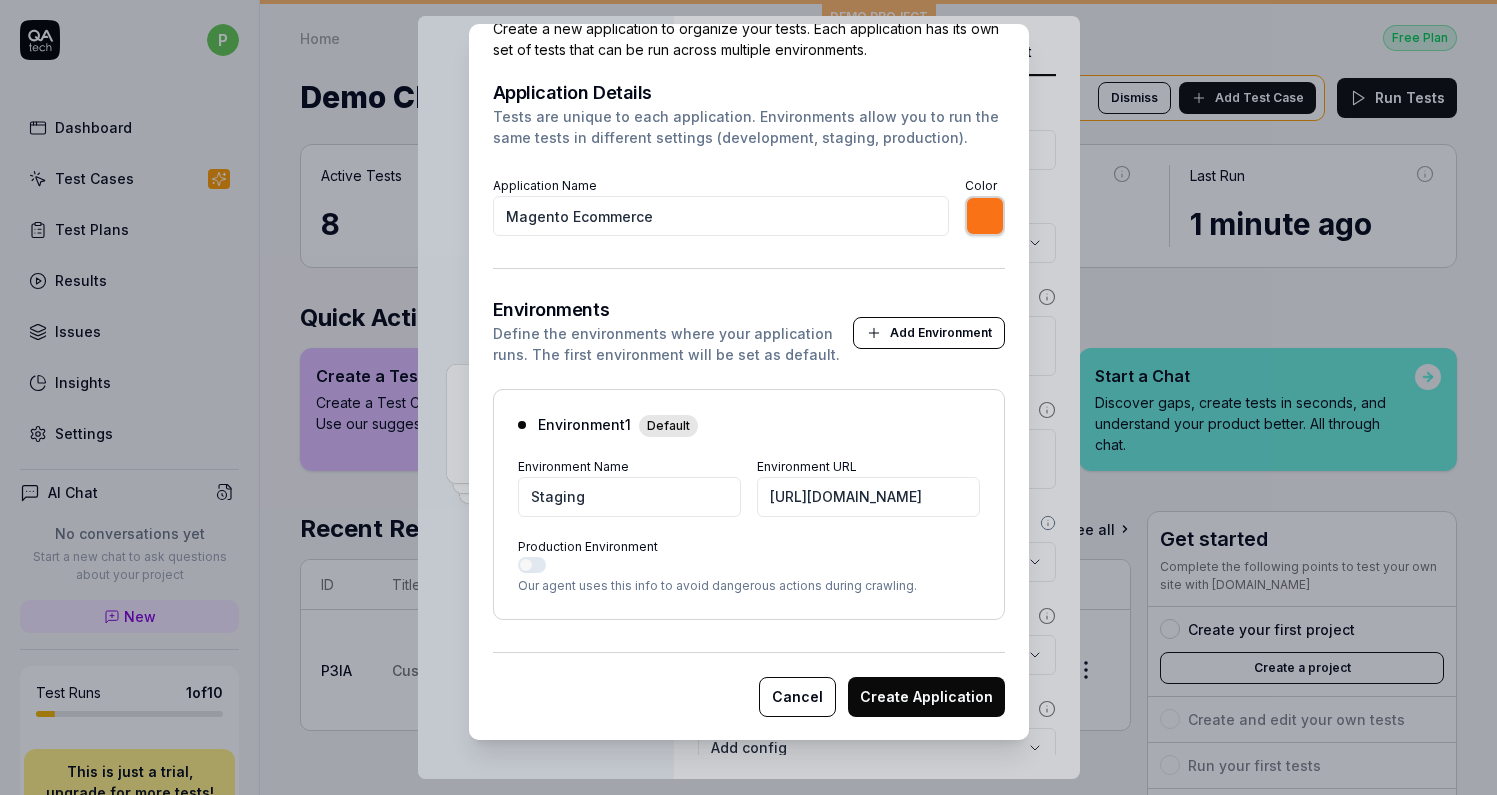 click on "Create Application" at bounding box center [926, 697] 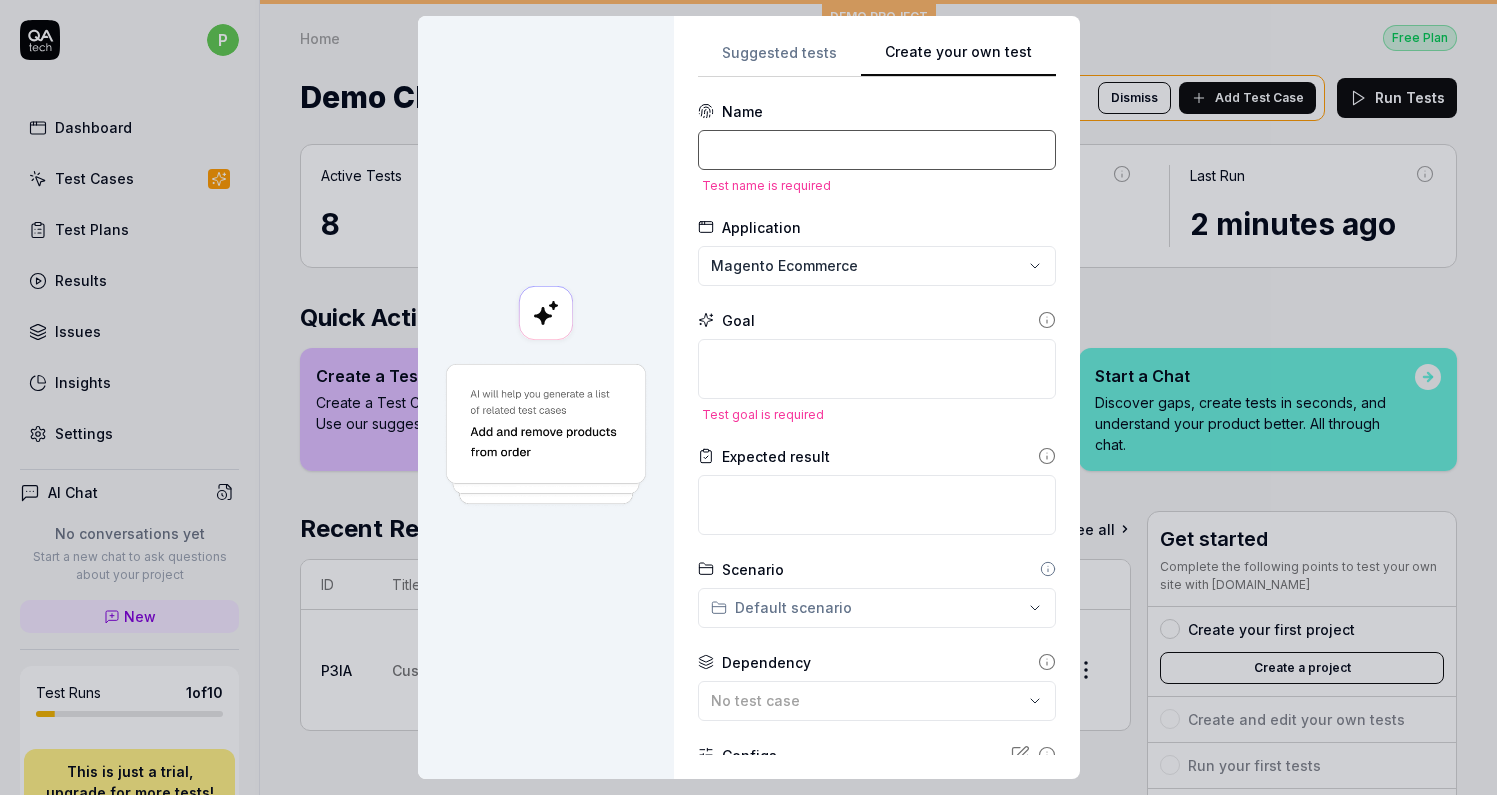click at bounding box center [877, 150] 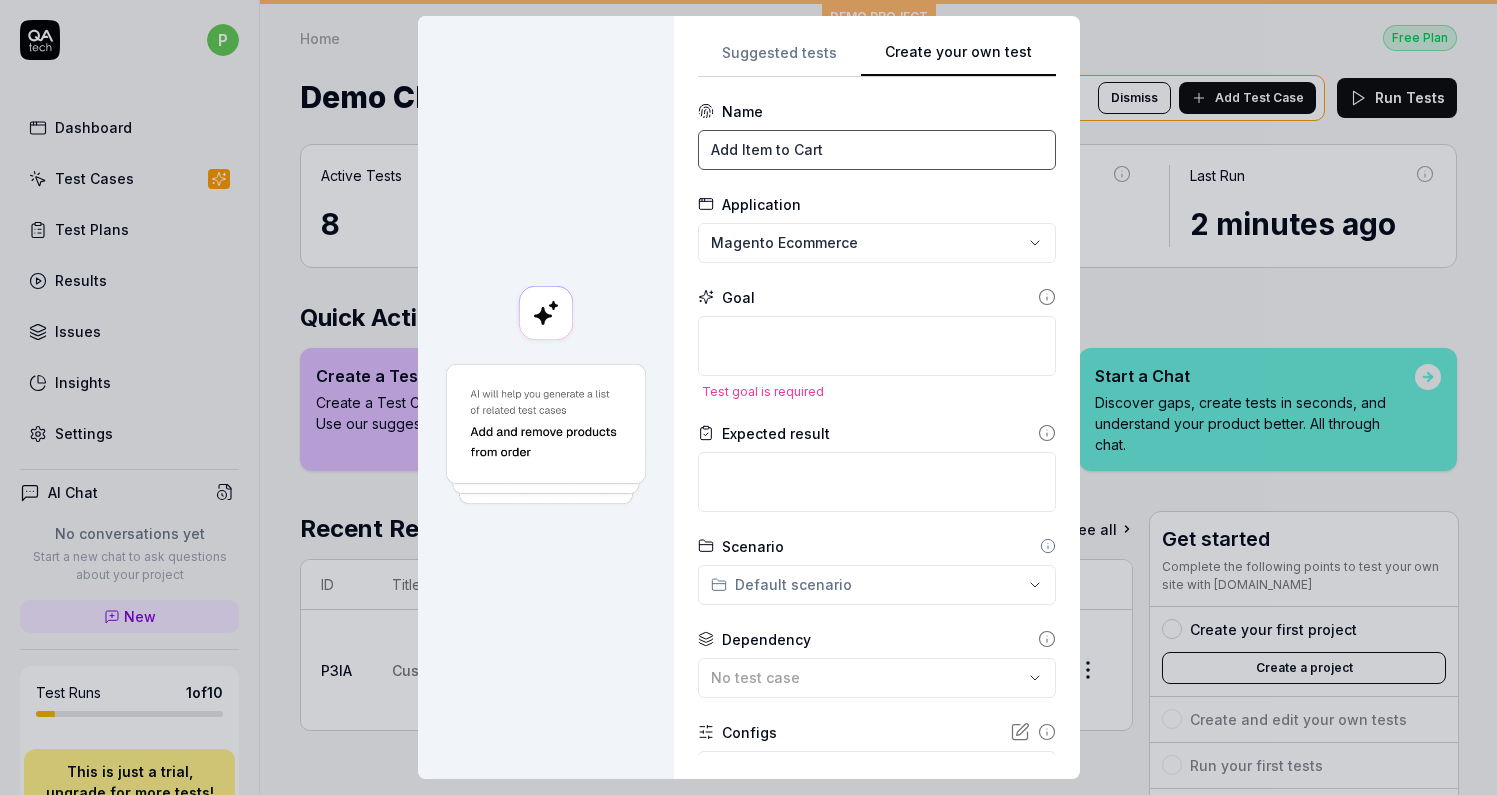 type on "Add Item to Cart" 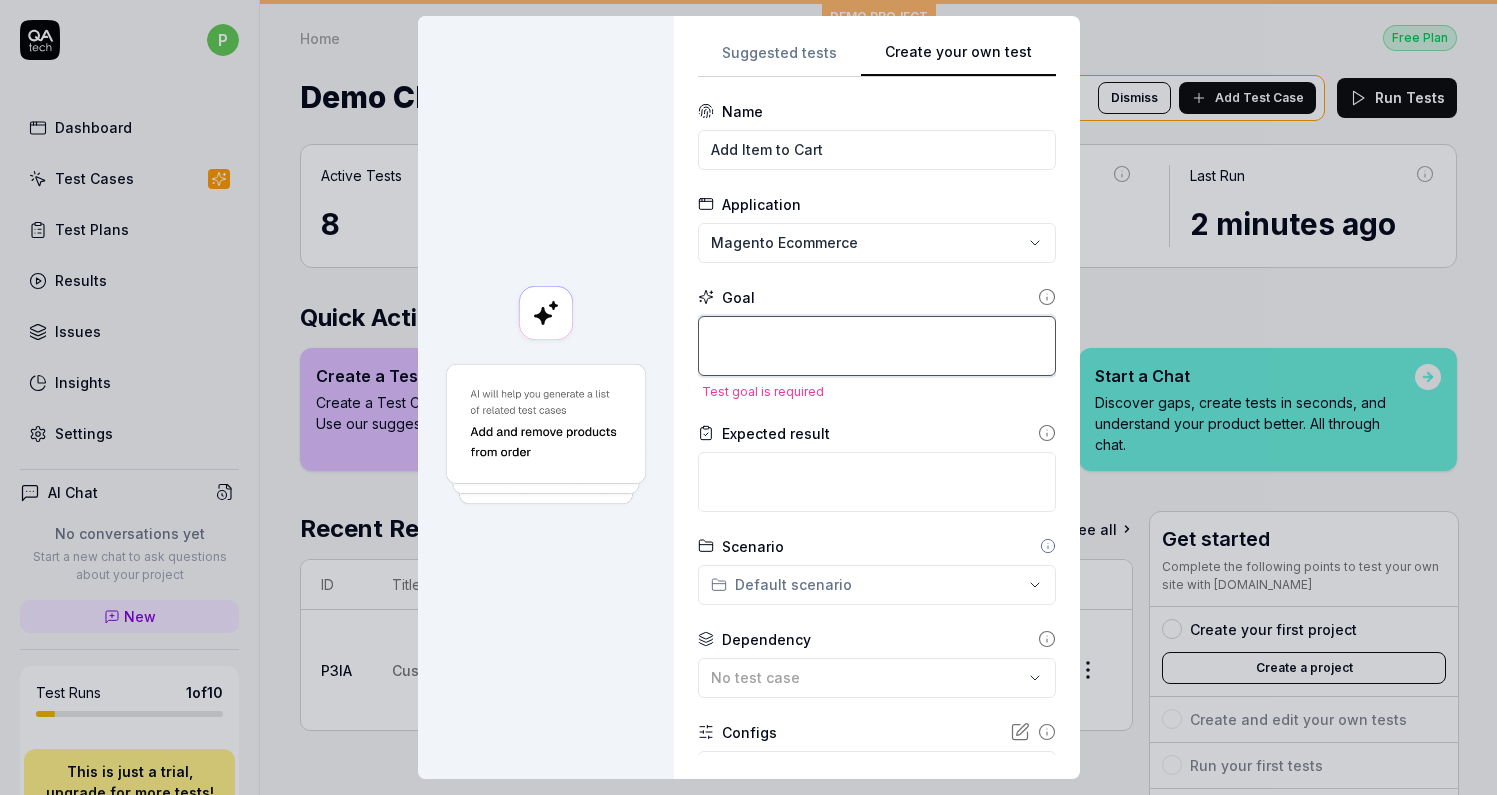 click at bounding box center [877, 346] 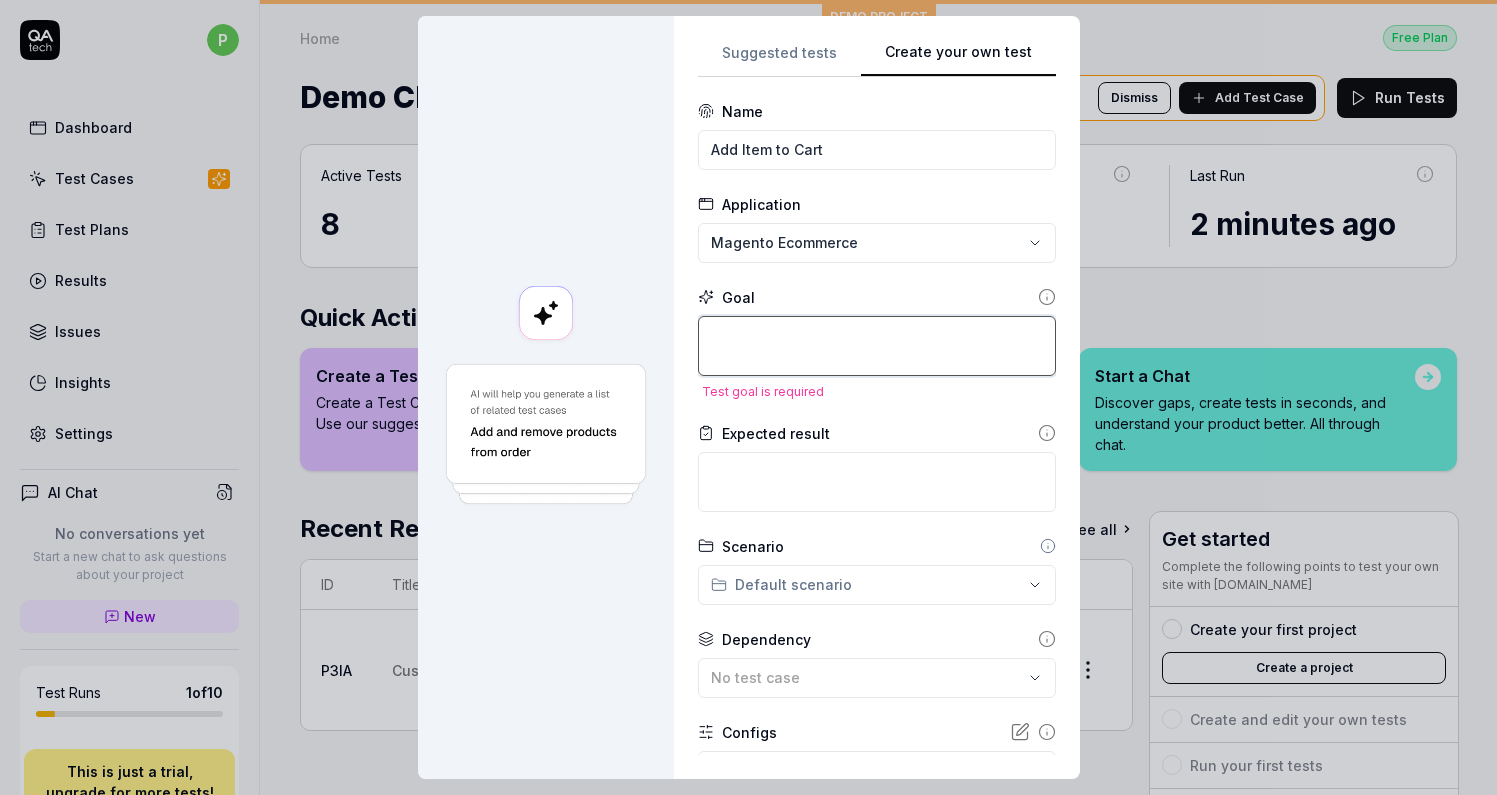 click at bounding box center [877, 346] 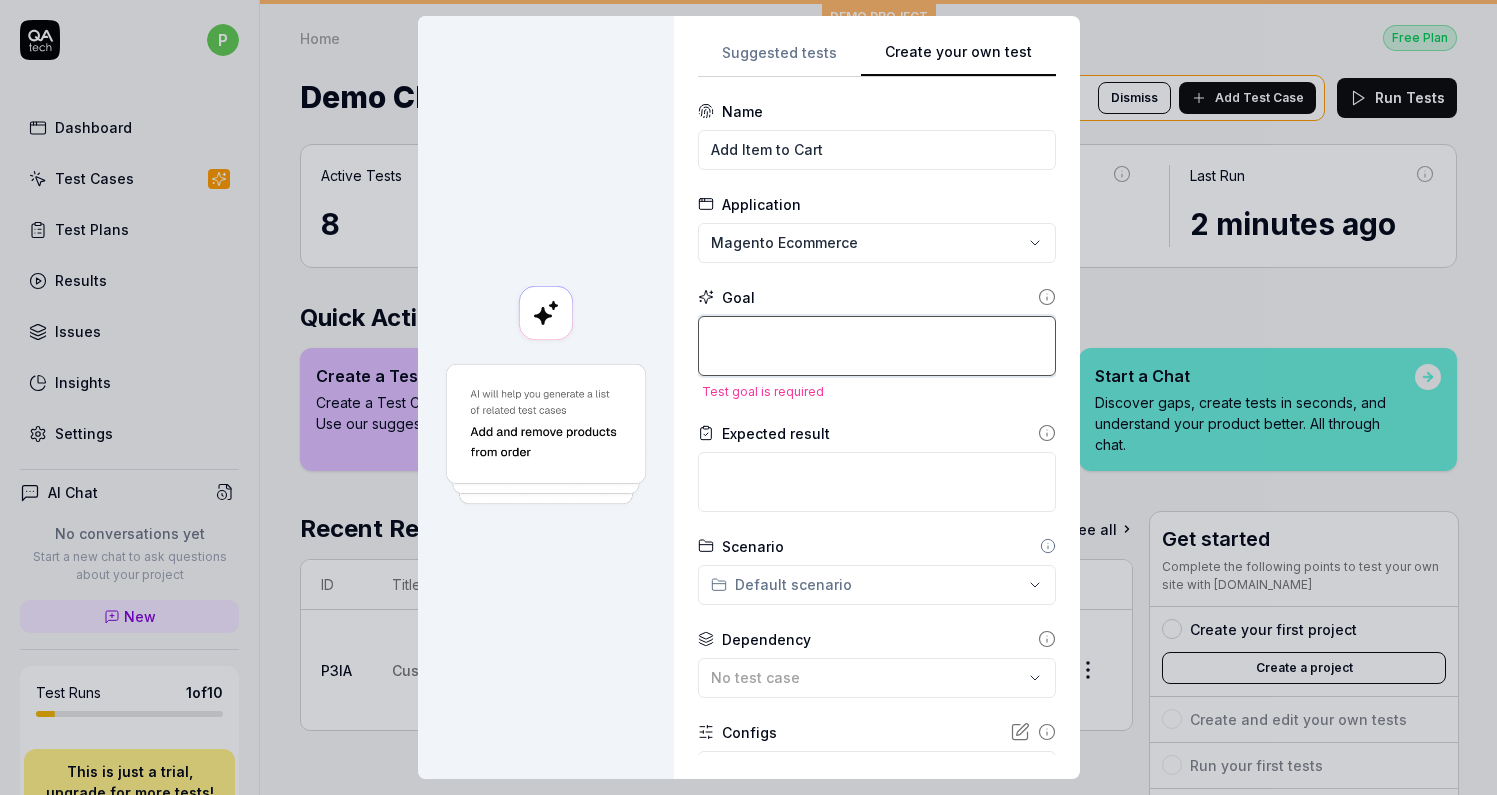 paste on "Navigate to womens clothing. Add an item to your cart. Then view your cart and confirm item appears." 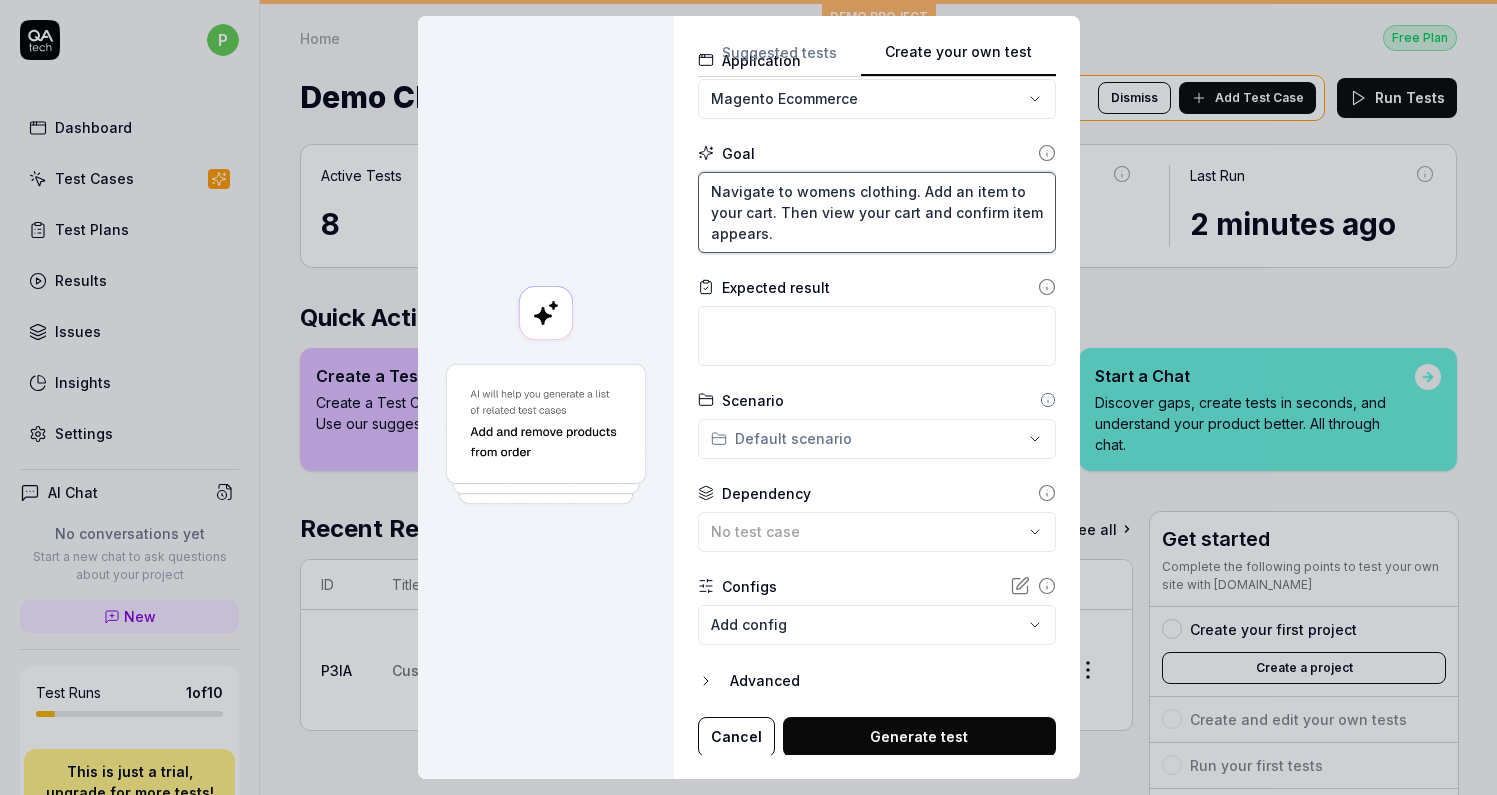 scroll, scrollTop: 145, scrollLeft: 0, axis: vertical 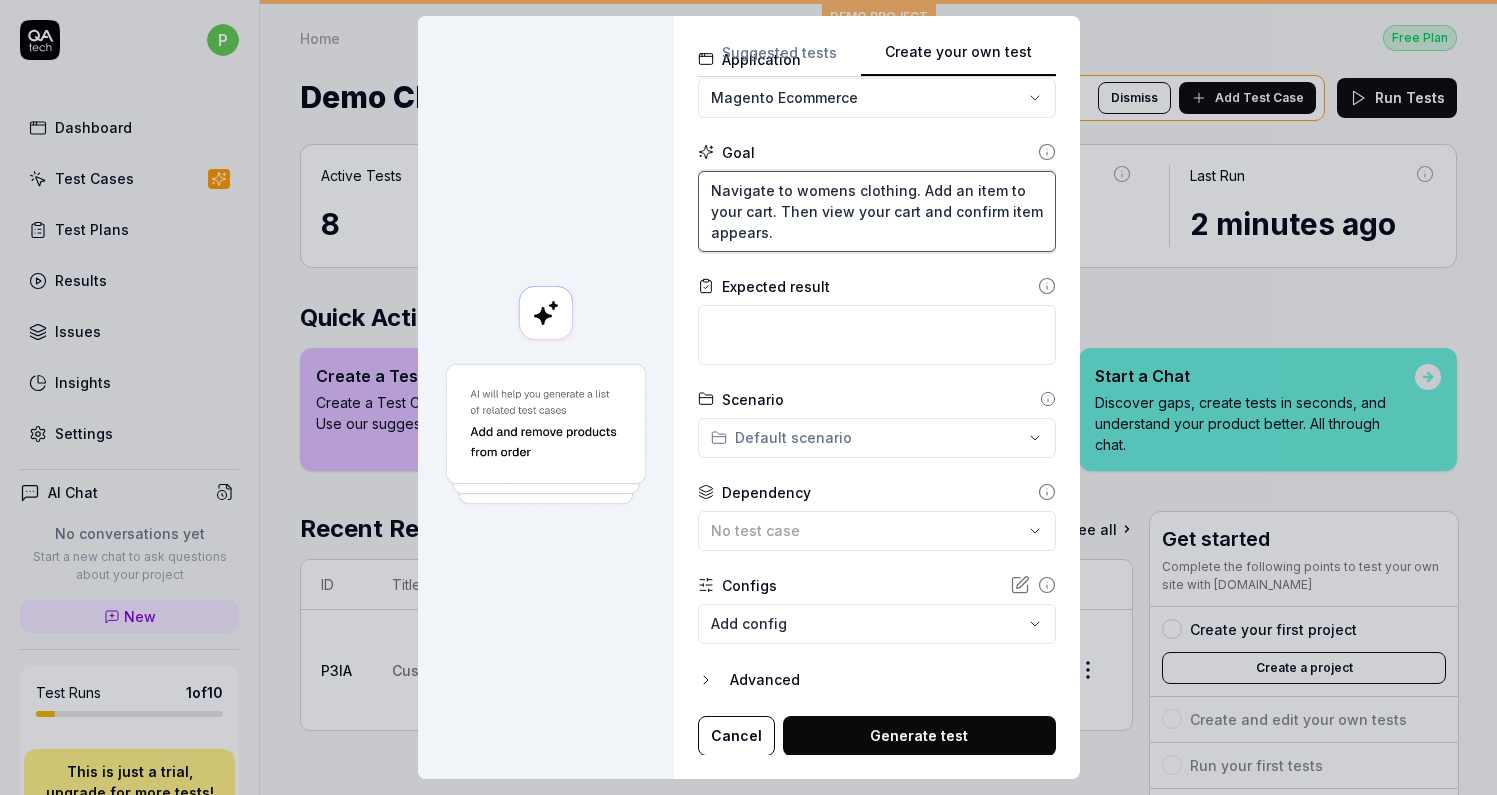 type on "Navigate to womens clothing. Add an item to your cart. Then view your cart and confirm item appears." 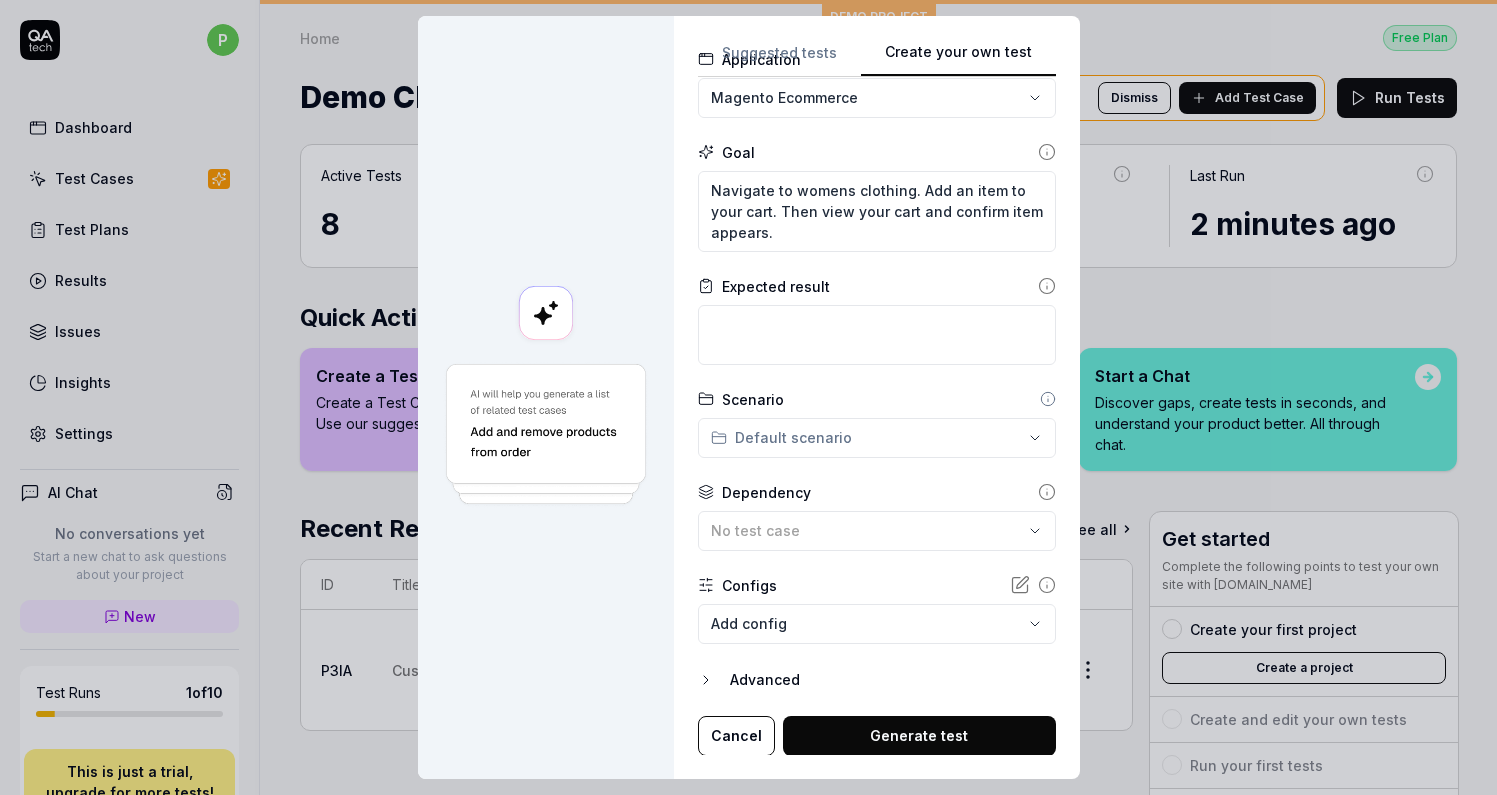 click on "p Dashboard Test Cases Test Plans Results Issues Insights Settings AI Chat No conversations yet Start a new chat to ask questions about your project New Test Runs 1  of  10 This is just a trial, upgrade for more tests! You have almost reached the limit for the trial. Upgrade Now Book a call with us Documentation Q QA io Demo CRM Collapse Sidebar DEMO PROJECT Home Free Plan Home Free Plan Demo CRM We have new tests for you! Dismiss Add Test Case Run Tests Active Tests 8 Run count 1 Test Case Executions 8 Last Run 2 minutes ago Quick Actions Create a Test Create a Test Case for existing functionality. Use our suggestions, or write your own prompt. Reproduce a Bug Create a Test Case to verify that a bug has been fixed. Just paste in your ticket description. Start a Chat Discover gaps, create tests in seconds, and understand your product better. All through chat. Recent Results See all ID Title Trigger Result Duration Started P3IA Custom p Manual by [PERSON_NAME][EMAIL_ADDRESS][PERSON_NAME][DOMAIN_NAME] 6 Passed 1 Failed 1 Running 2m 41s" at bounding box center [748, 397] 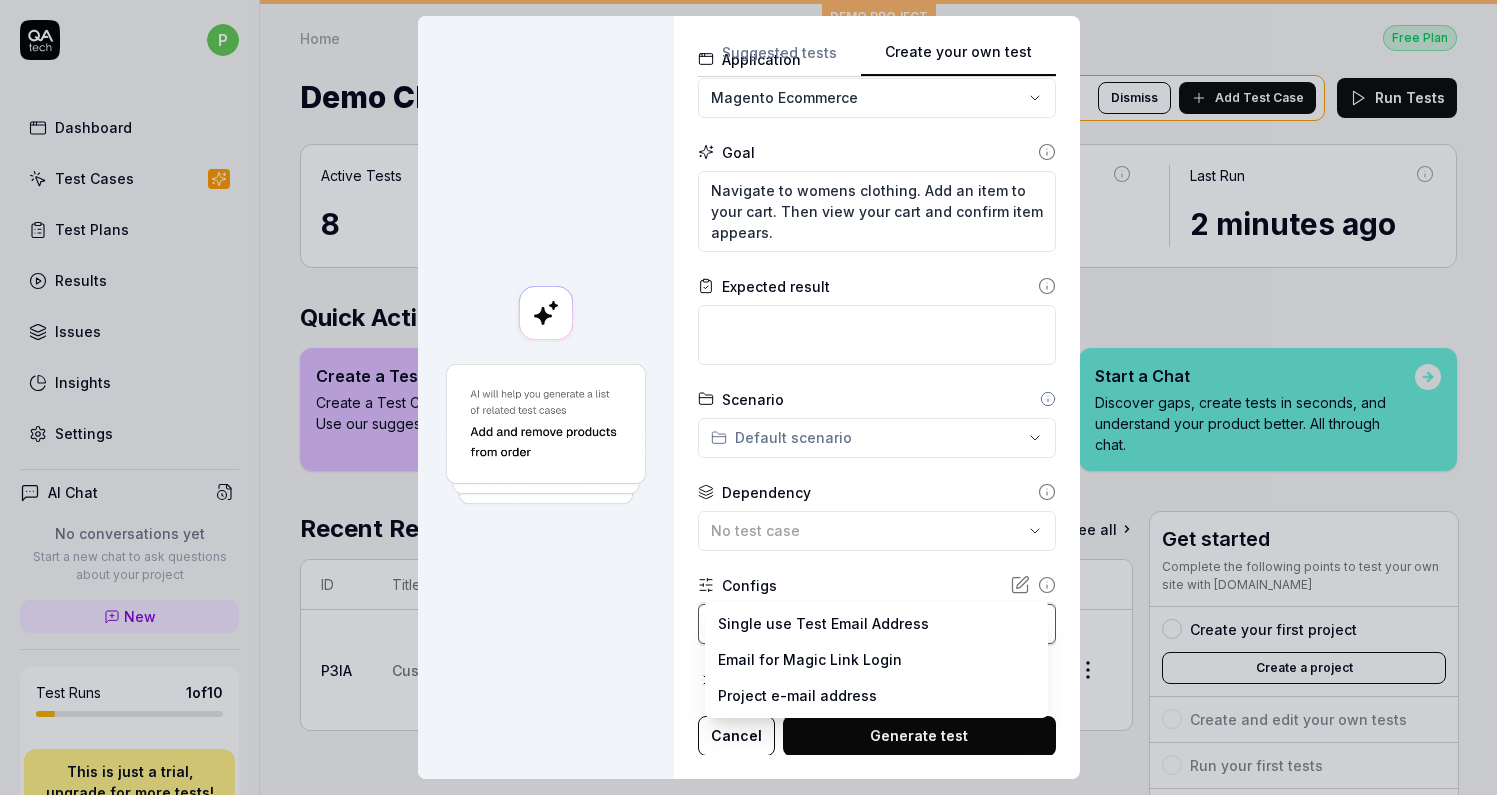 click on "**********" at bounding box center [748, 397] 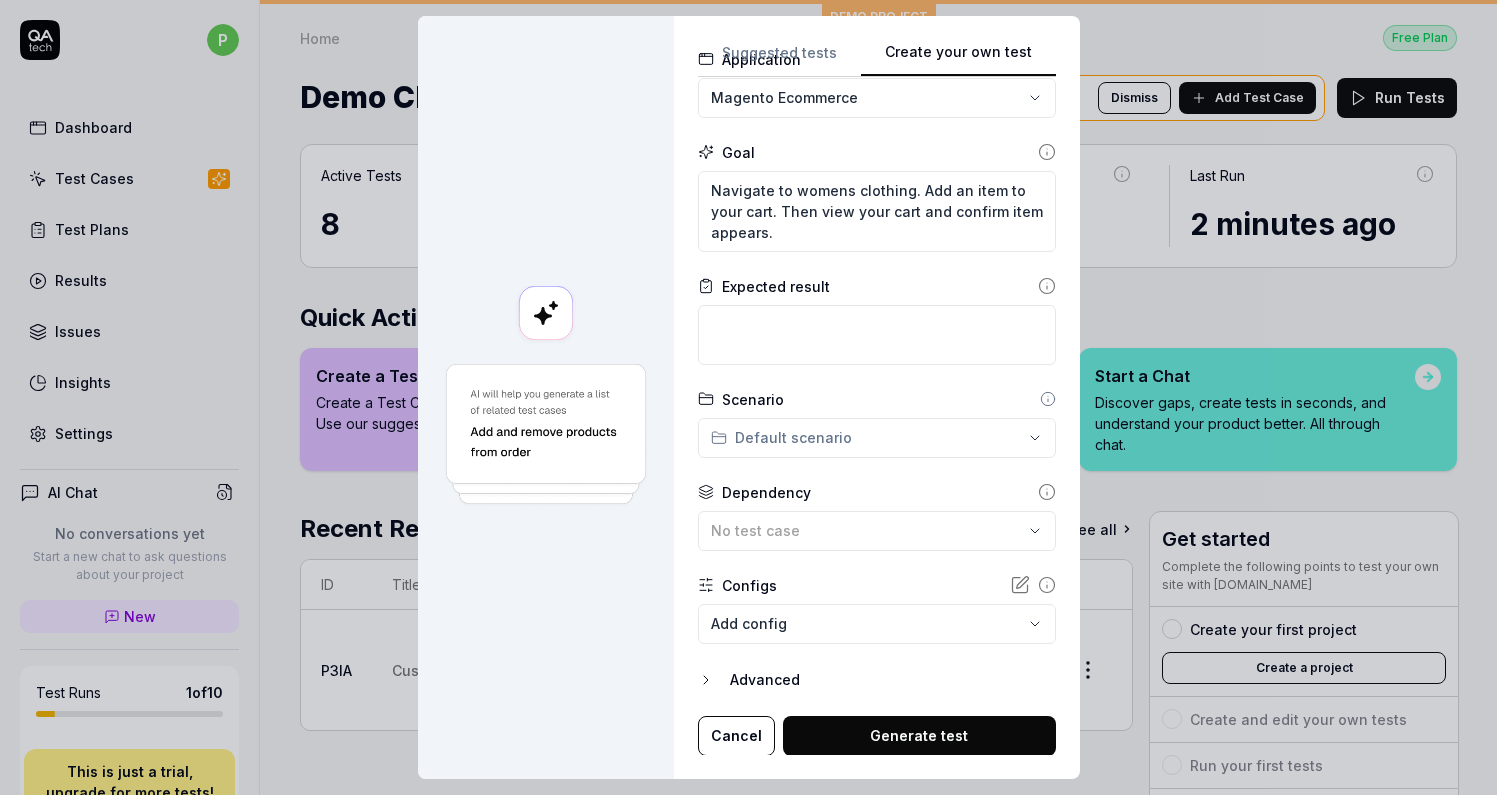 click on "Generate test" at bounding box center [919, 736] 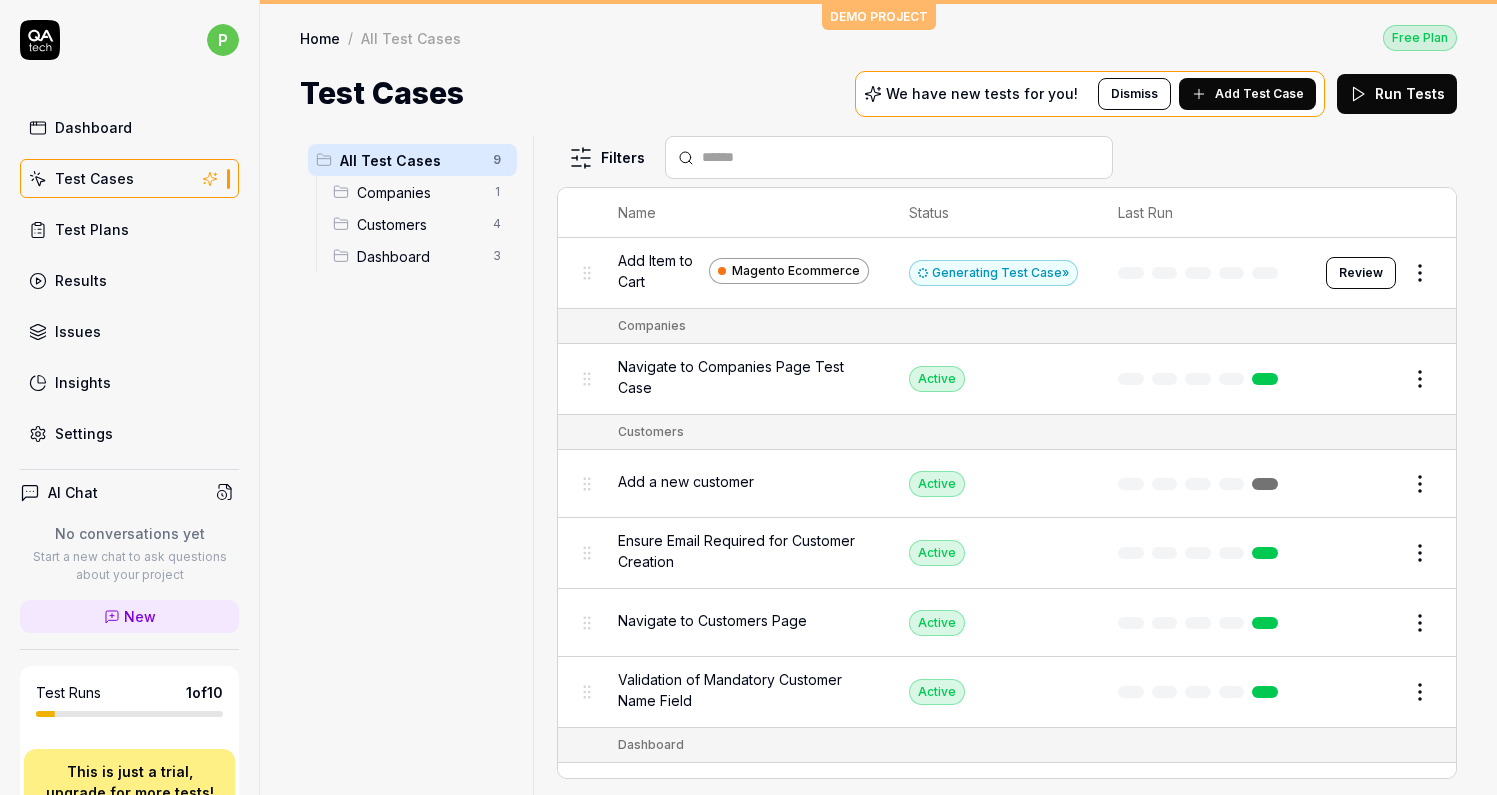 click on "Add Item to Cart" at bounding box center (659, 271) 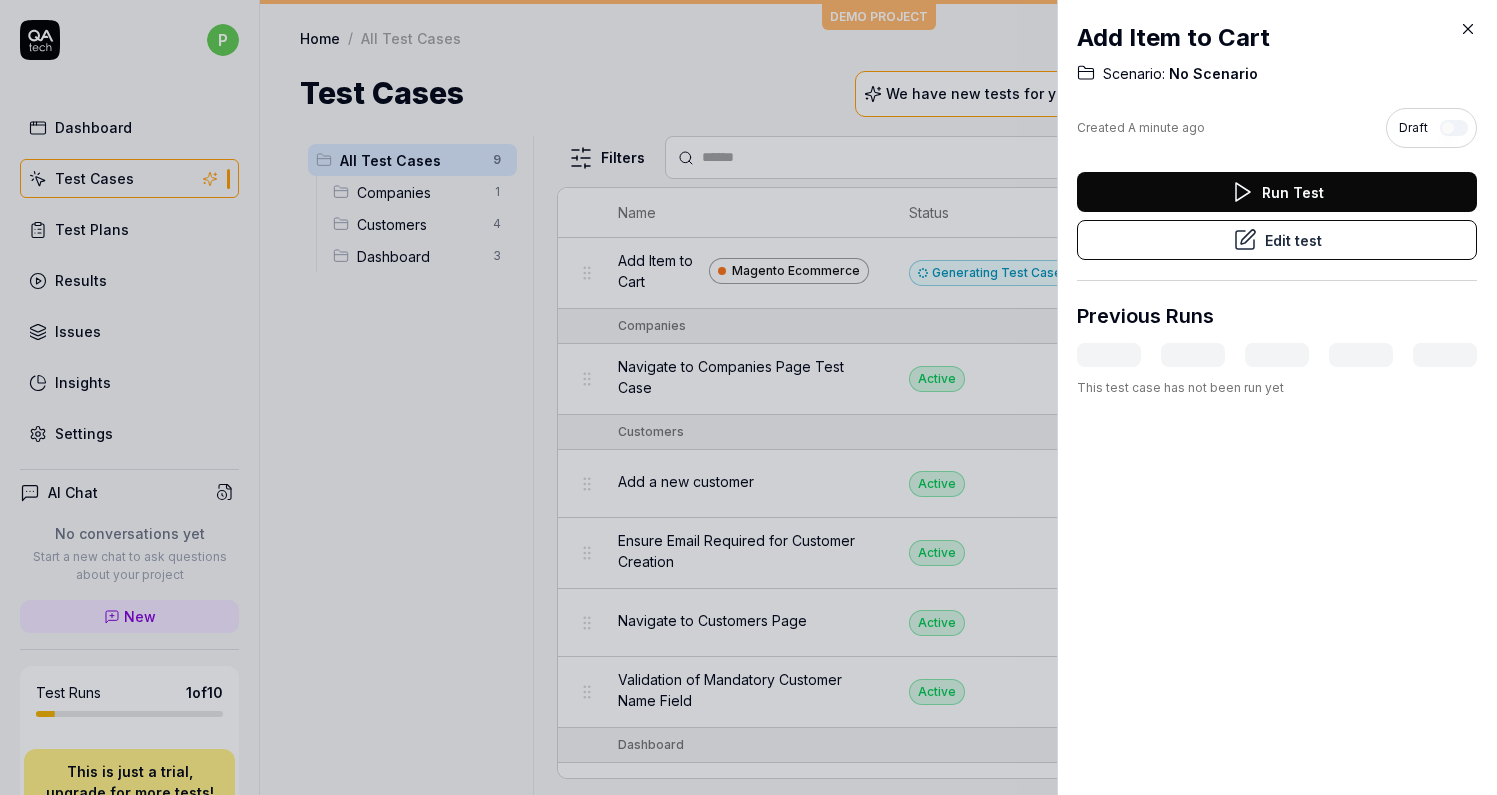 click at bounding box center [748, 397] 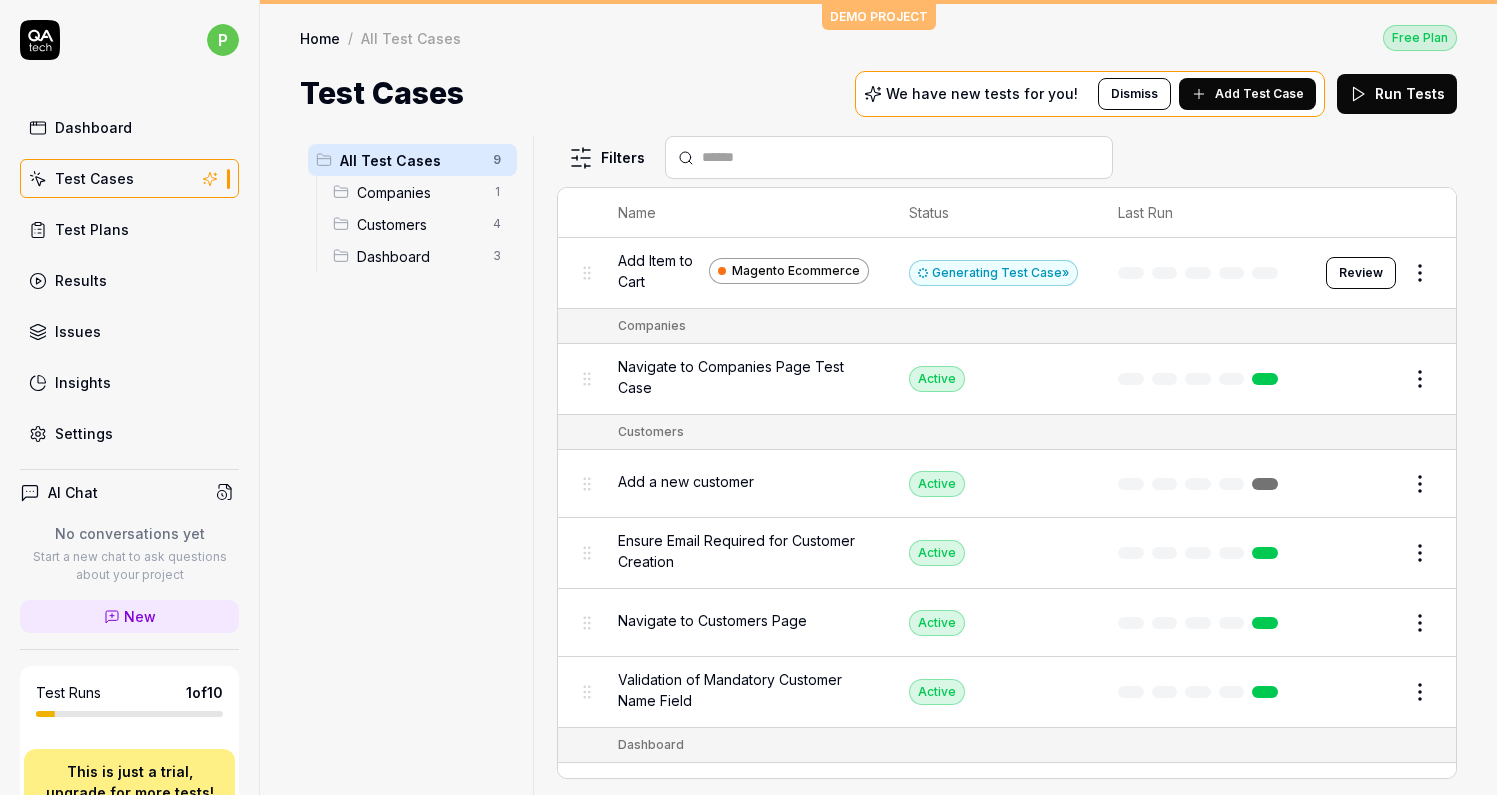click on "Generating Test Case  »" at bounding box center (993, 273) 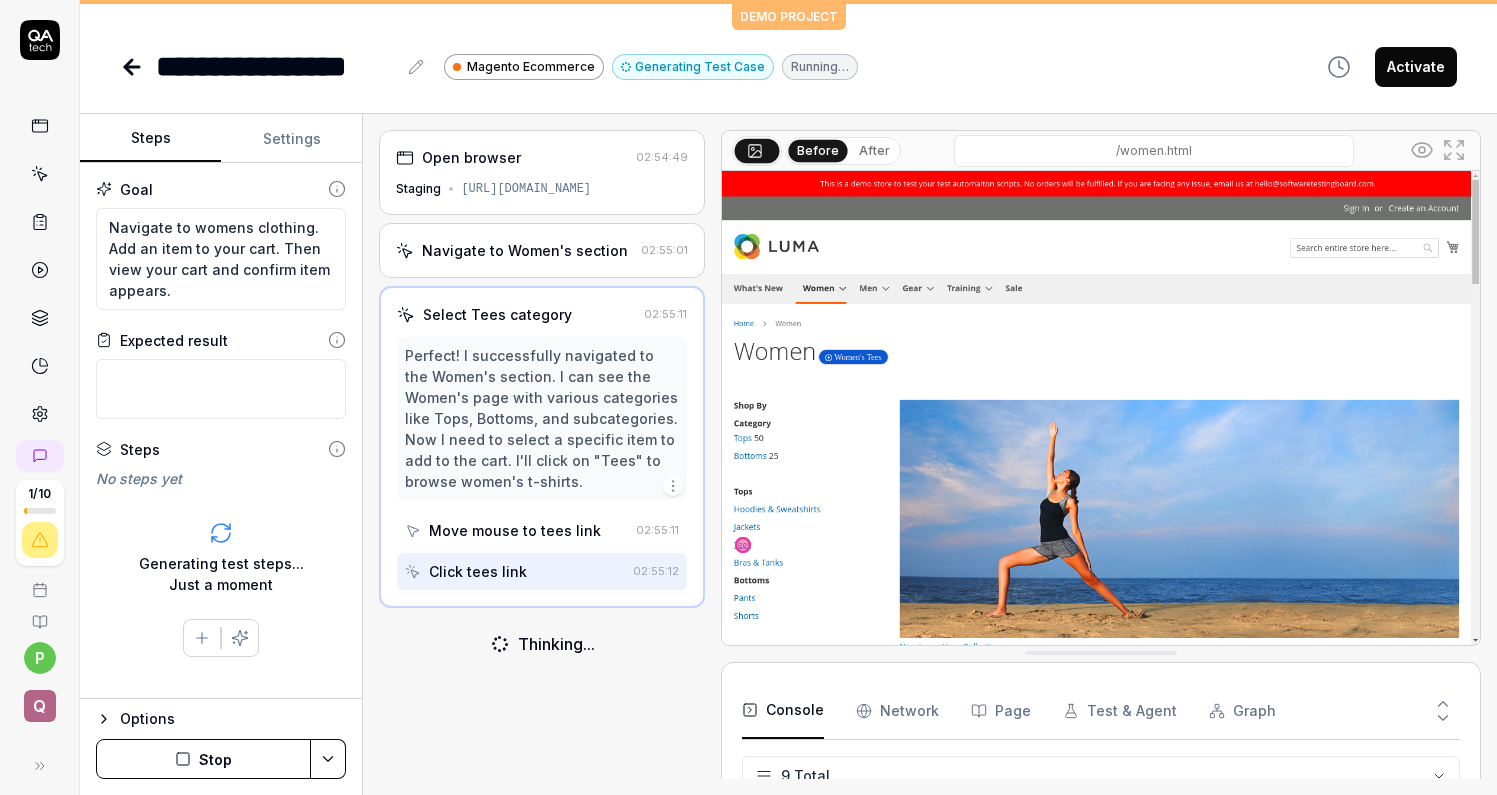 scroll, scrollTop: 267, scrollLeft: 0, axis: vertical 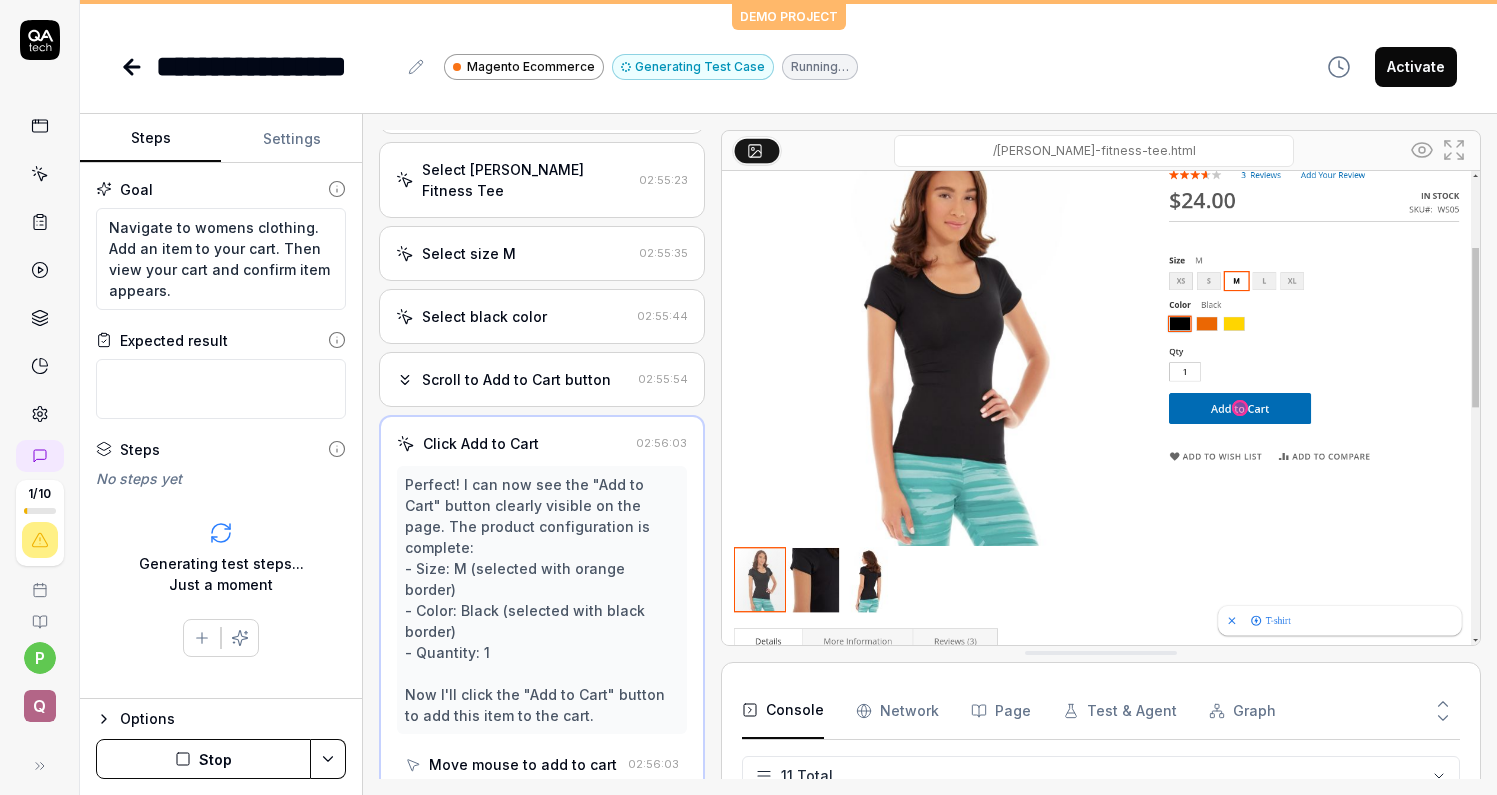 click 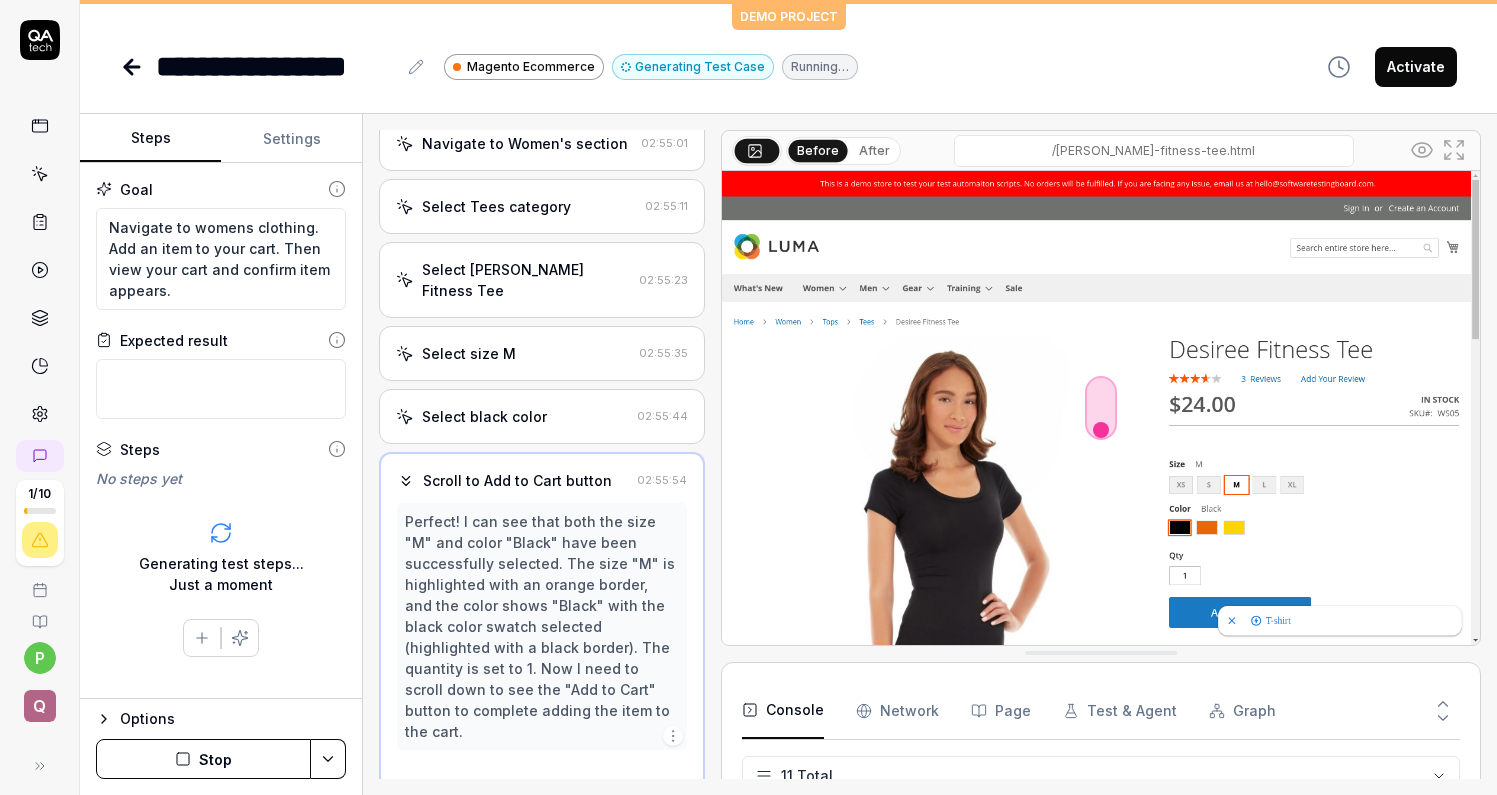 scroll, scrollTop: 103, scrollLeft: 0, axis: vertical 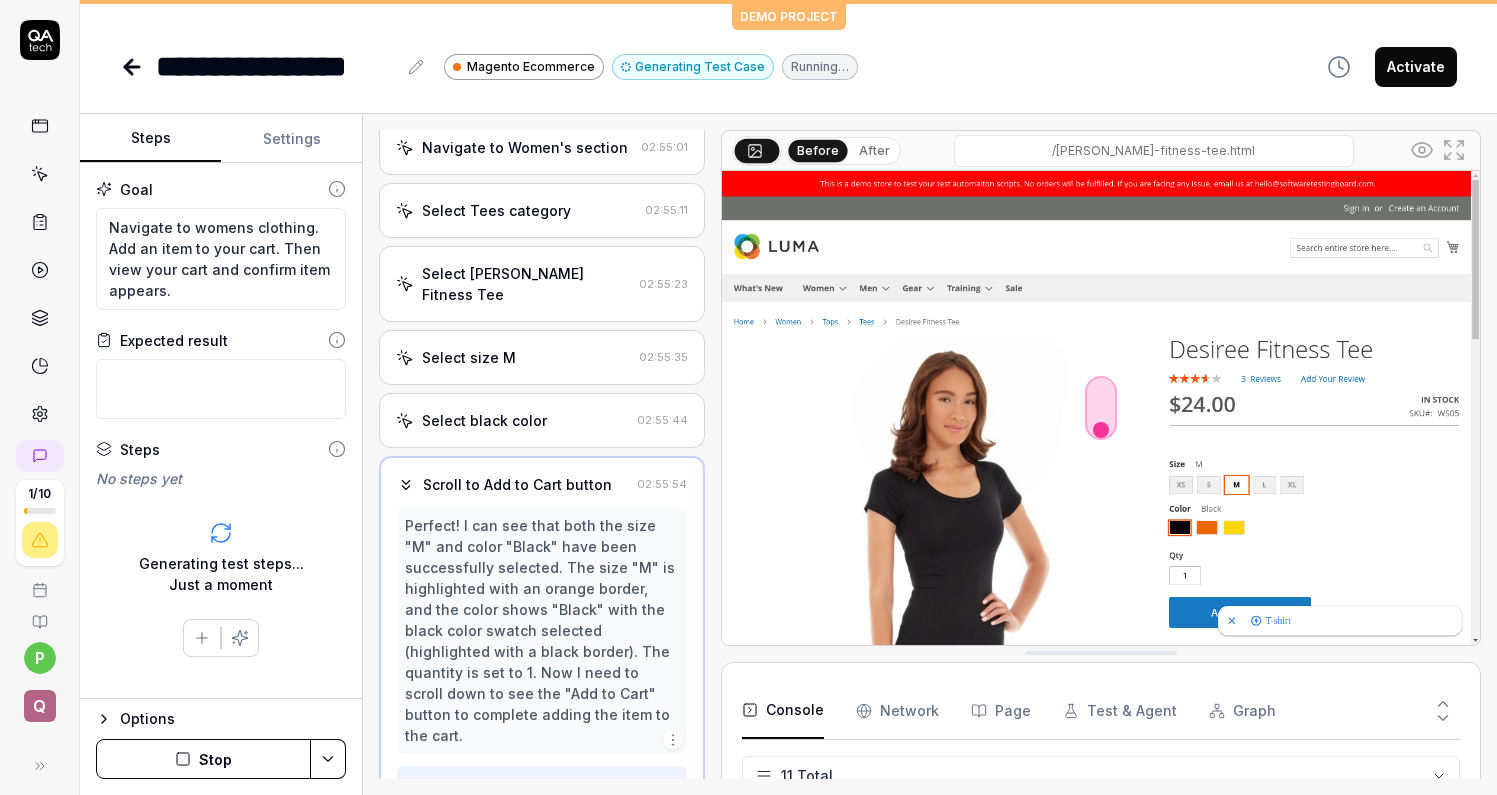 click 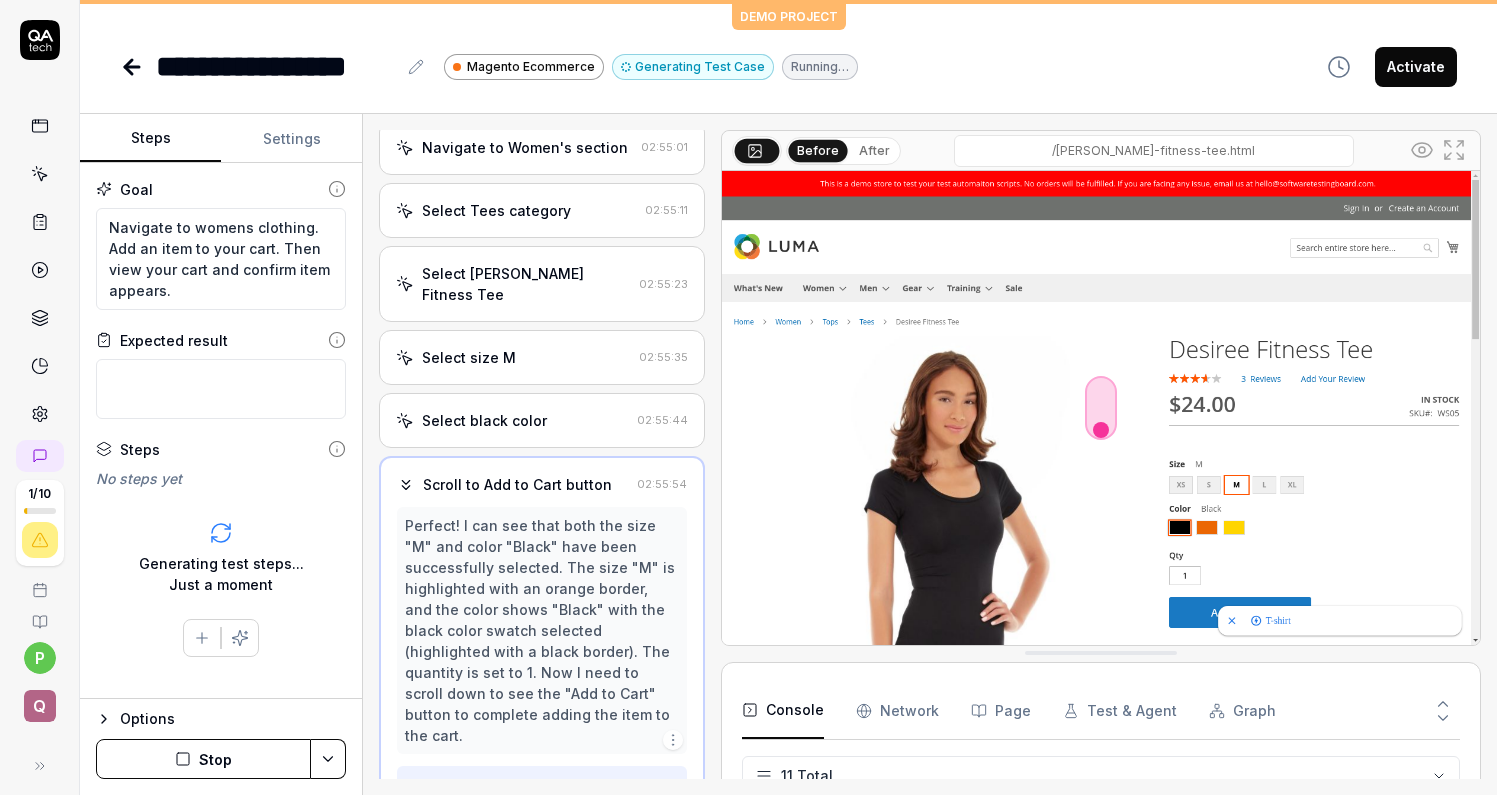 scroll, scrollTop: 229, scrollLeft: 0, axis: vertical 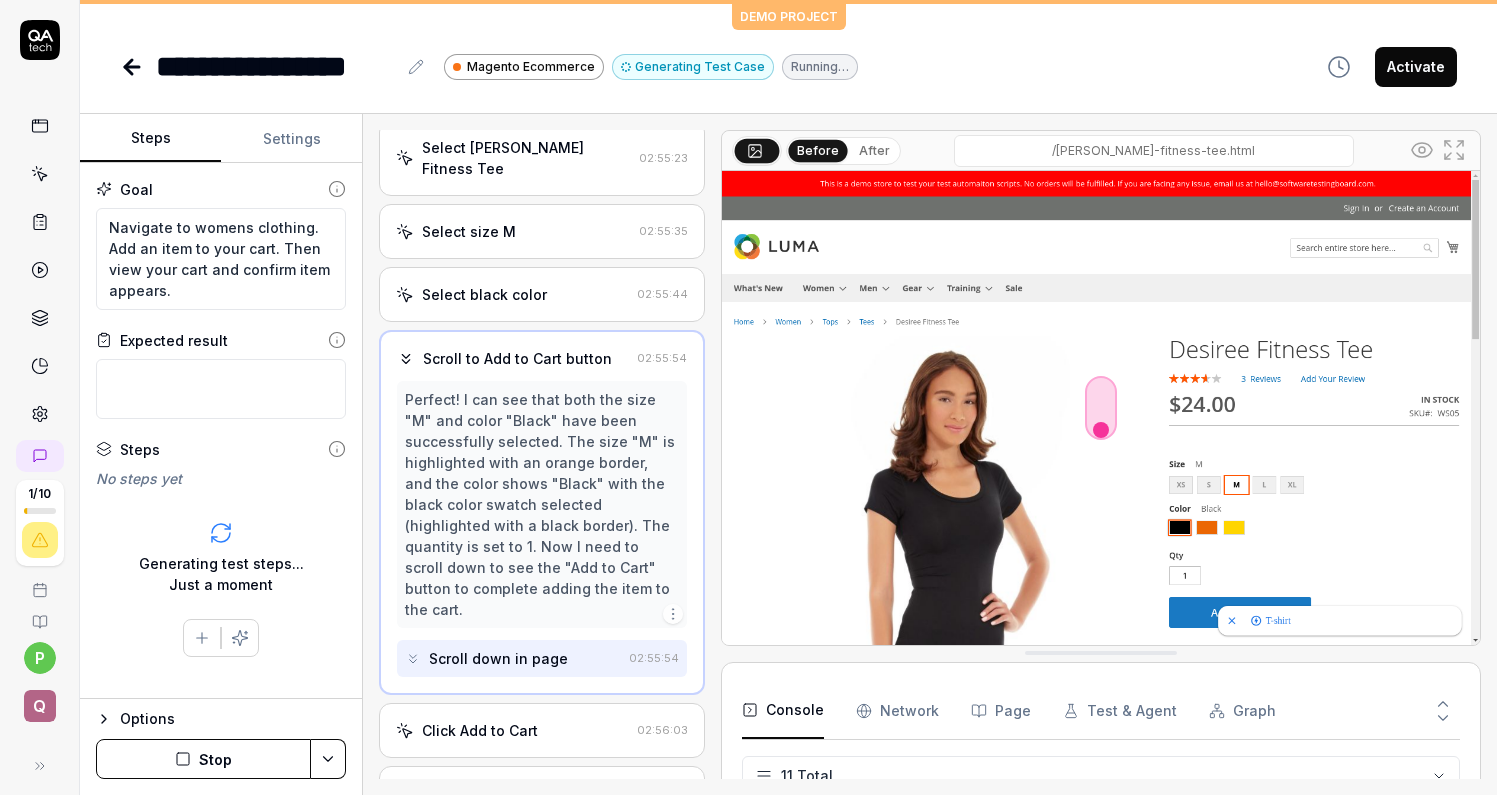 click on "Click Add to Cart" at bounding box center (512, 730) 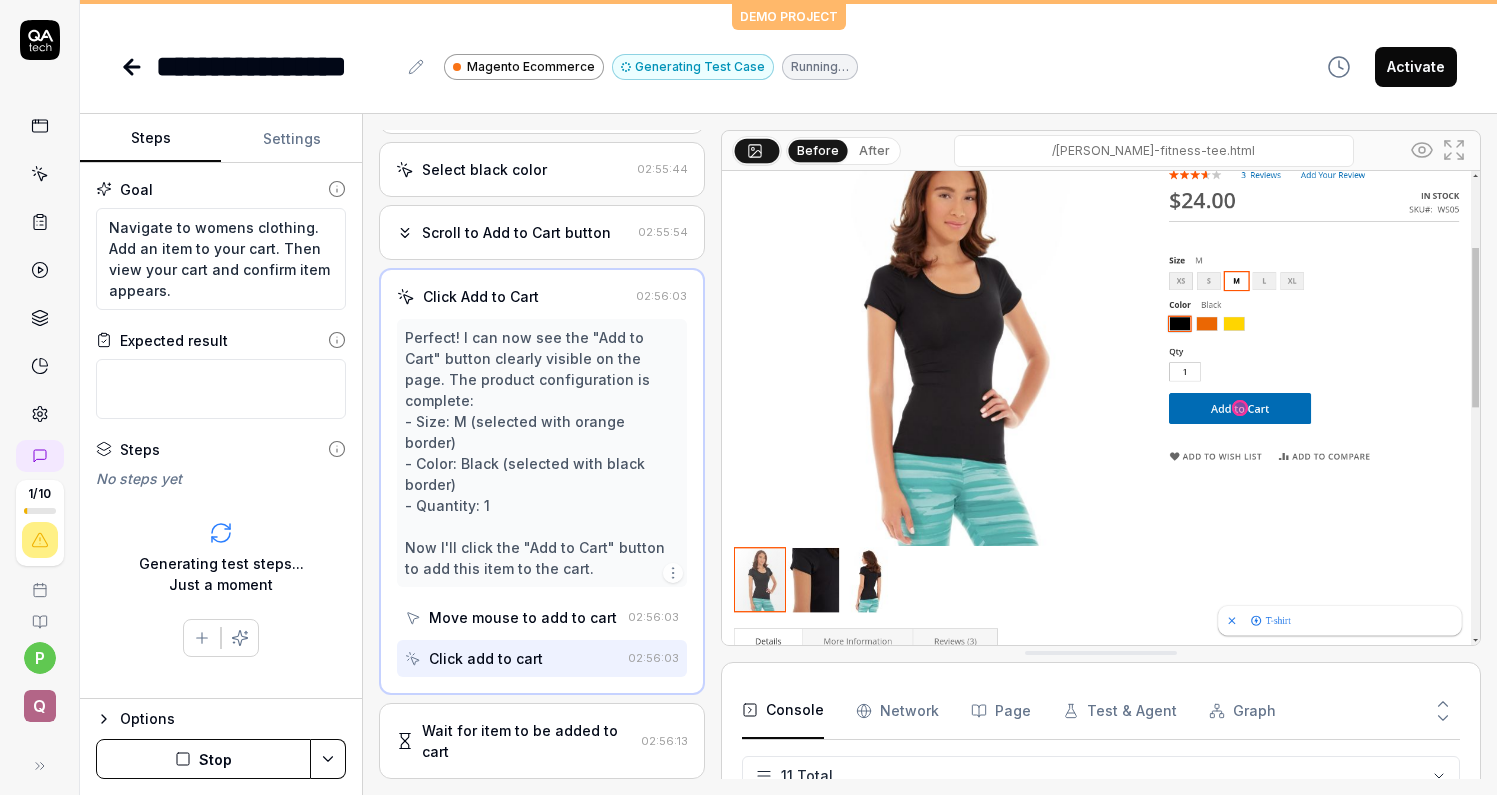scroll, scrollTop: 355, scrollLeft: 0, axis: vertical 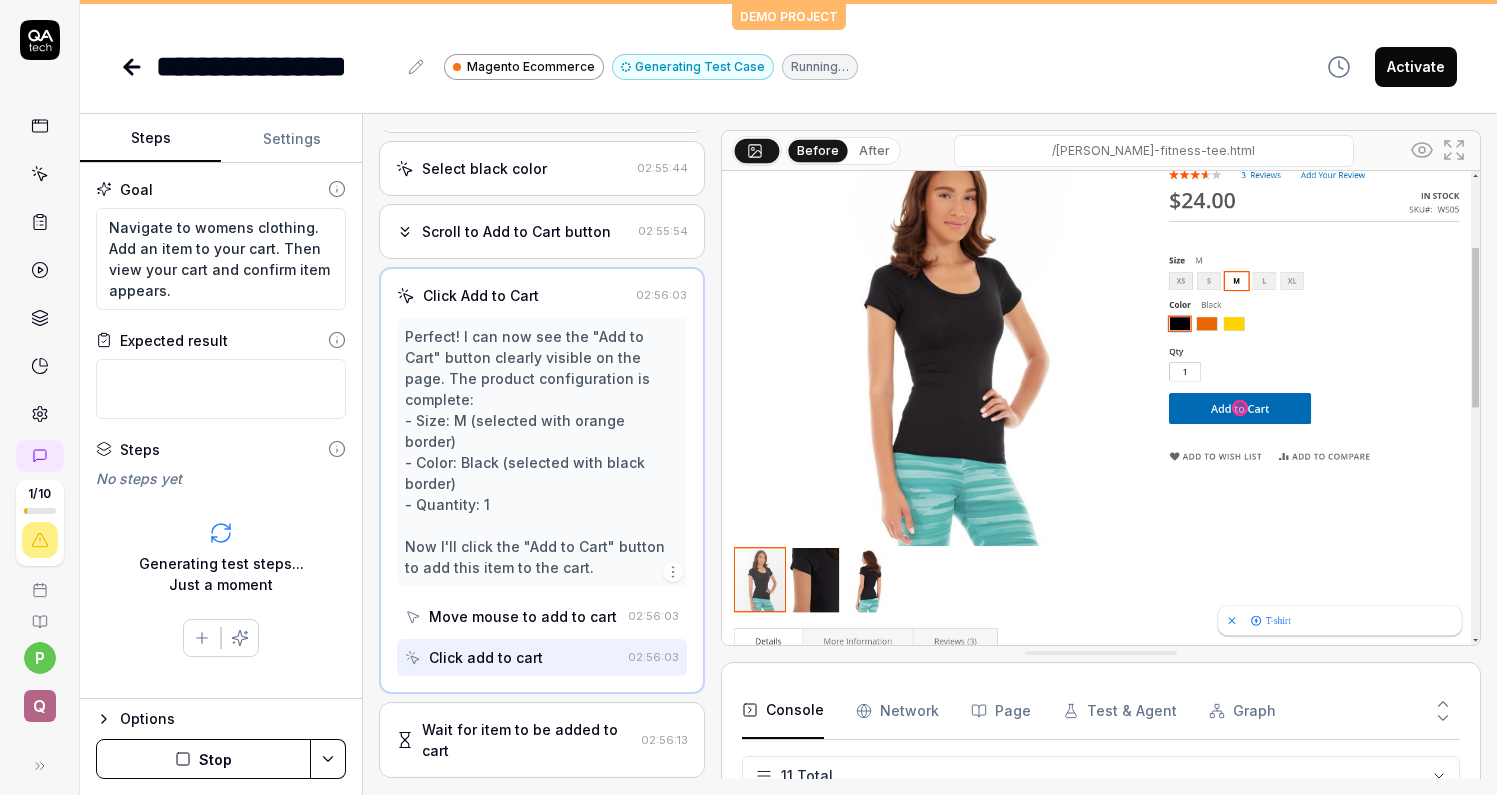 click on "Wait for item to be added to cart 02:56:13" at bounding box center [542, 740] 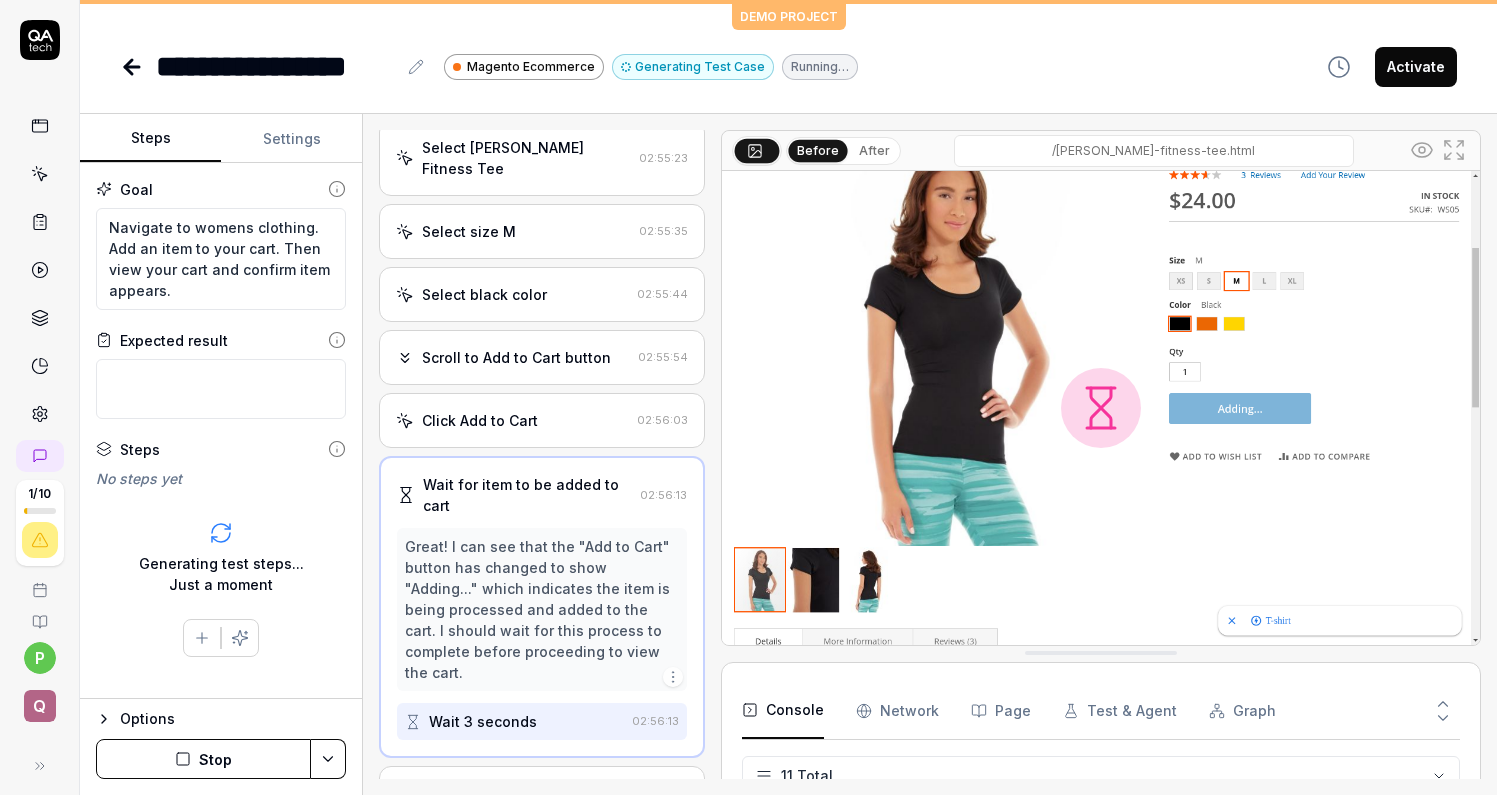 scroll, scrollTop: 293, scrollLeft: 0, axis: vertical 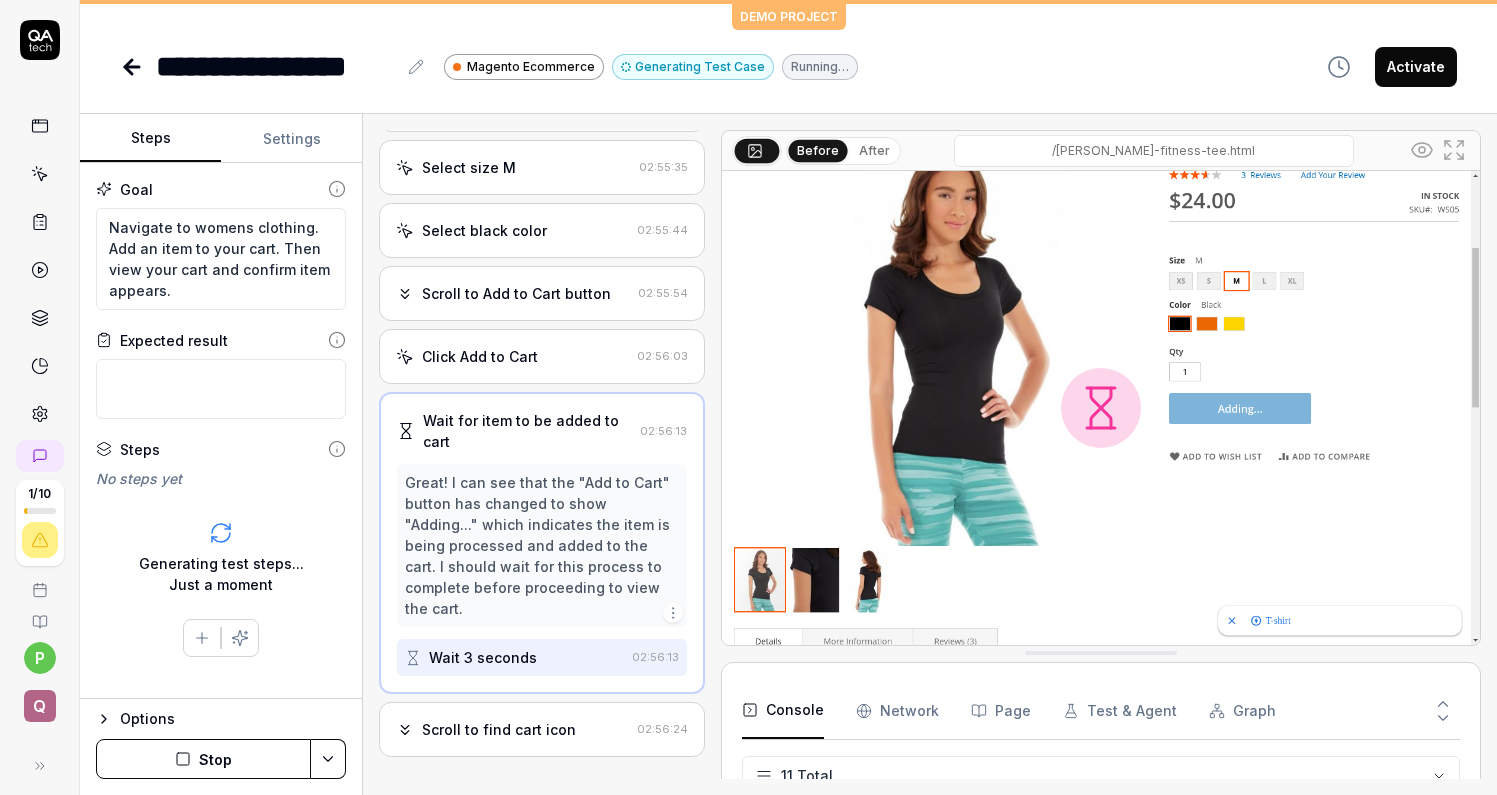 click on "Scroll to find cart icon" at bounding box center (512, 729) 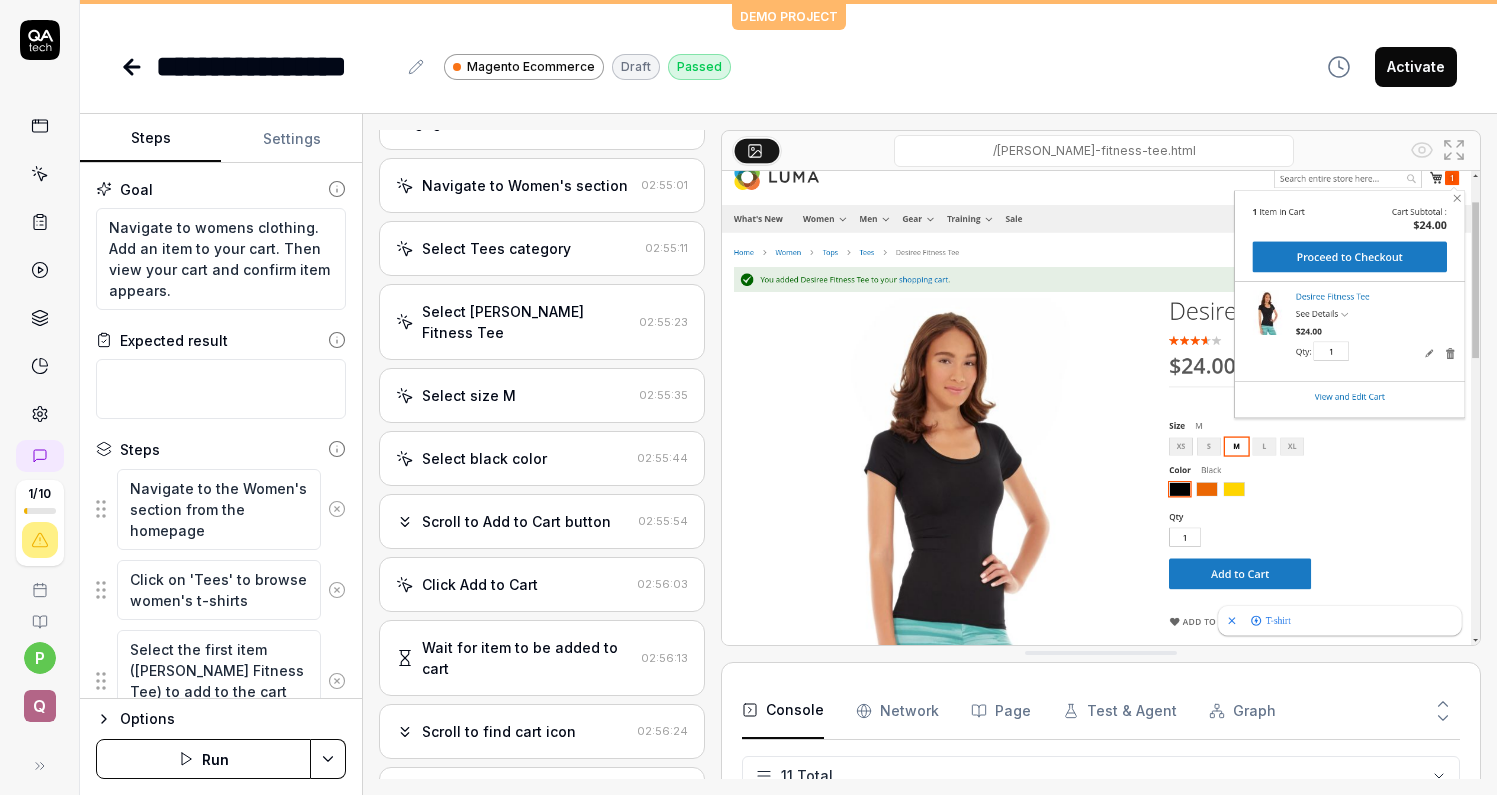 scroll, scrollTop: 0, scrollLeft: 0, axis: both 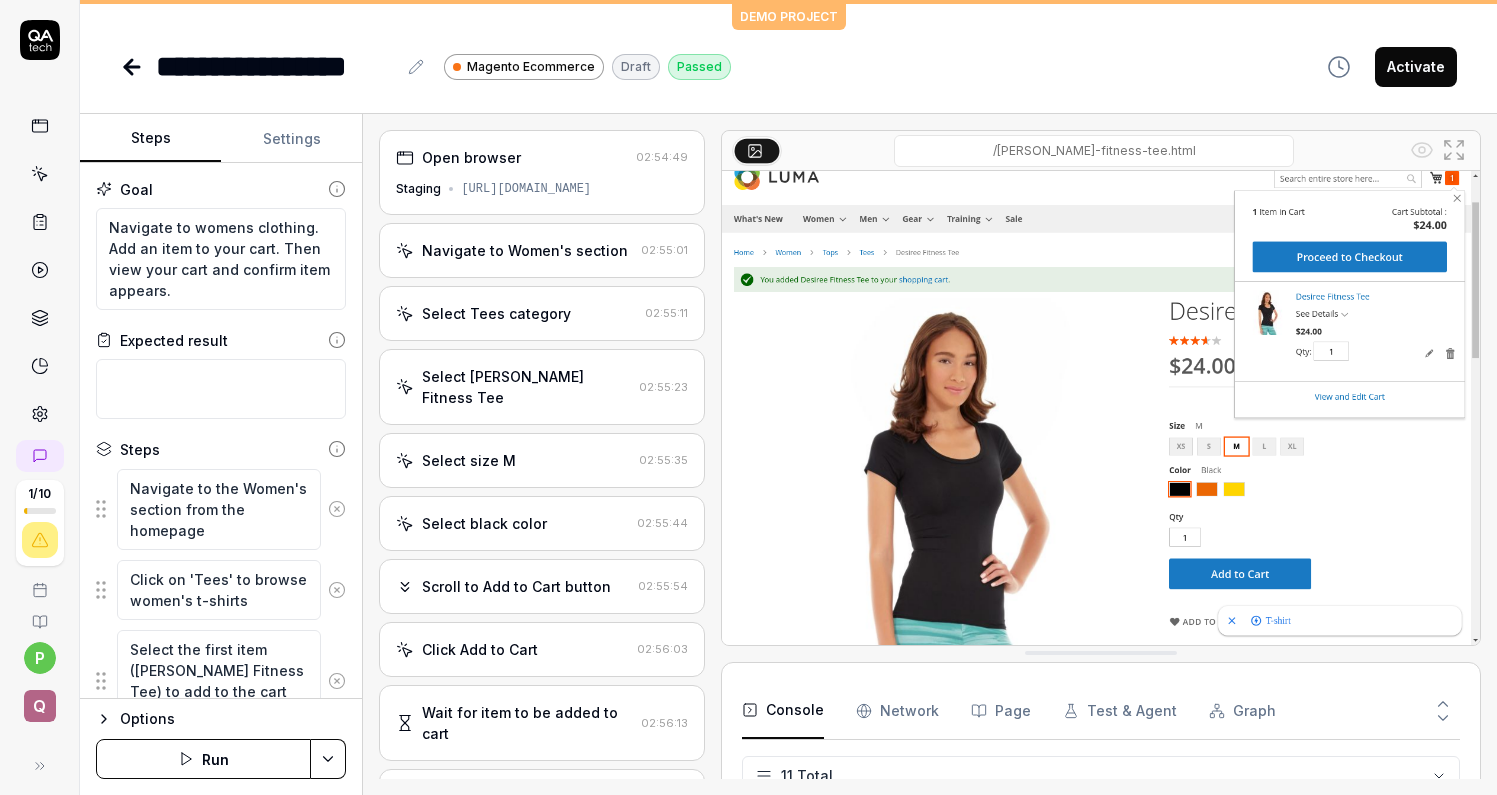 click 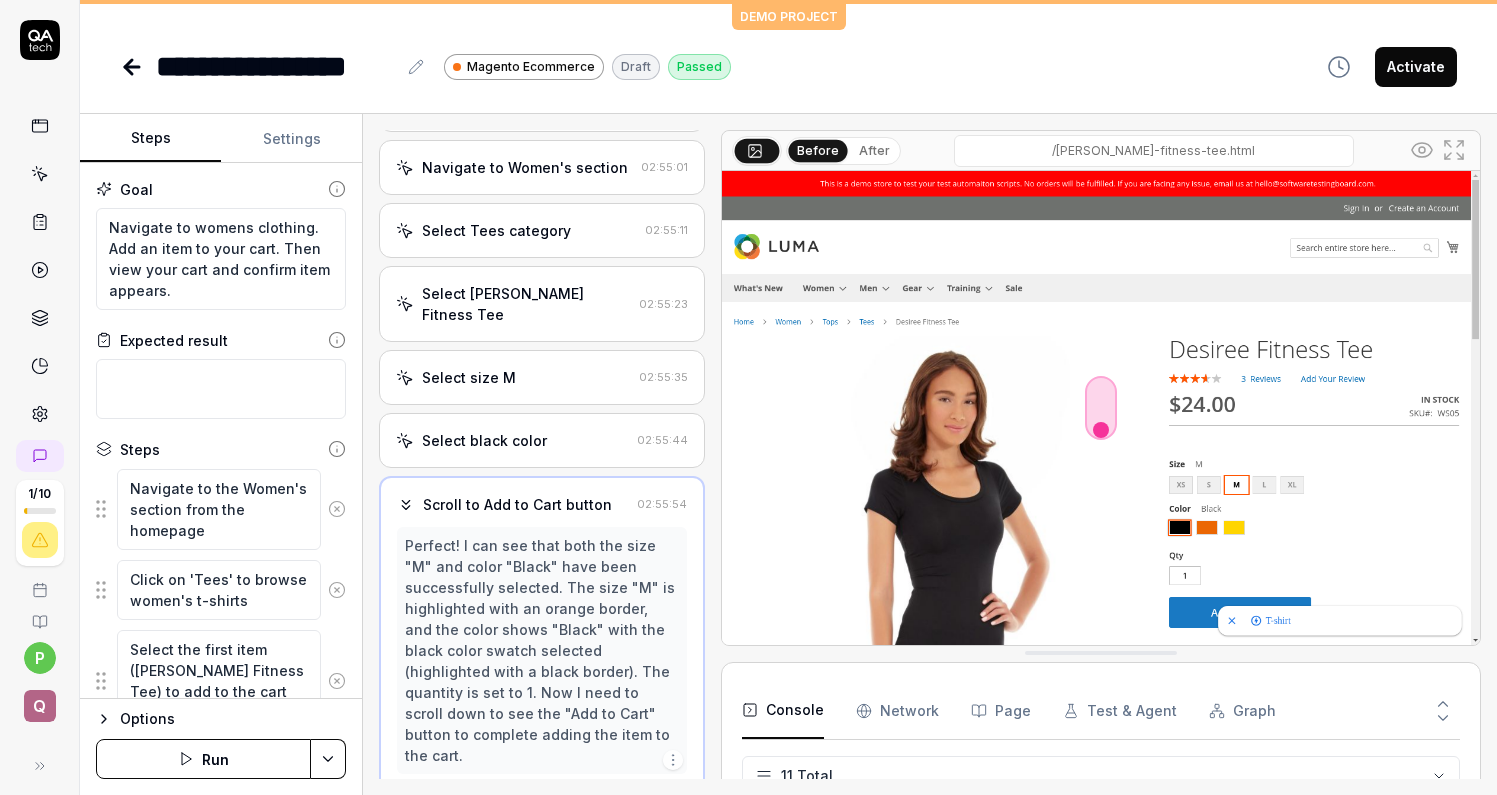 scroll, scrollTop: 103, scrollLeft: 0, axis: vertical 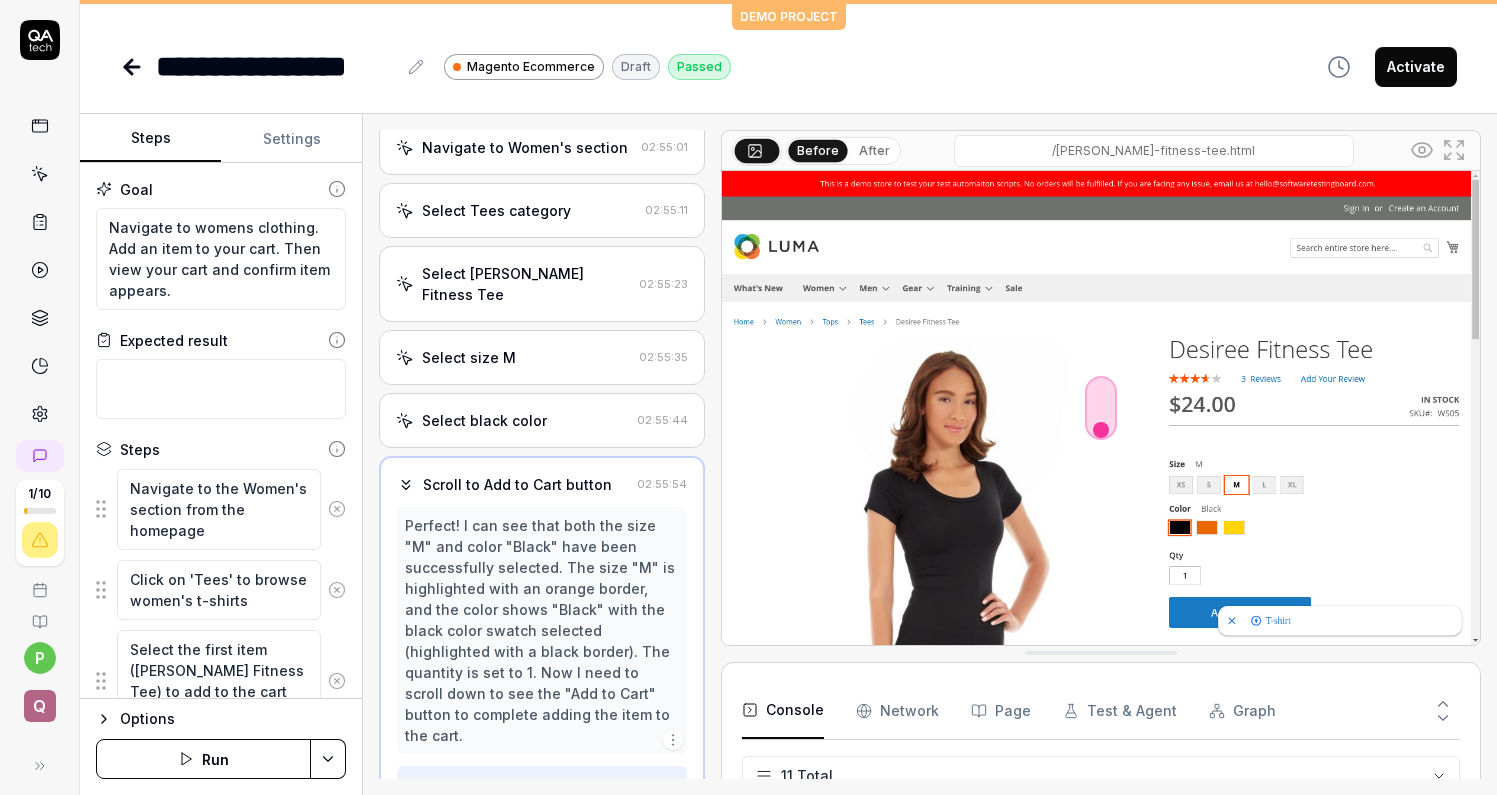 click 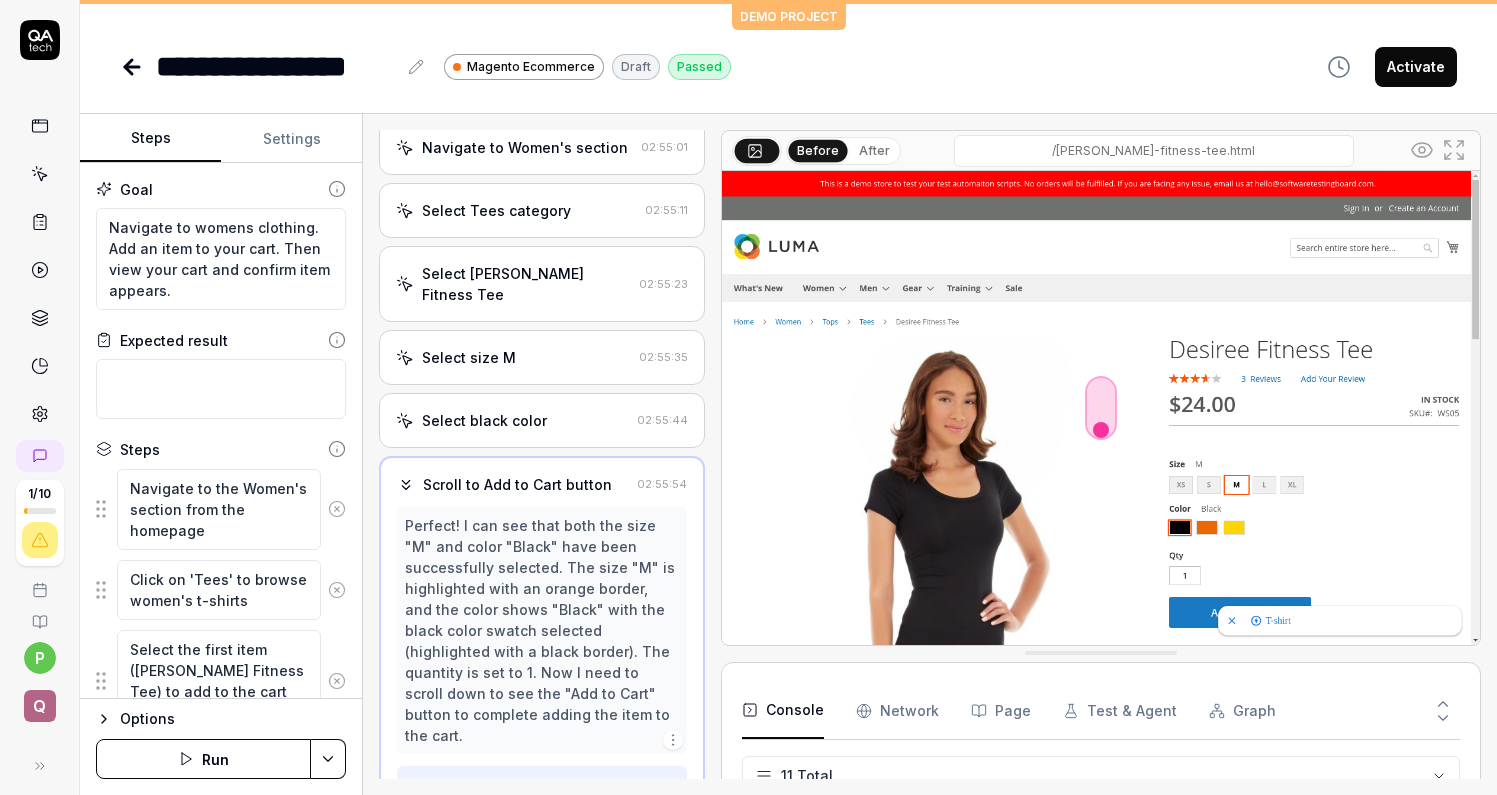 click at bounding box center (713, 454) 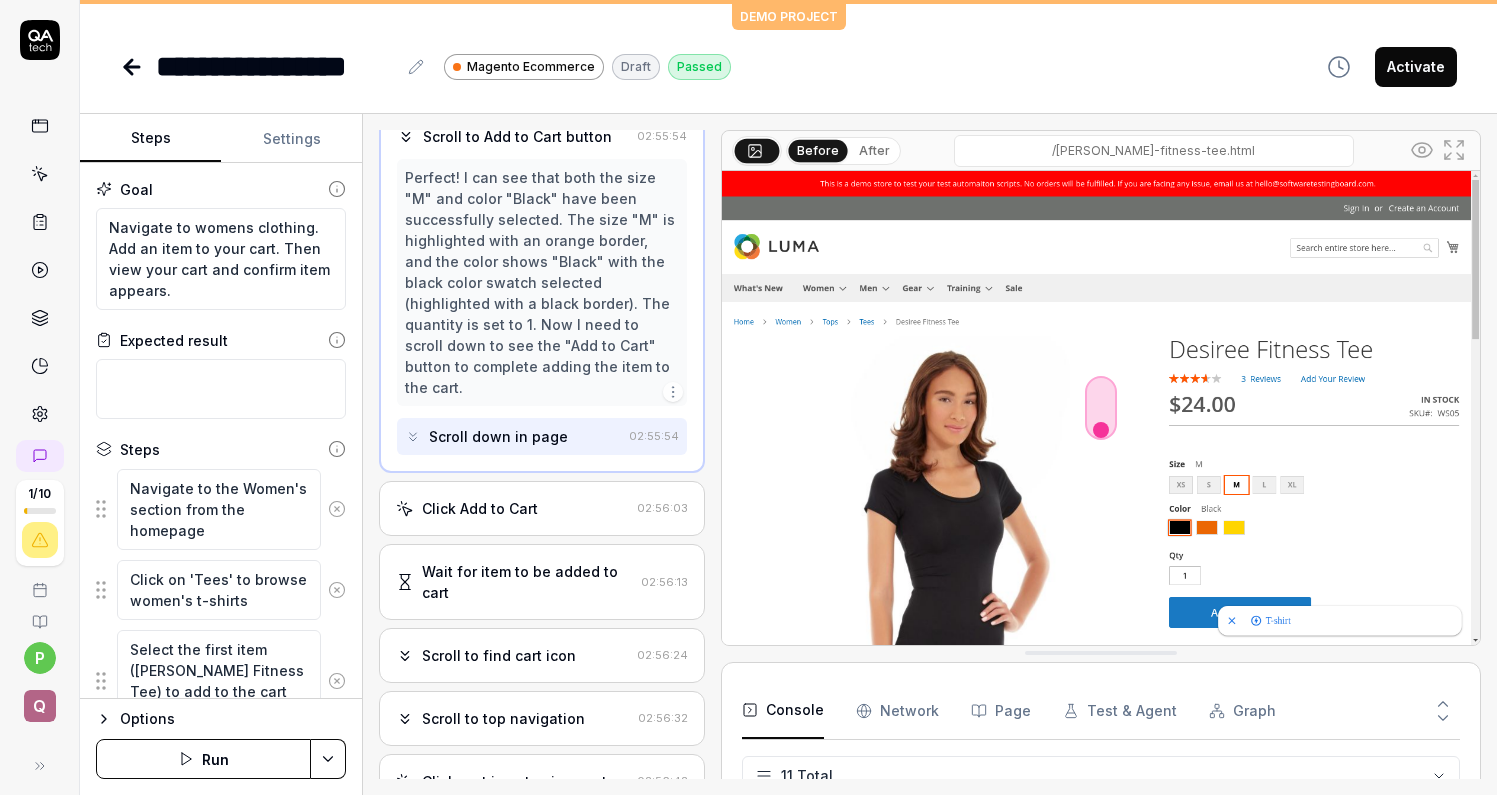 scroll, scrollTop: 548, scrollLeft: 0, axis: vertical 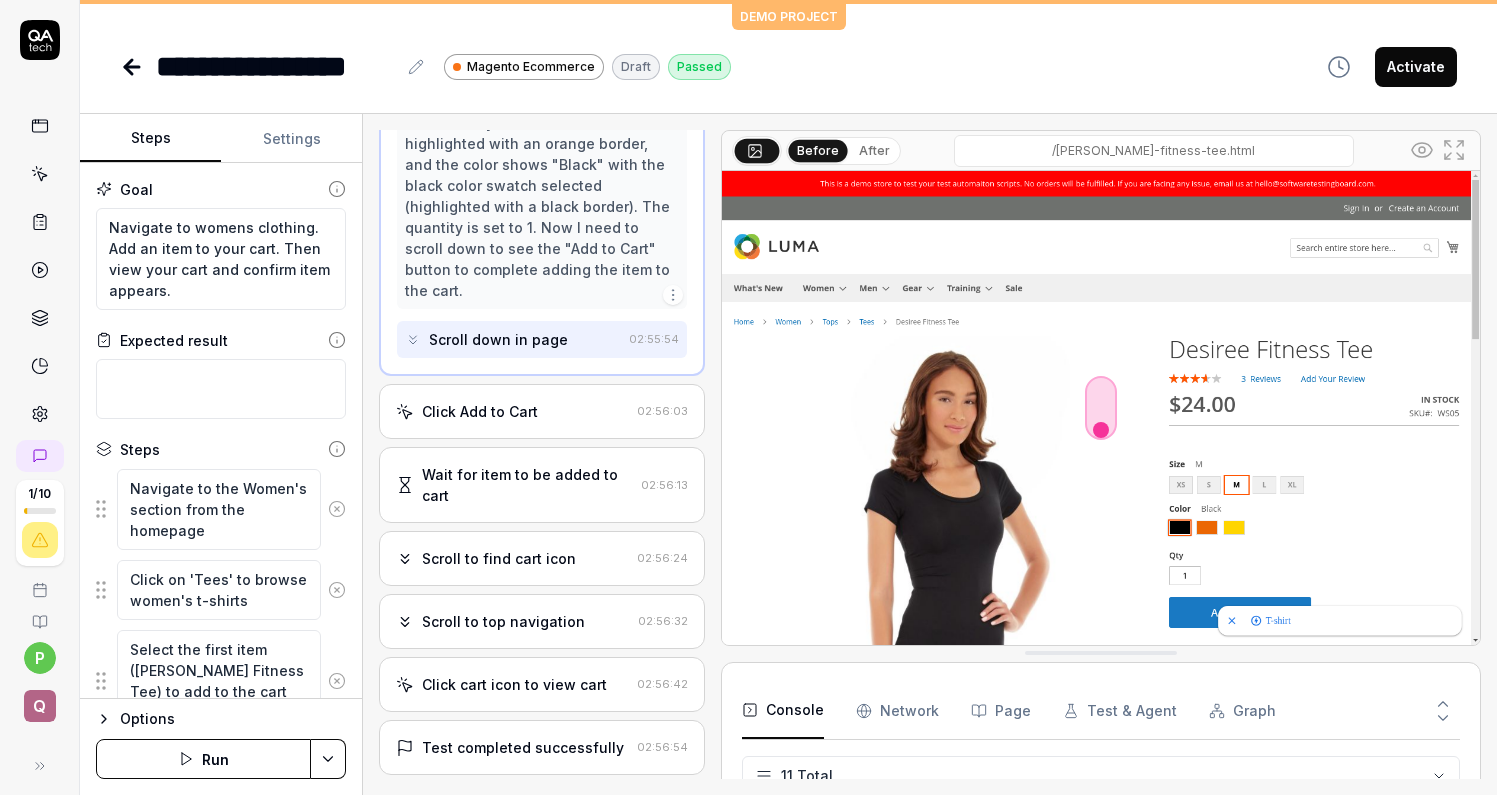 click on "Click Add to Cart" at bounding box center [512, 411] 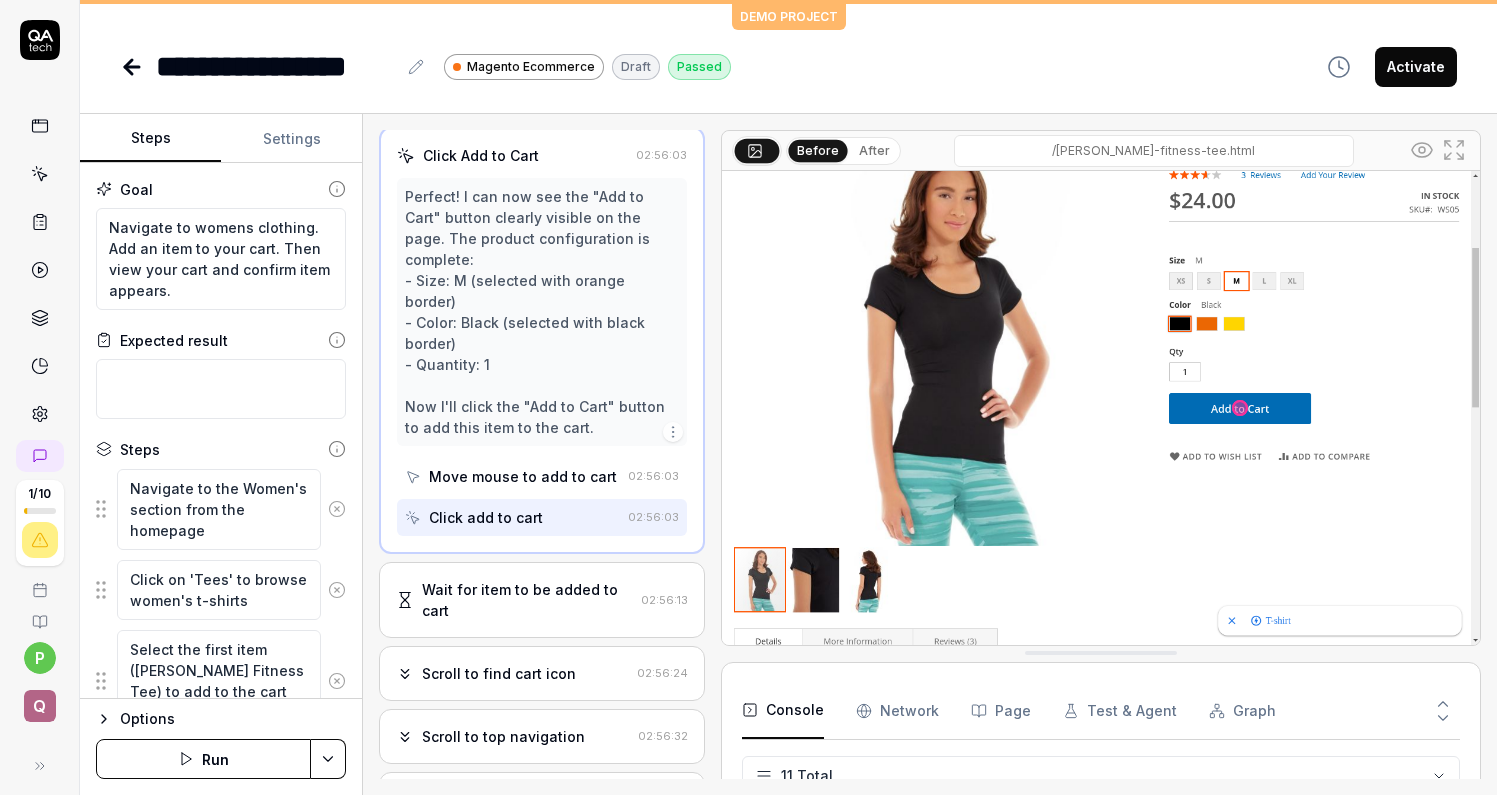 scroll, scrollTop: 499, scrollLeft: 0, axis: vertical 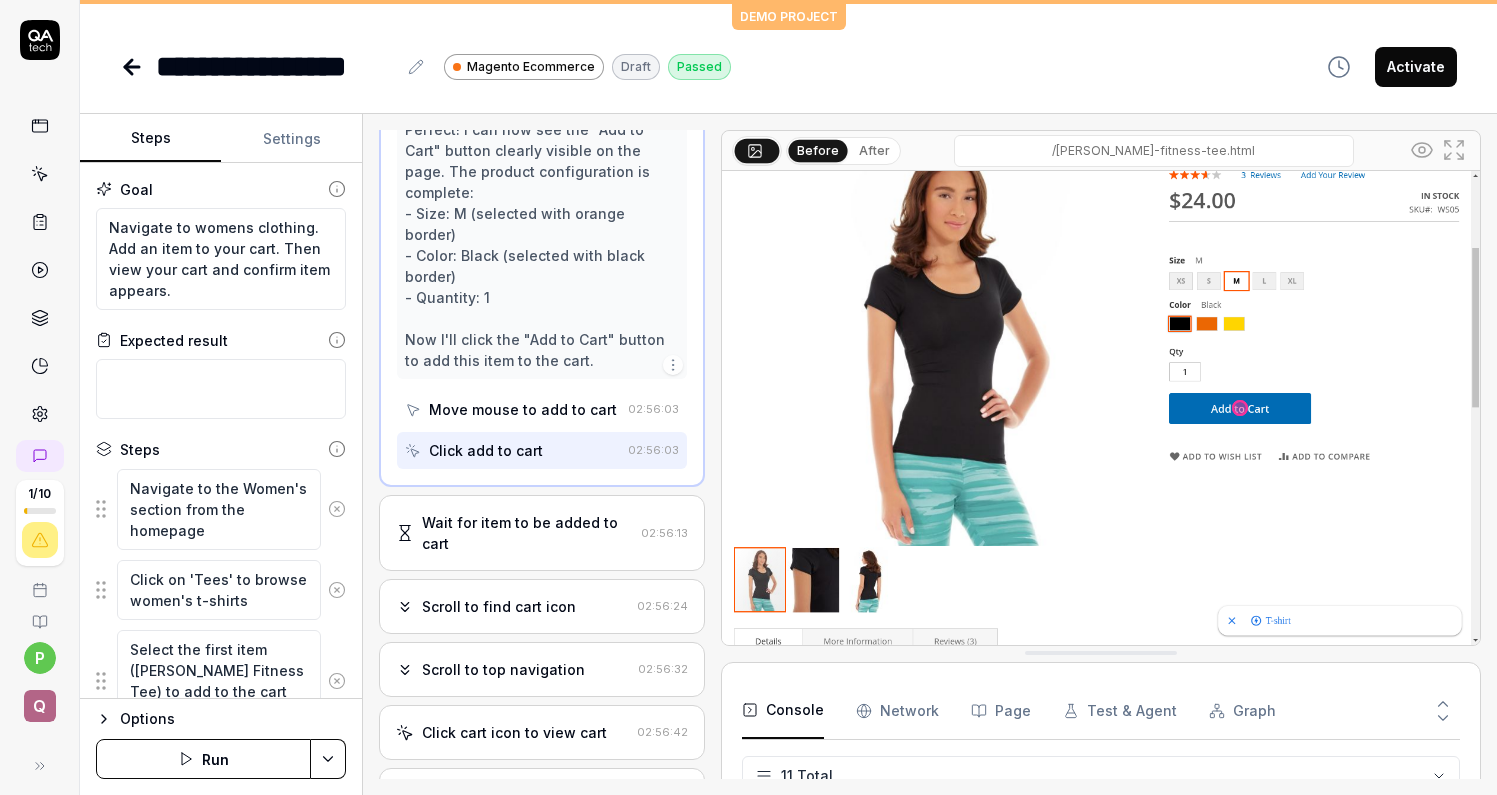 click on "Scroll to find cart icon" at bounding box center (512, 606) 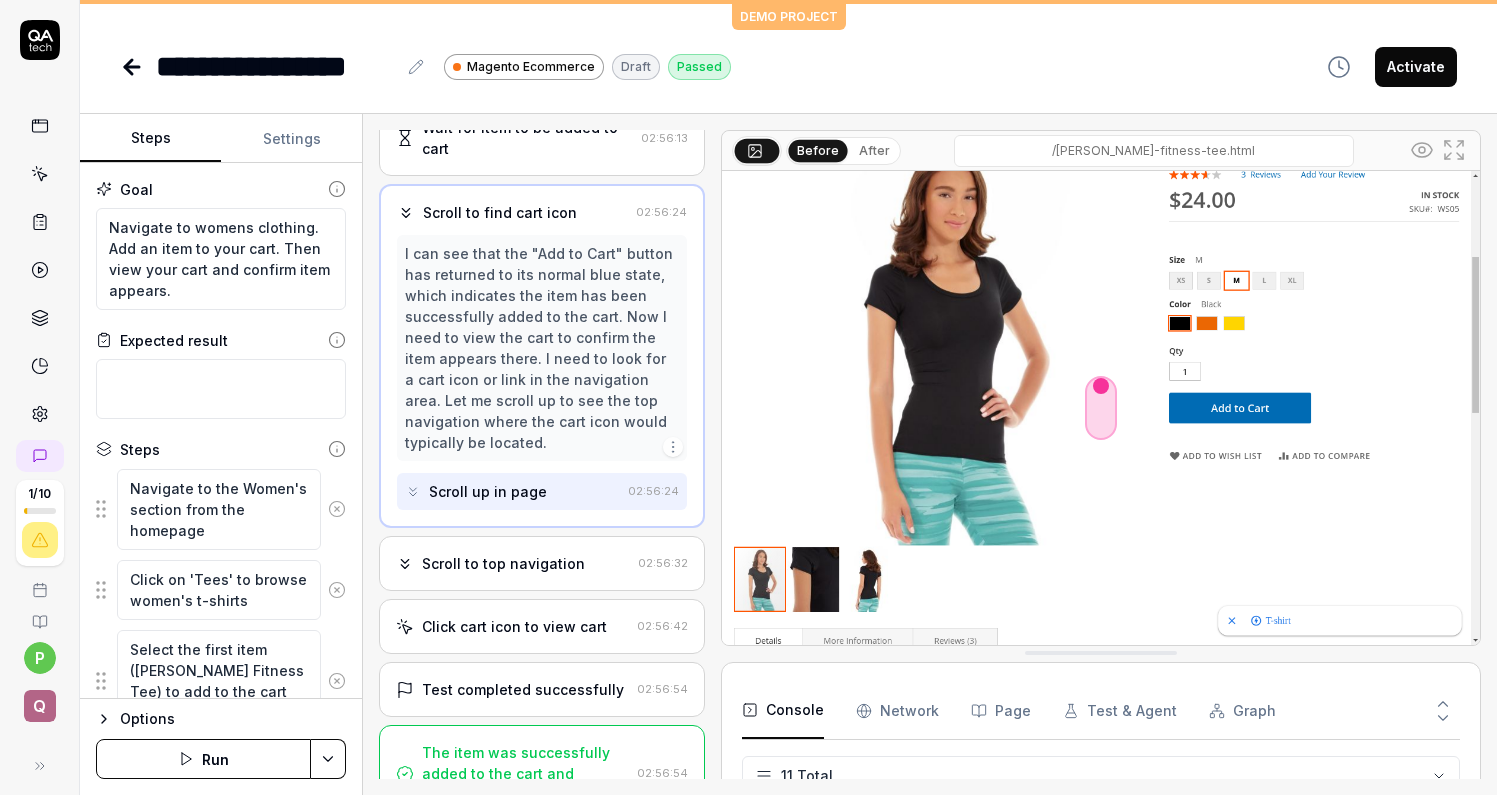 scroll, scrollTop: 586, scrollLeft: 0, axis: vertical 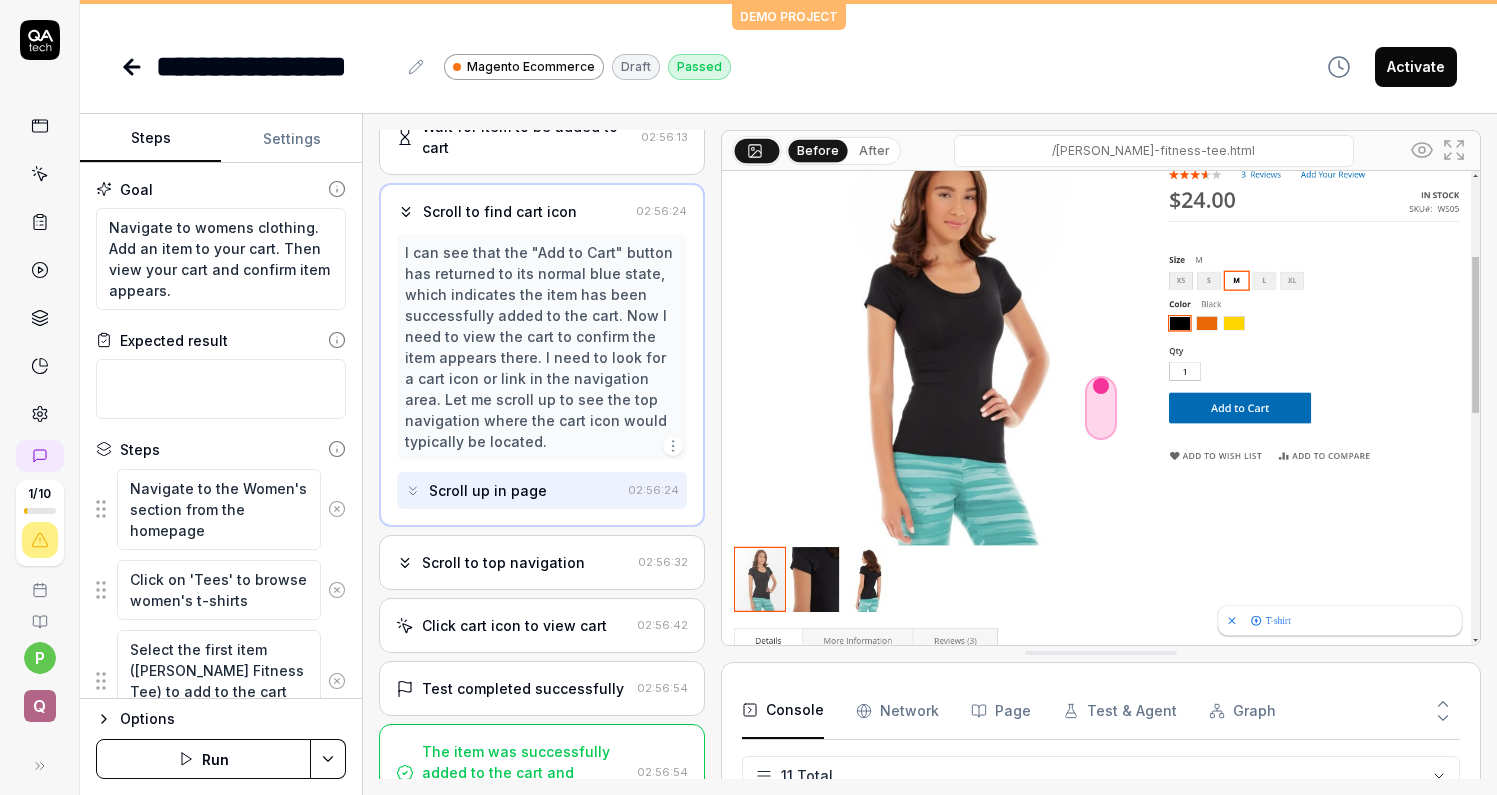 click 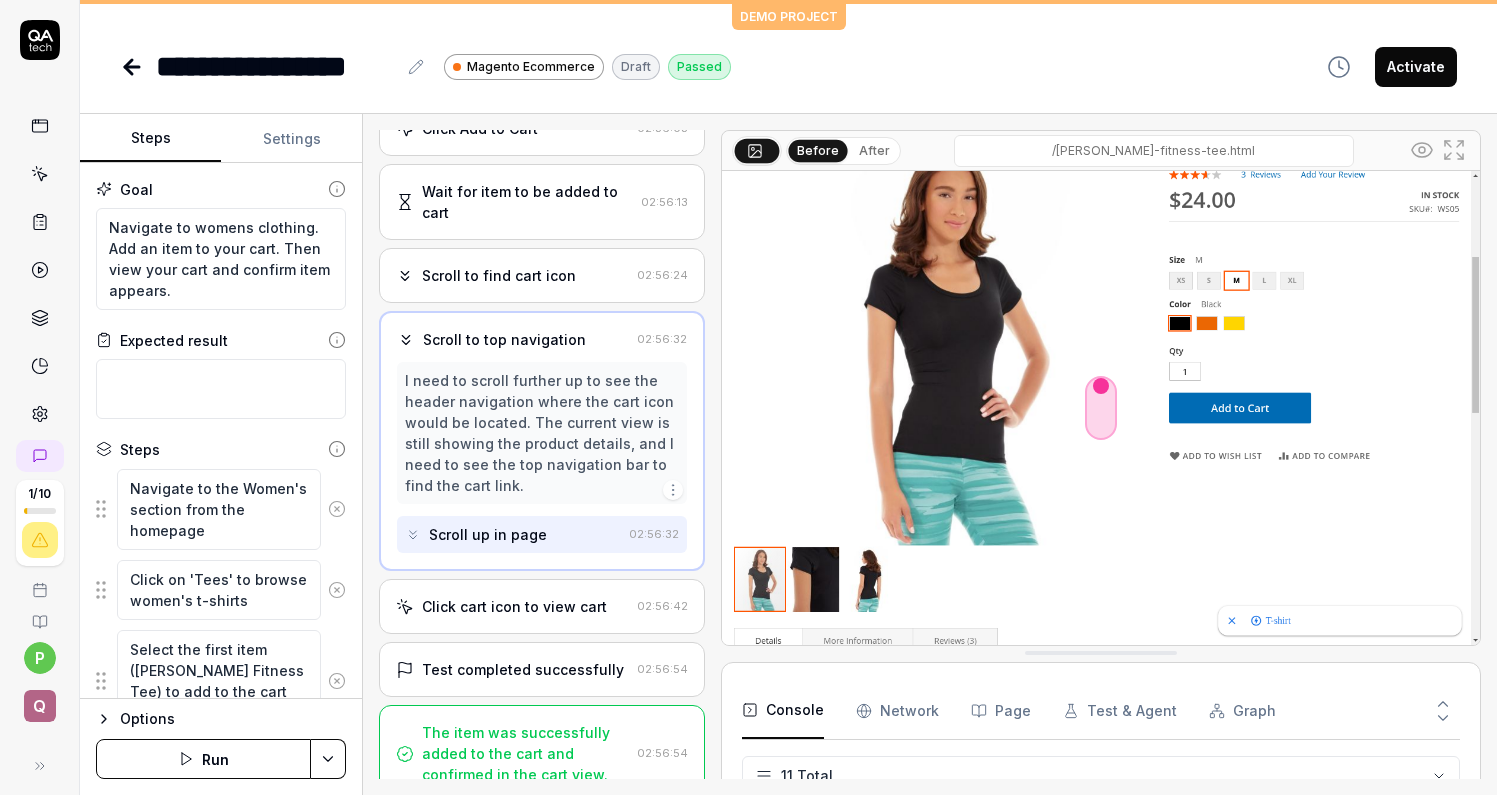 scroll, scrollTop: 523, scrollLeft: 0, axis: vertical 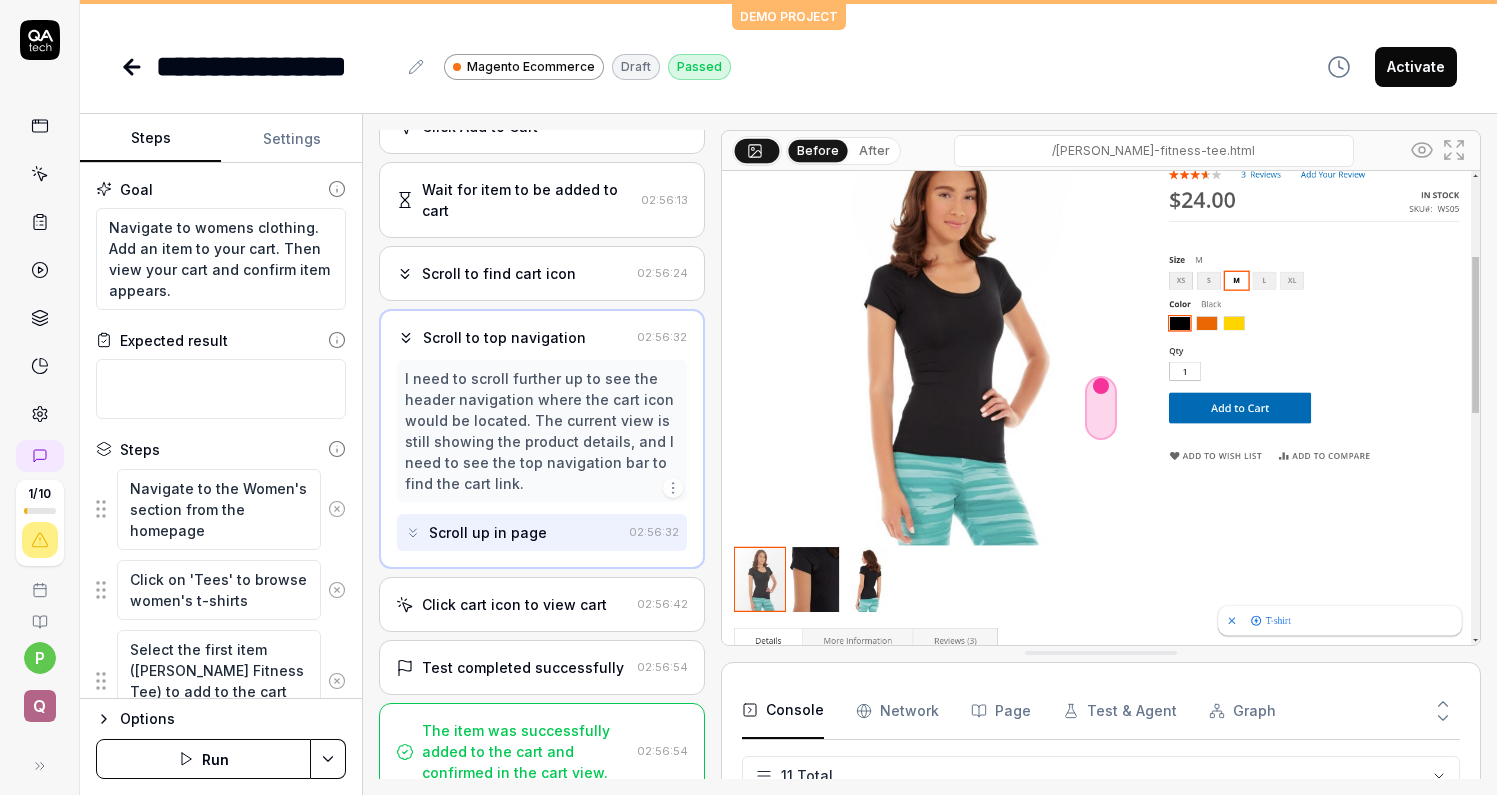 click on "Click cart icon to view cart" at bounding box center (514, 604) 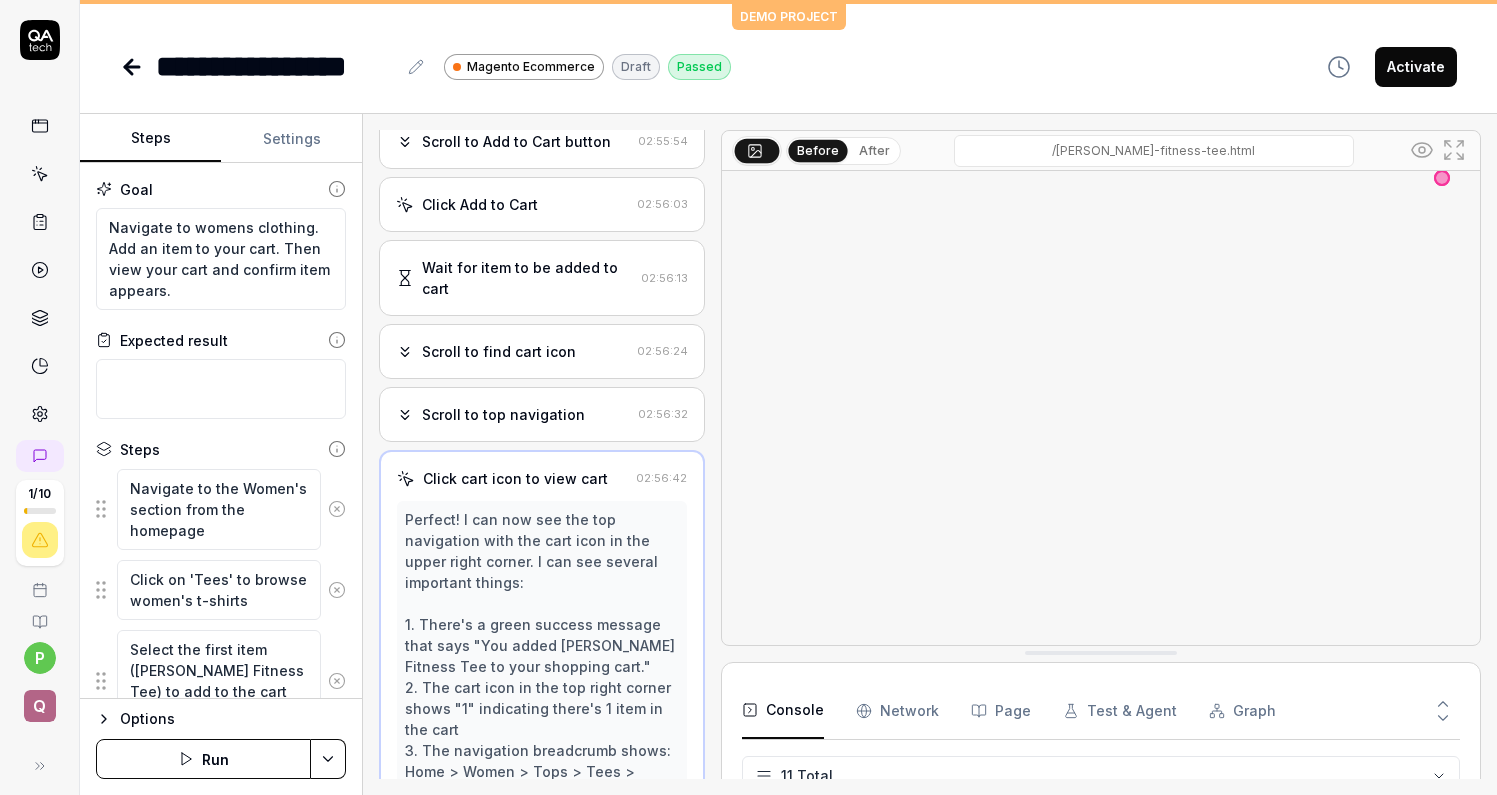 scroll, scrollTop: 357, scrollLeft: 0, axis: vertical 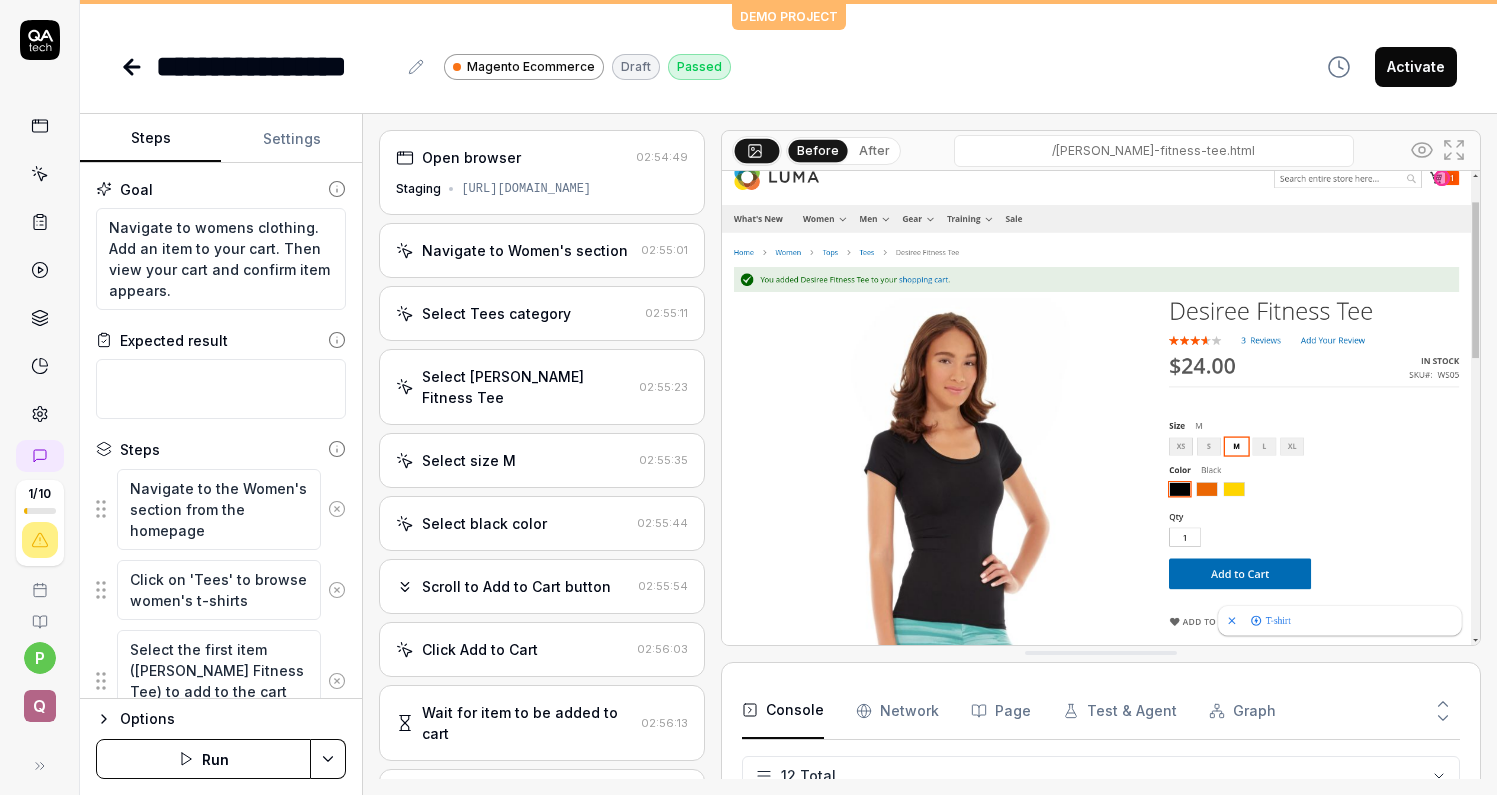 click on "Navigate to Women's section" at bounding box center [525, 250] 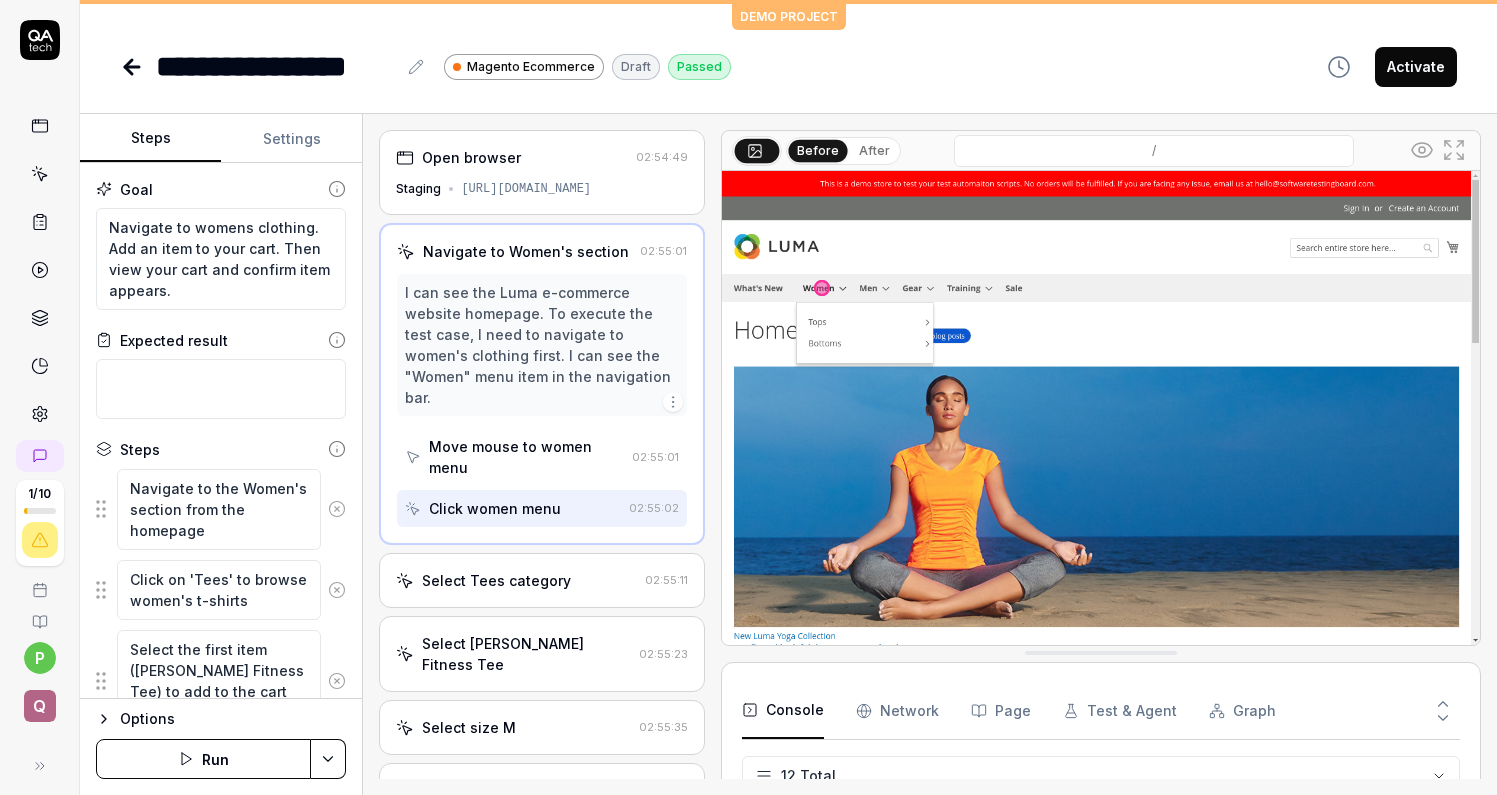 type on "*" 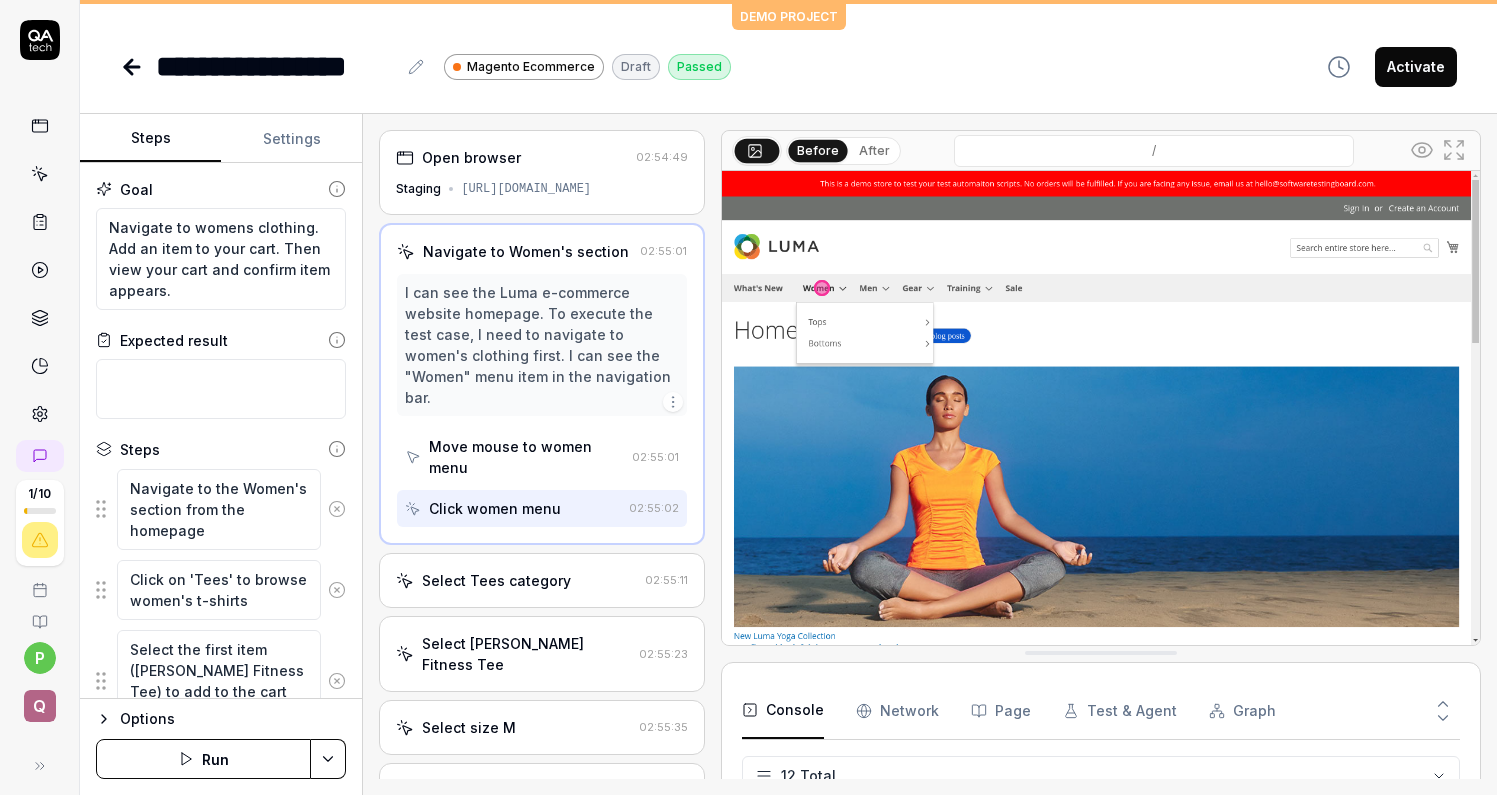 click 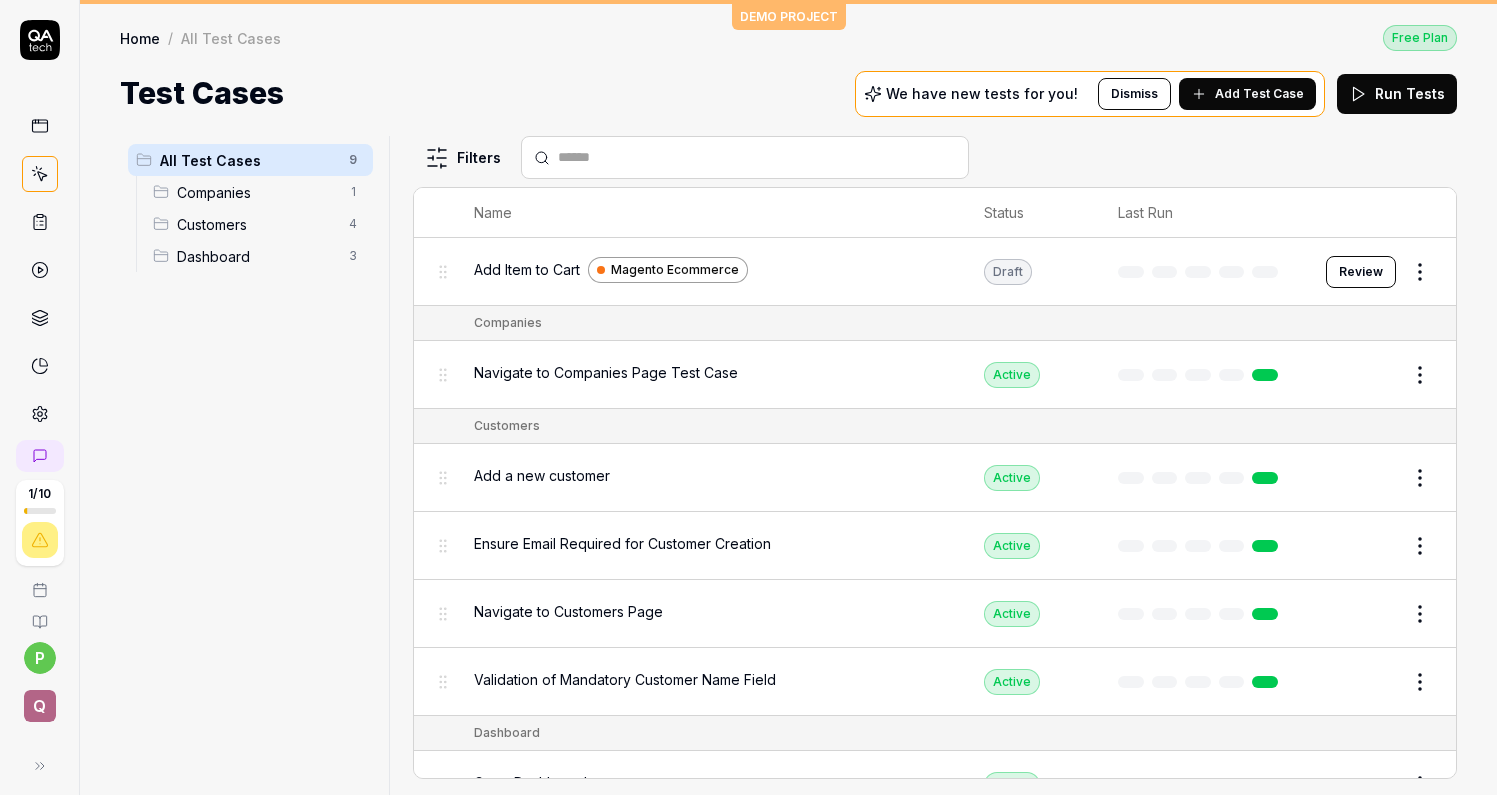 click on "Add Test Case" at bounding box center [1259, 94] 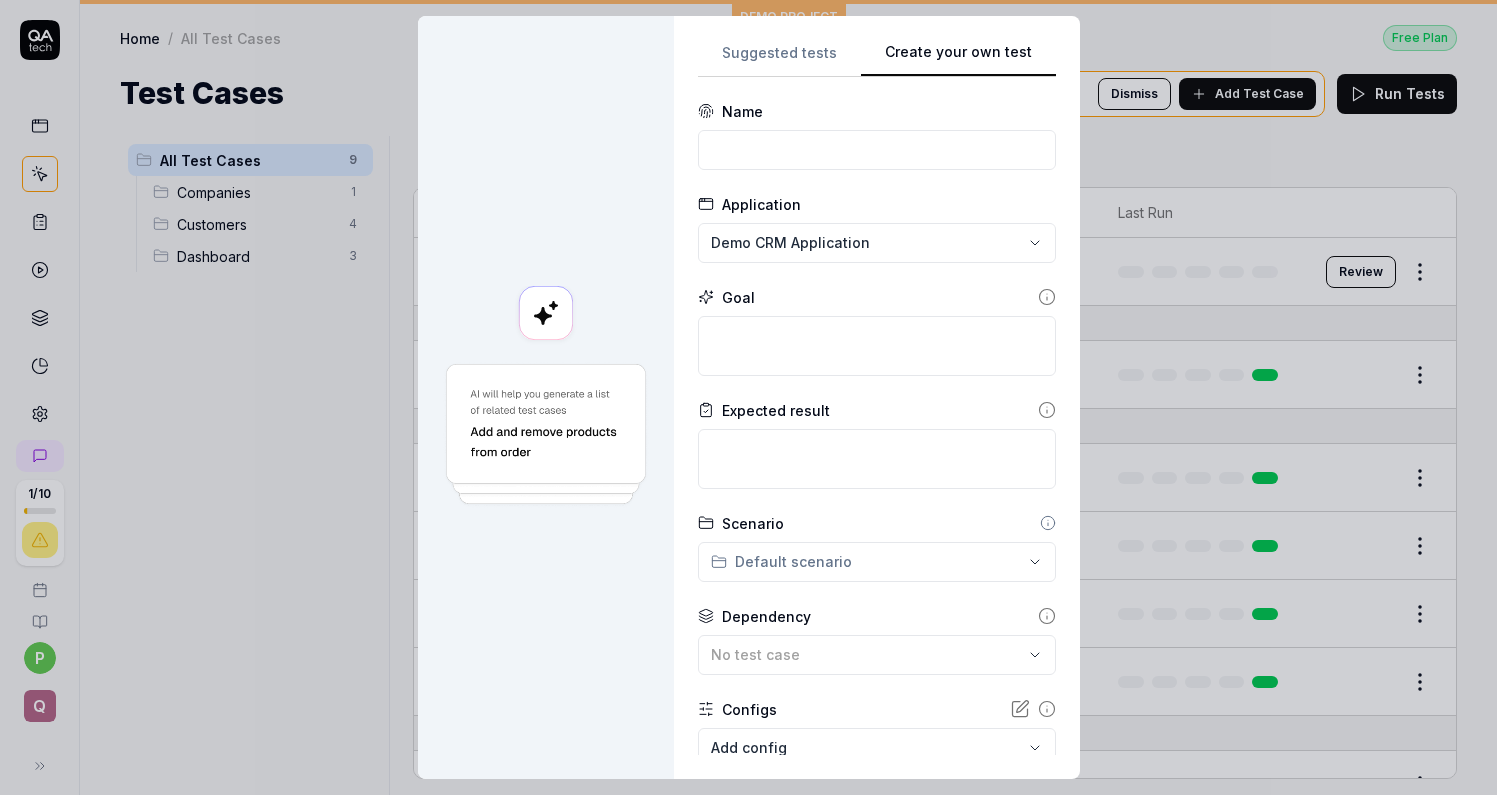 click on "Create your own test" at bounding box center (958, 59) 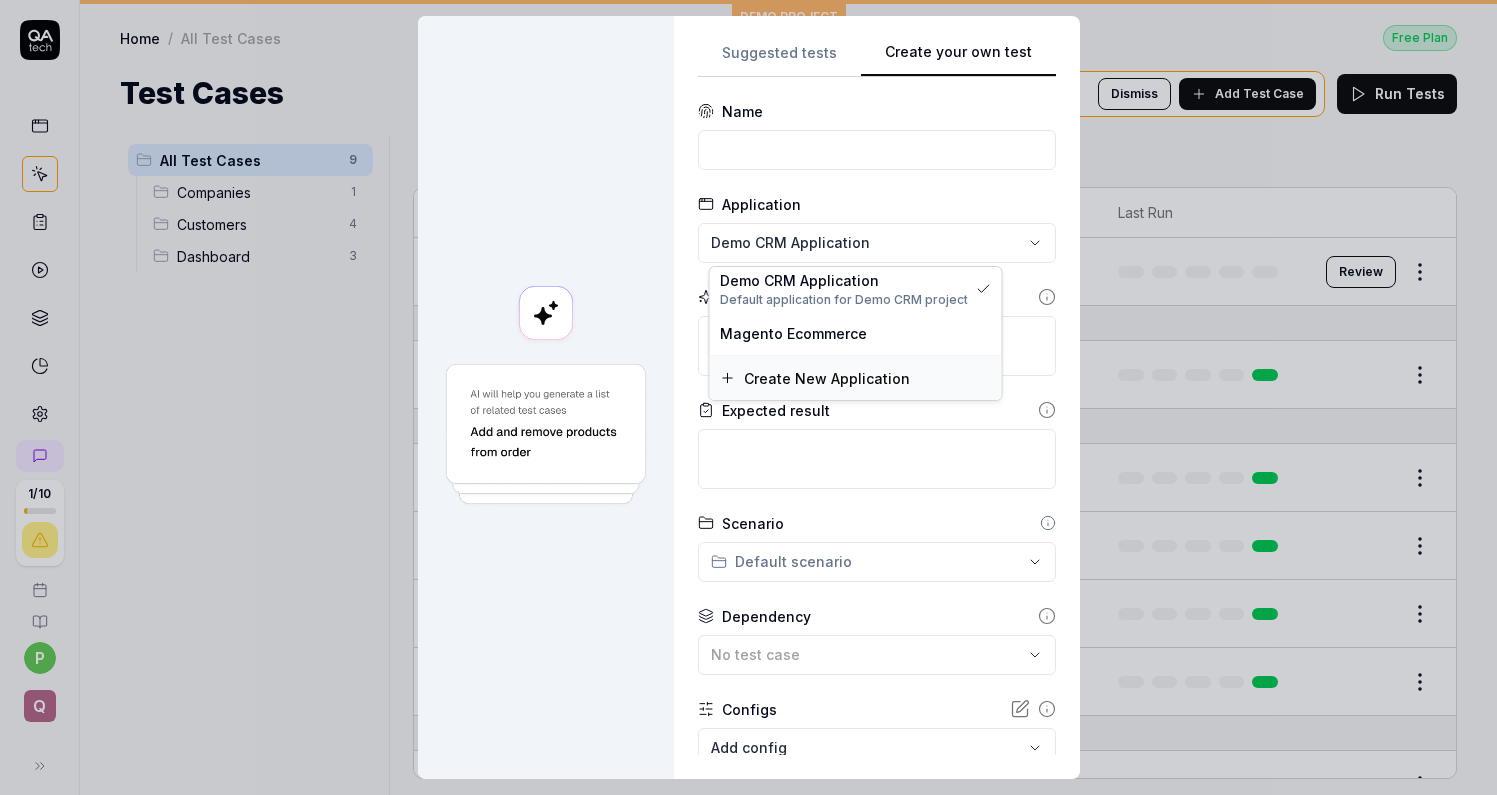 click on "Create New Application" at bounding box center [856, 378] 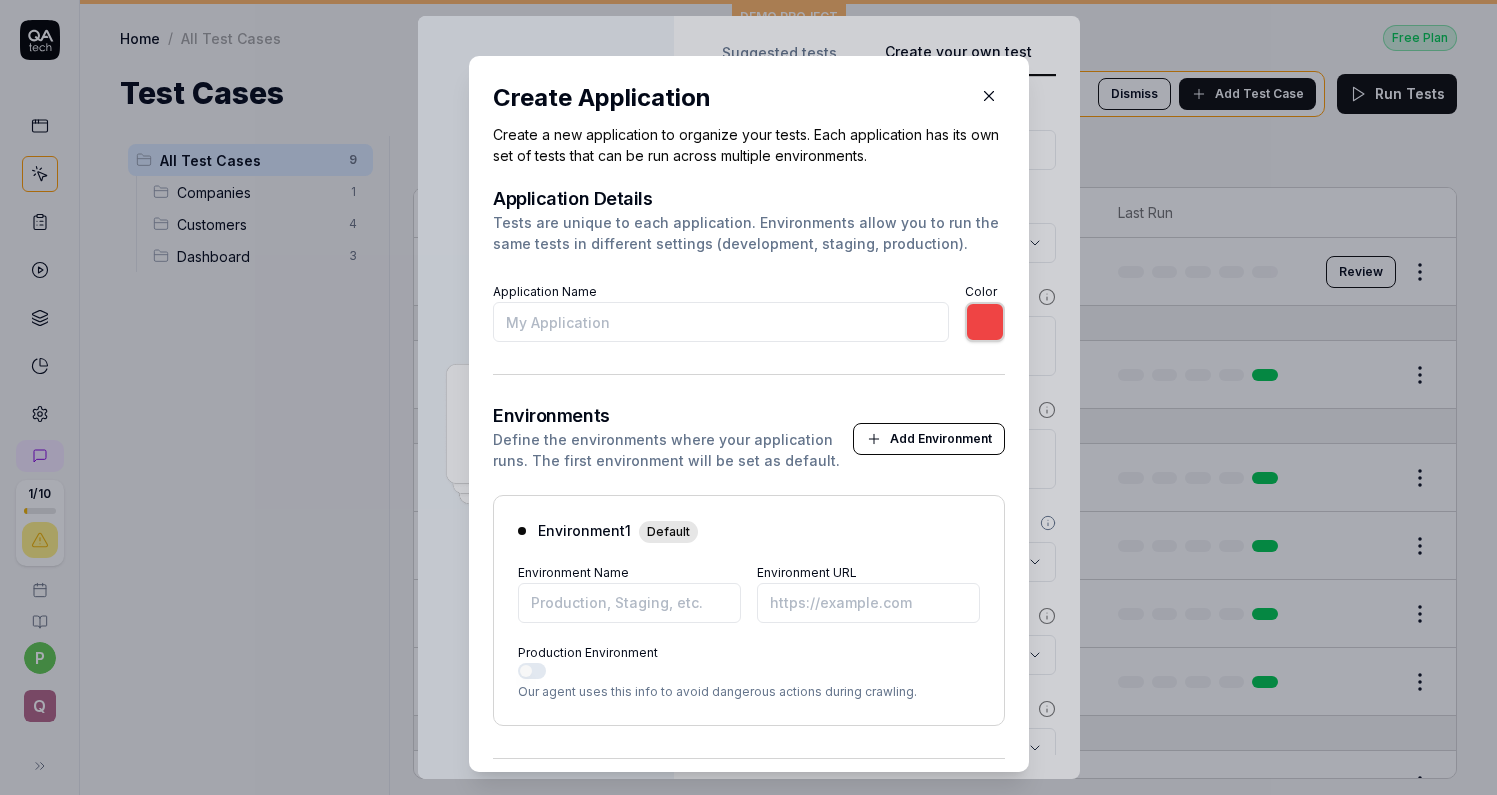 type on "*******" 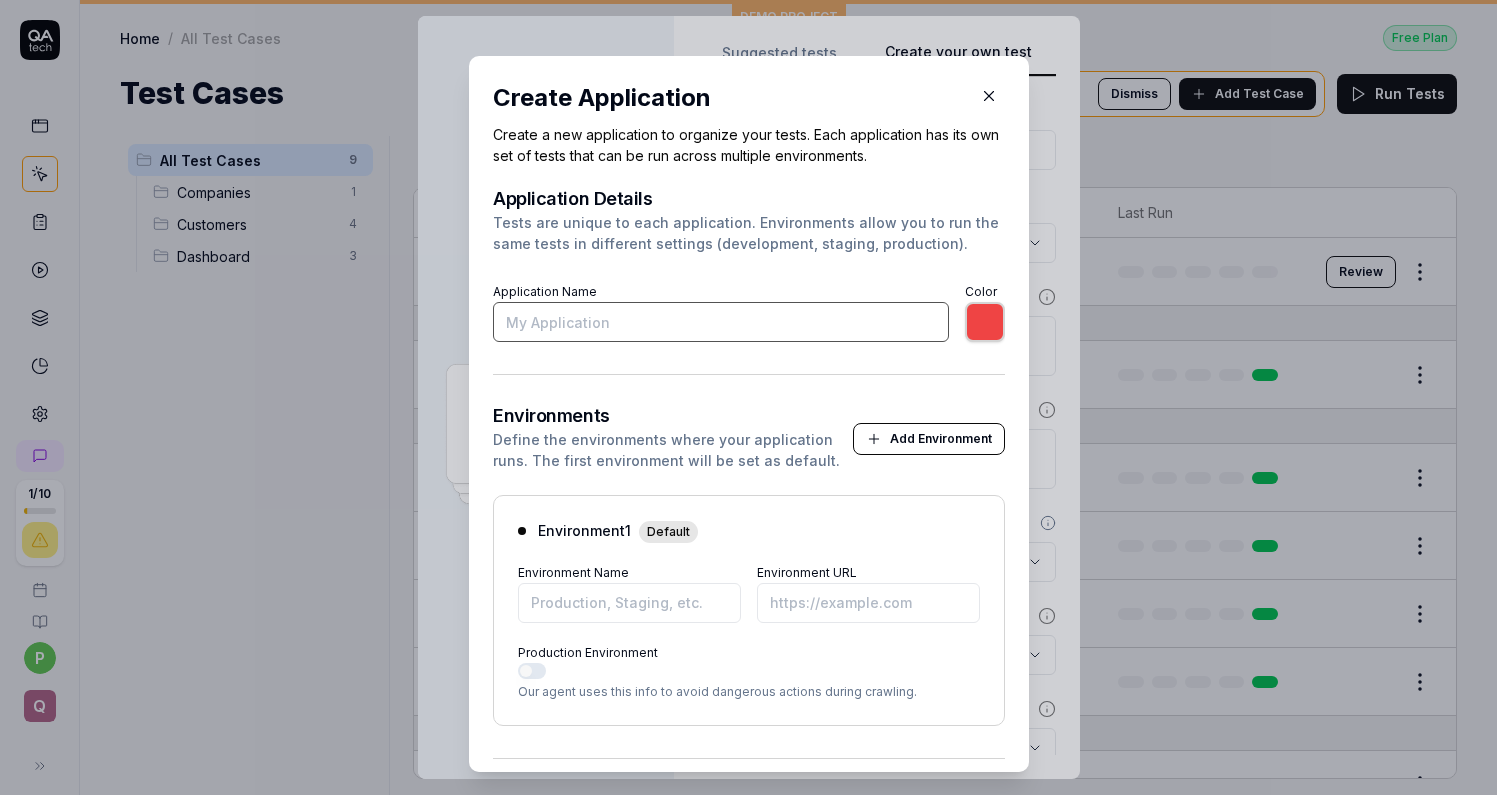 click on "Application Name" at bounding box center [721, 322] 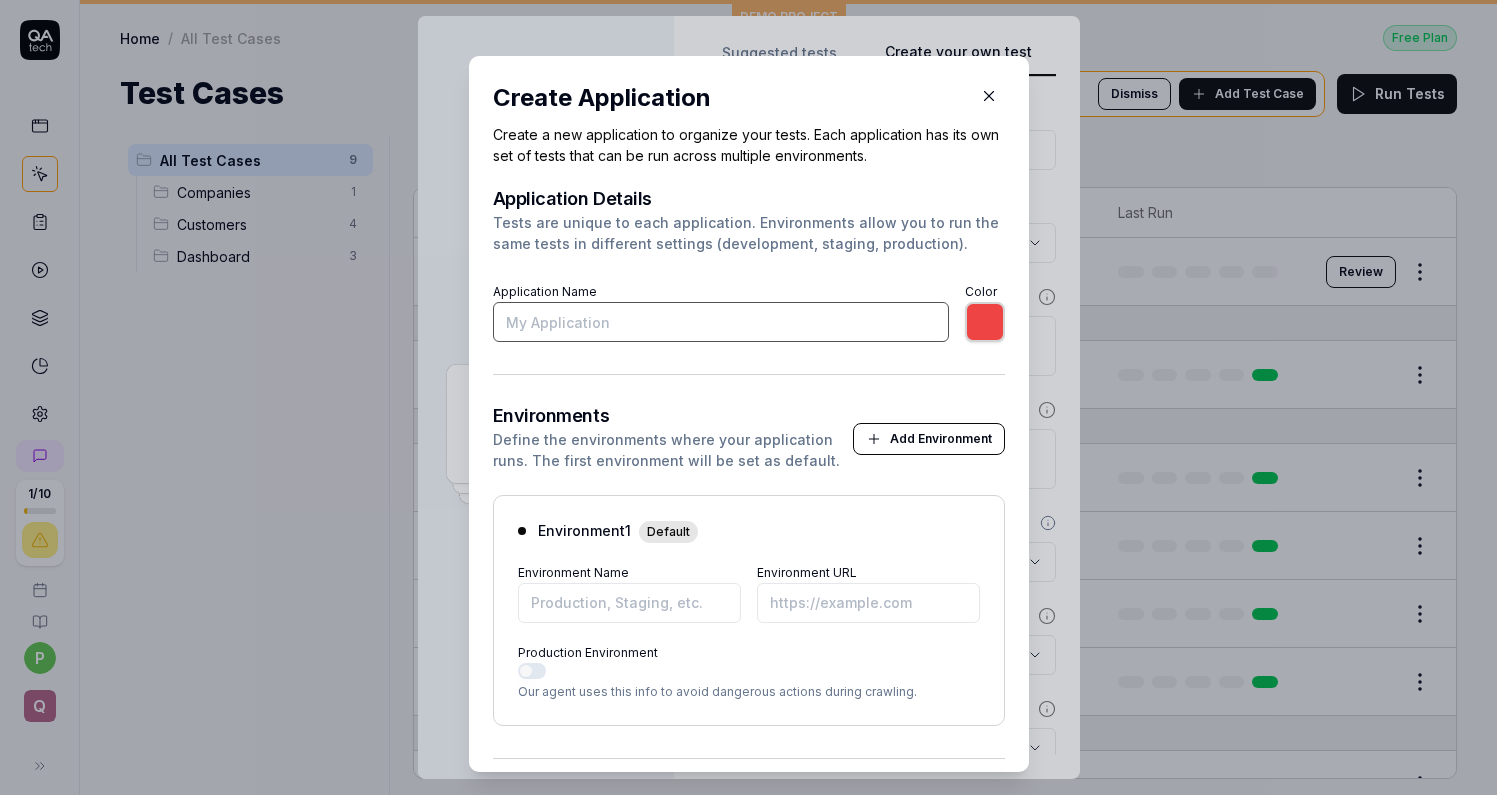 type on "M" 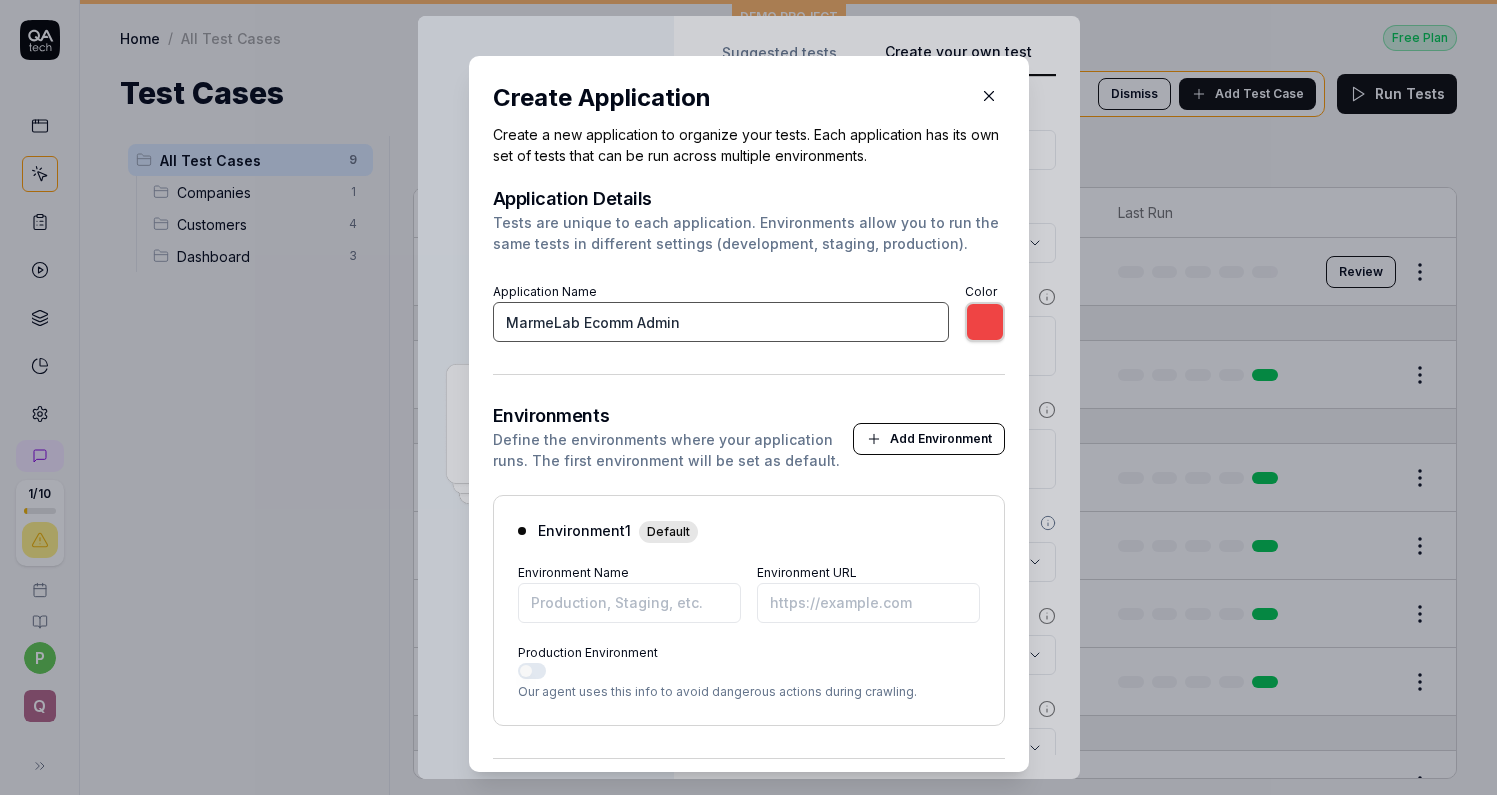 type on "MarmeLab Ecomm Admin" 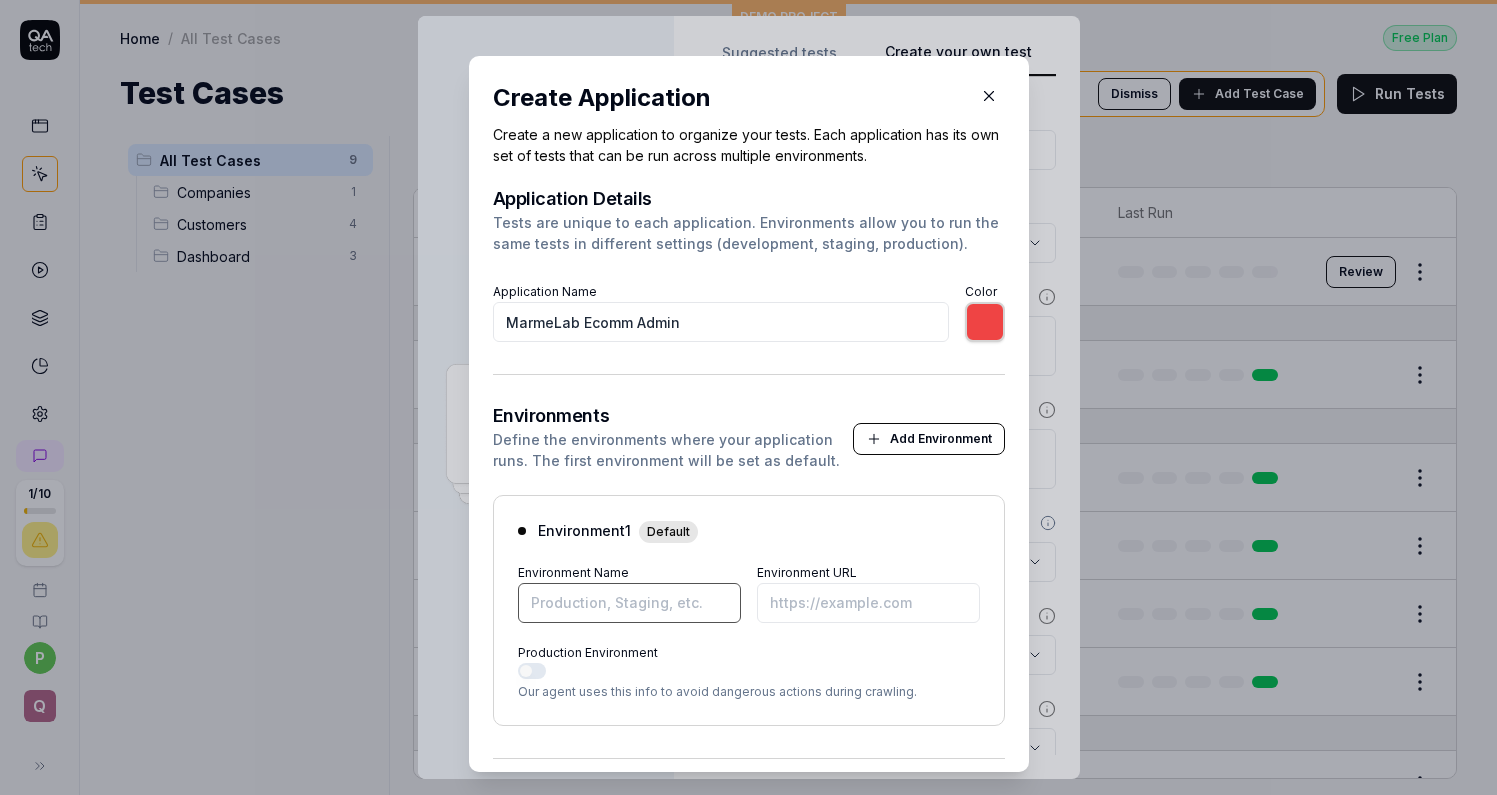 click on "Environment Name" at bounding box center [629, 603] 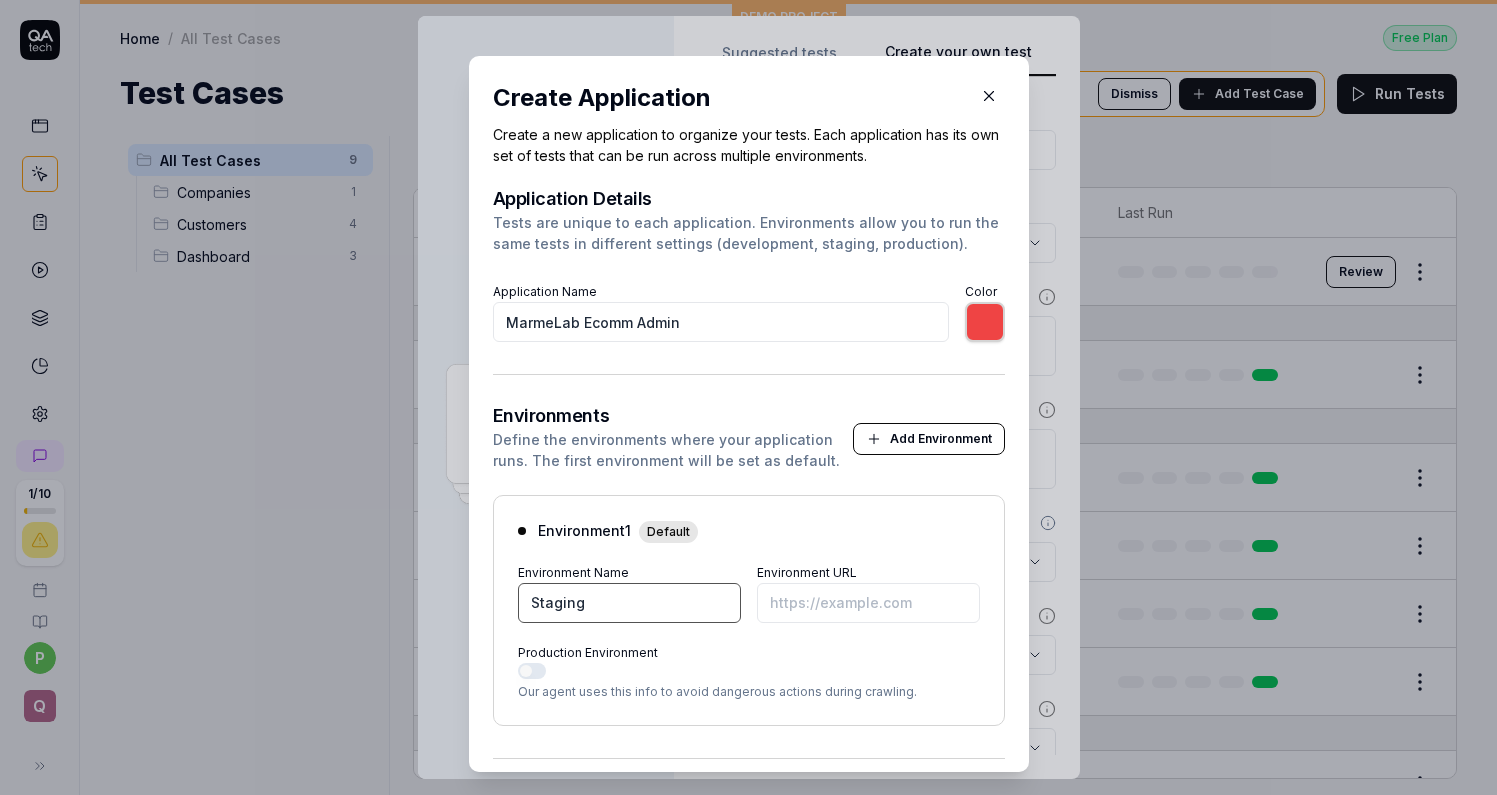 type on "Staging" 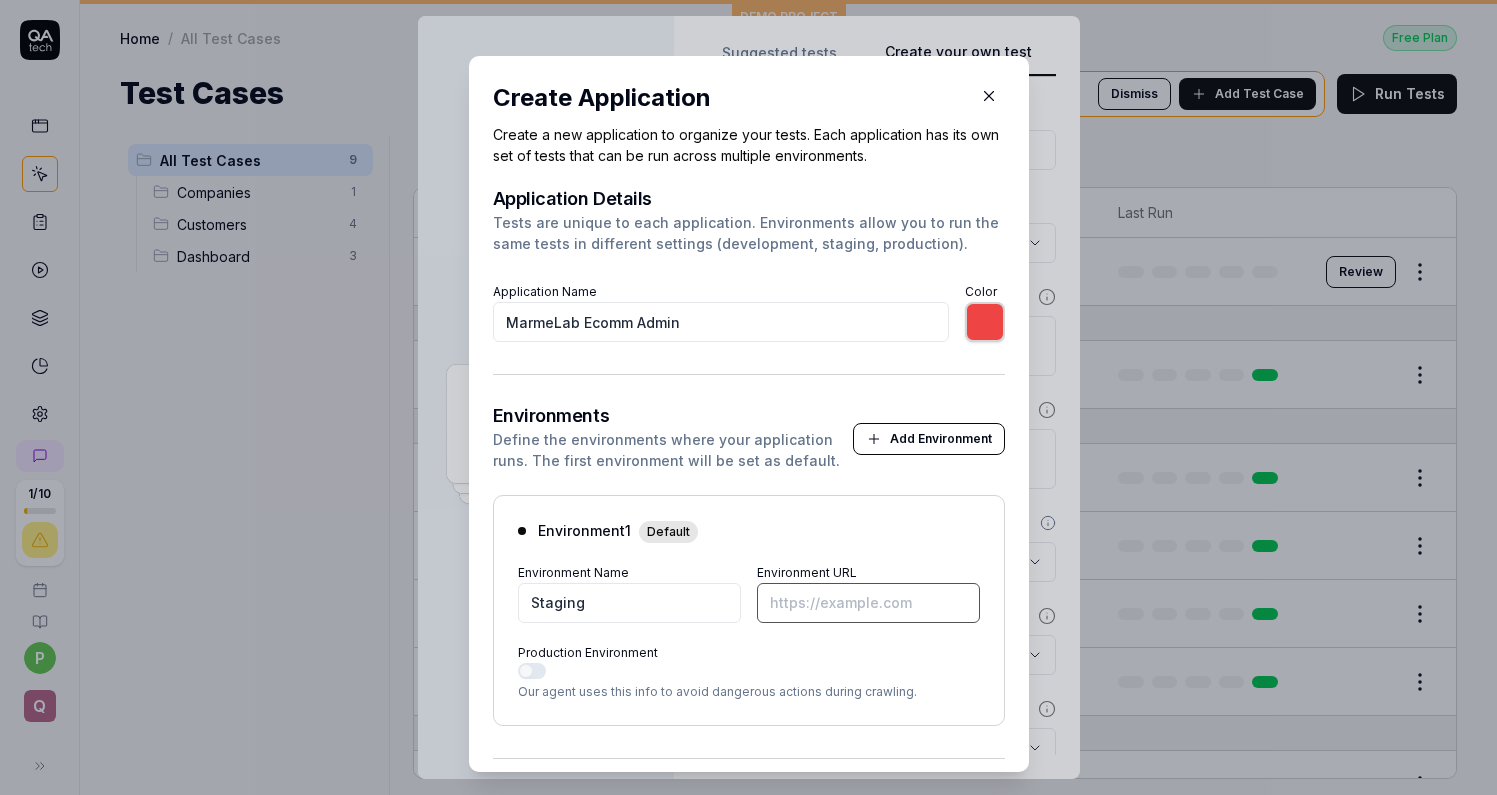 click on "Environment URL" at bounding box center [868, 603] 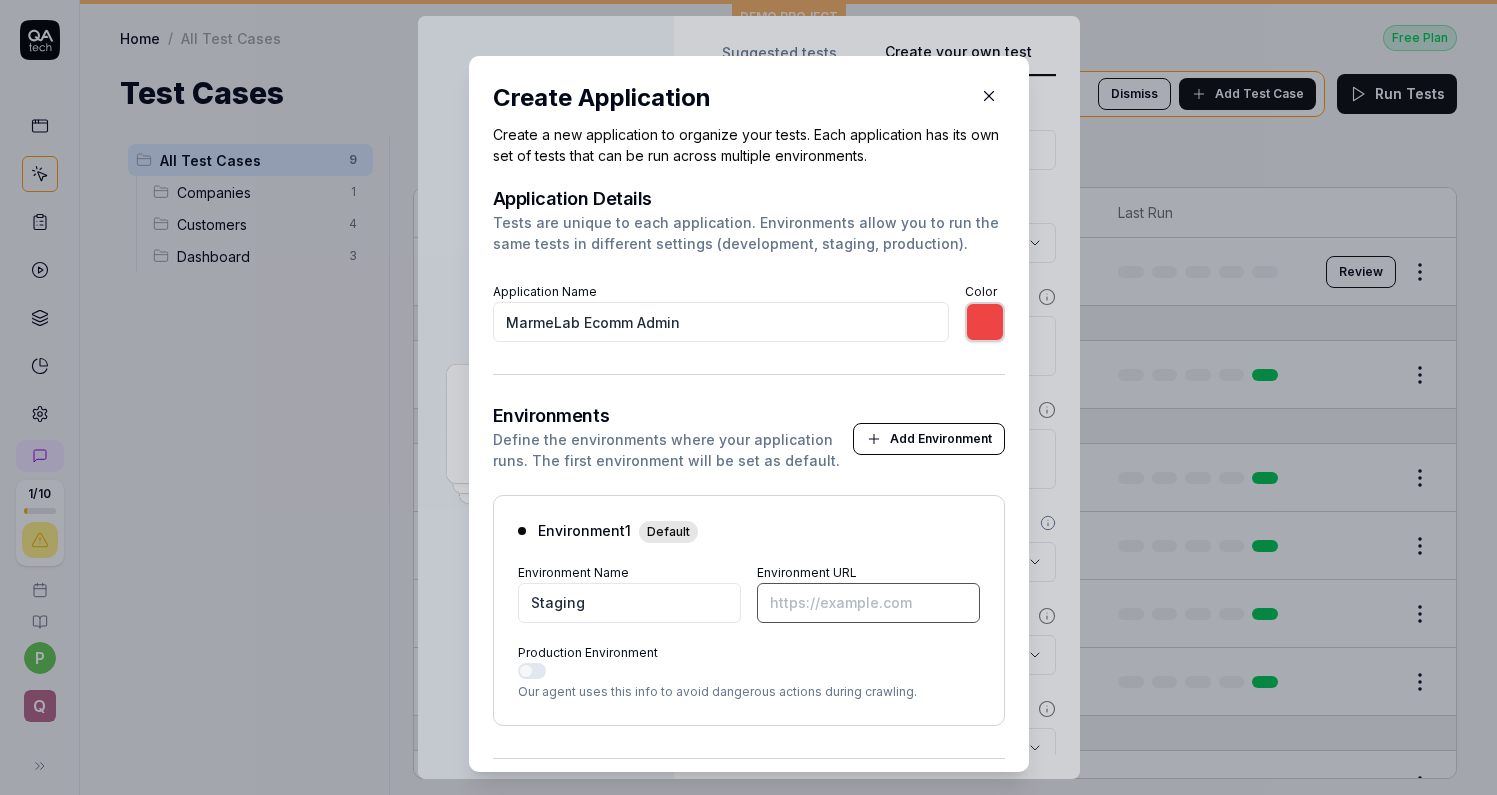click on "Environment URL" at bounding box center [868, 603] 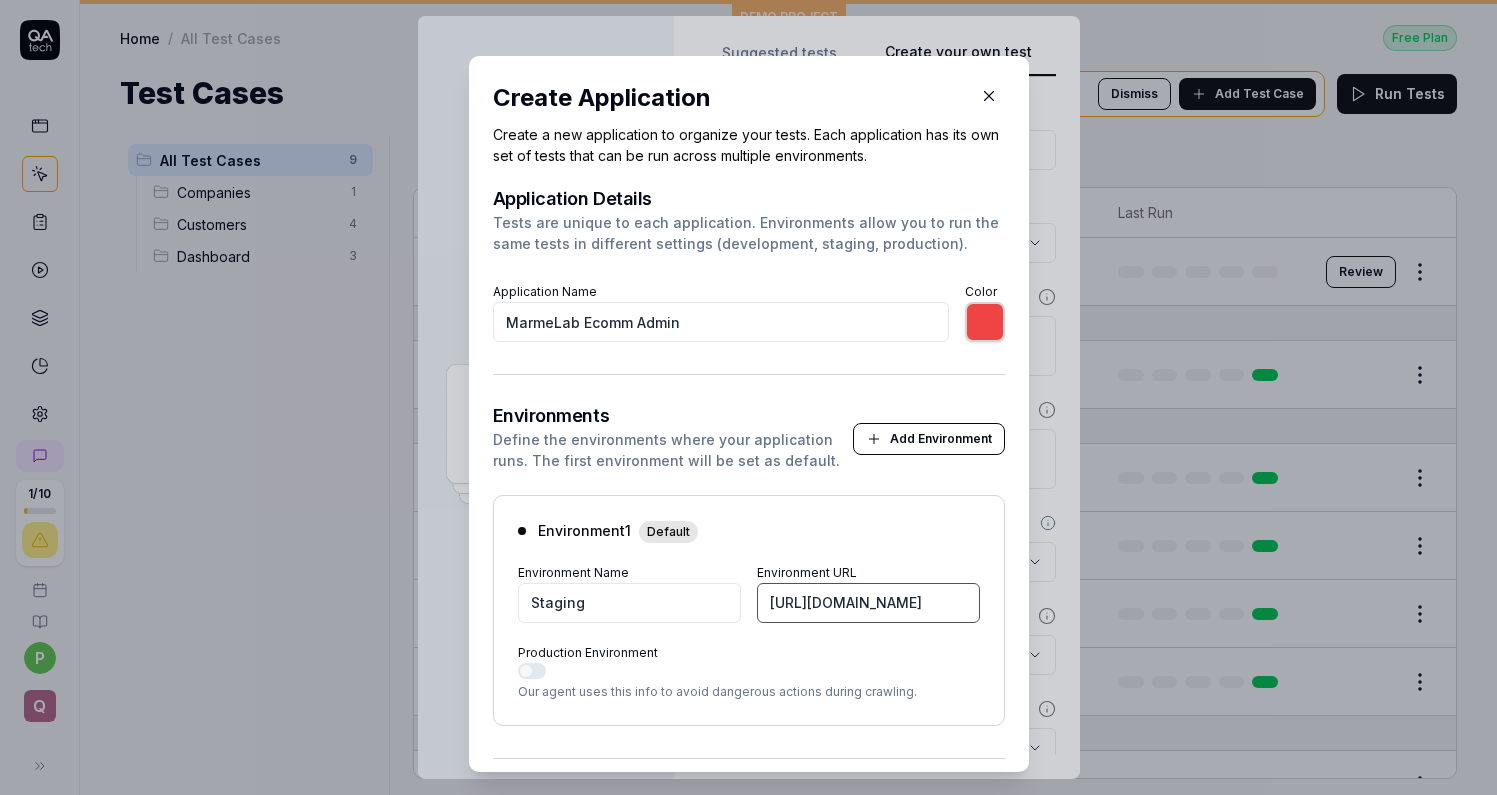 scroll, scrollTop: 0, scrollLeft: 101, axis: horizontal 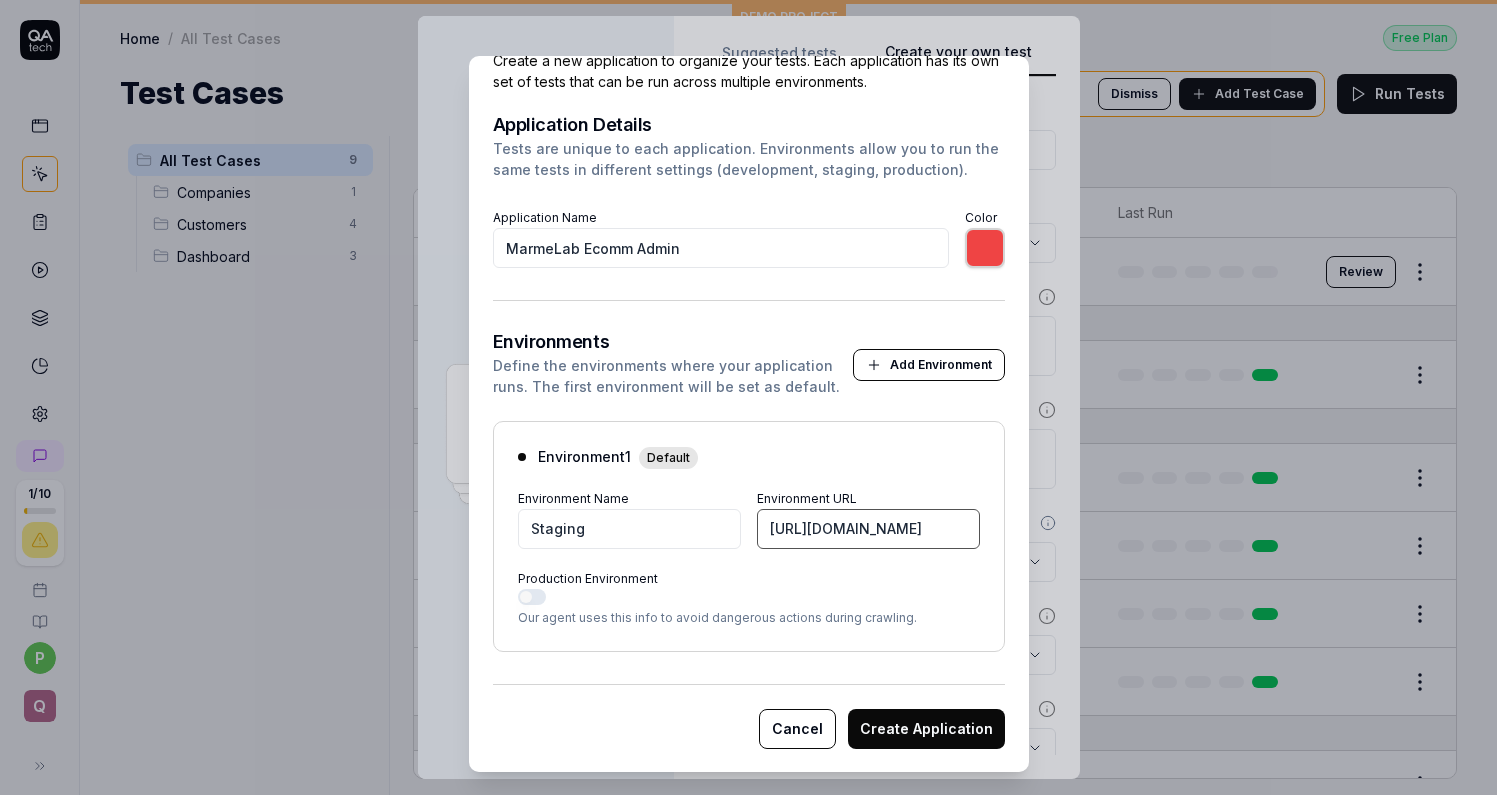 type on "[URL][DOMAIN_NAME]" 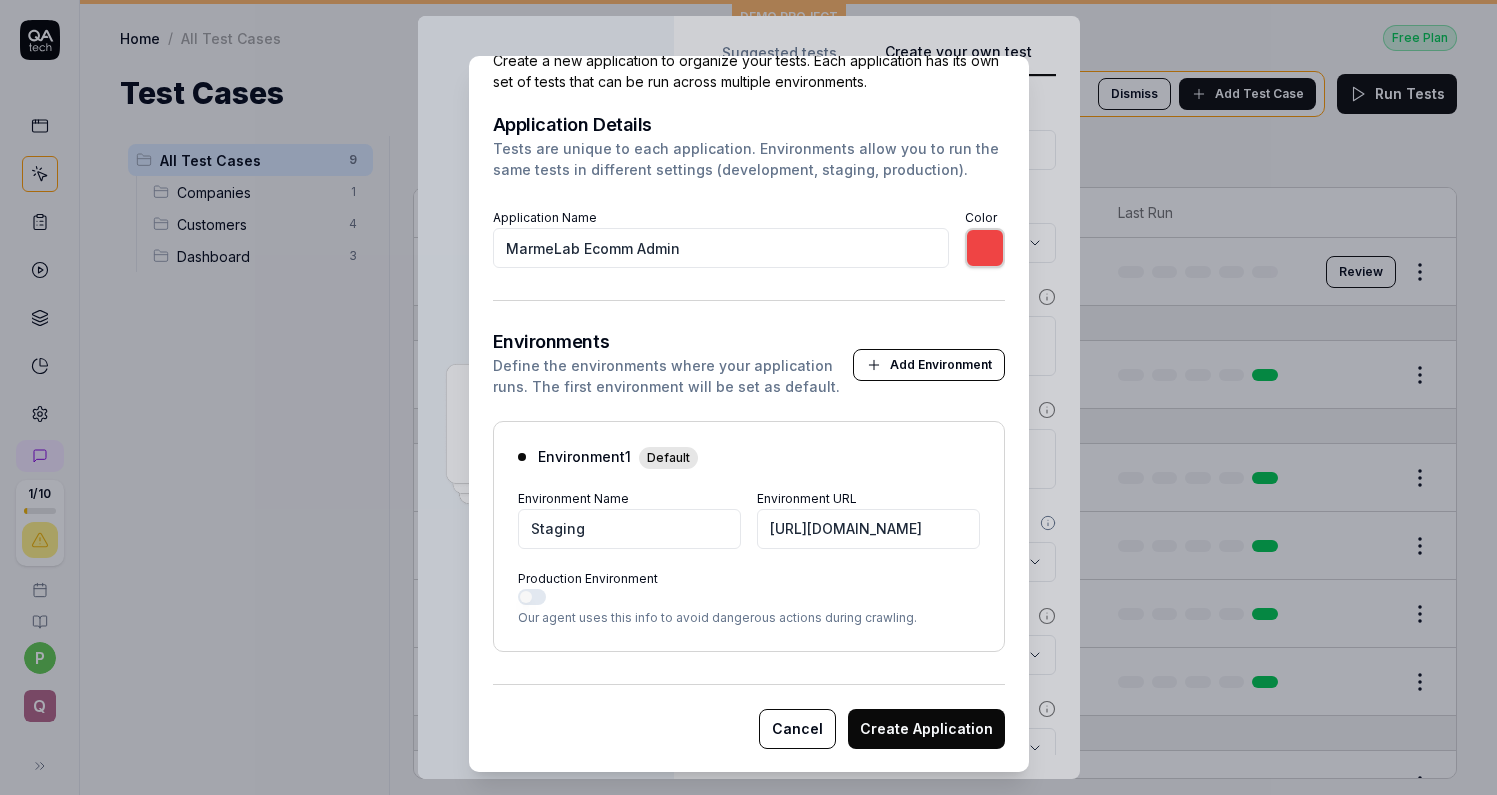 scroll, scrollTop: 0, scrollLeft: 0, axis: both 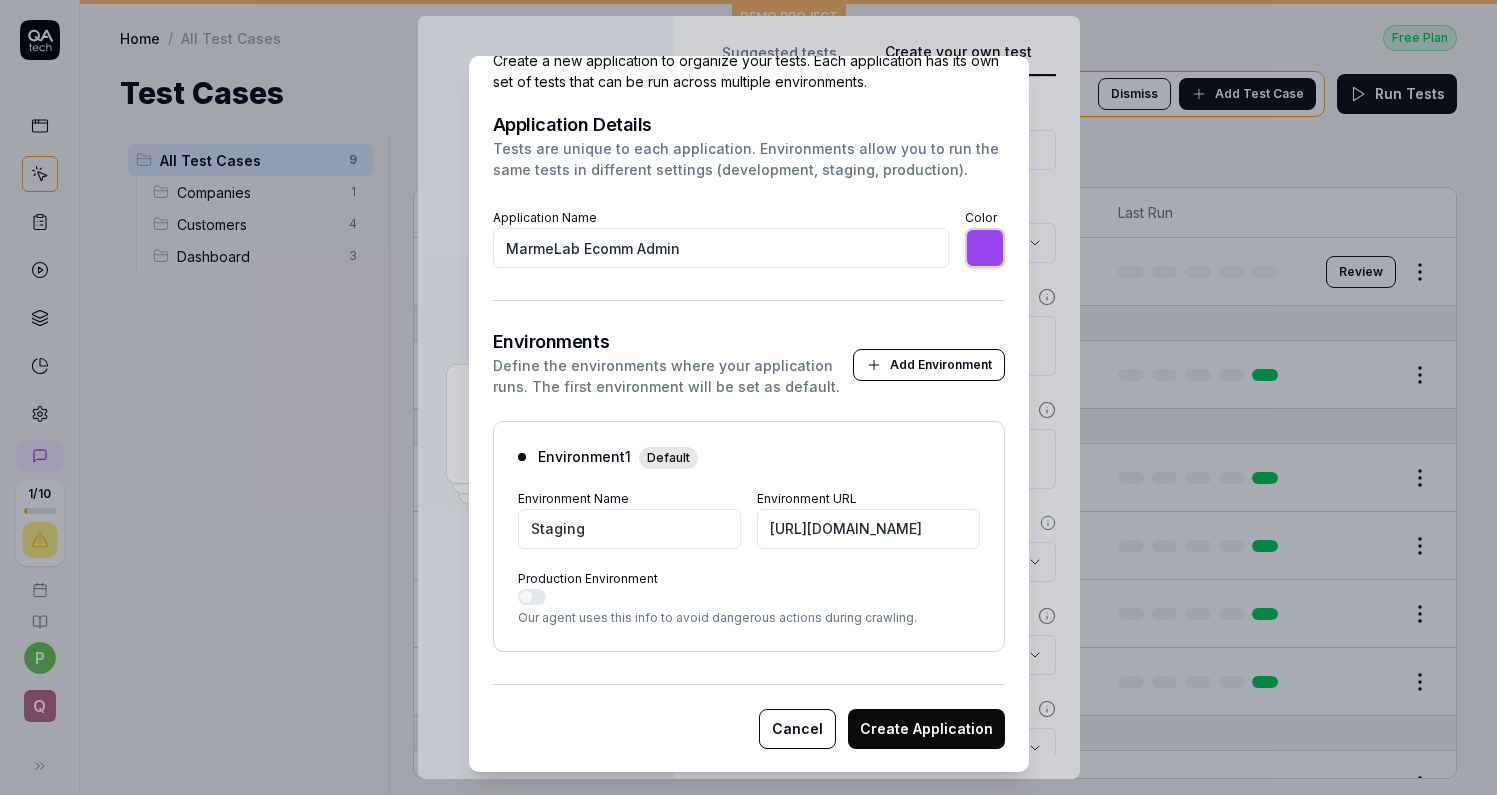 type on "*******" 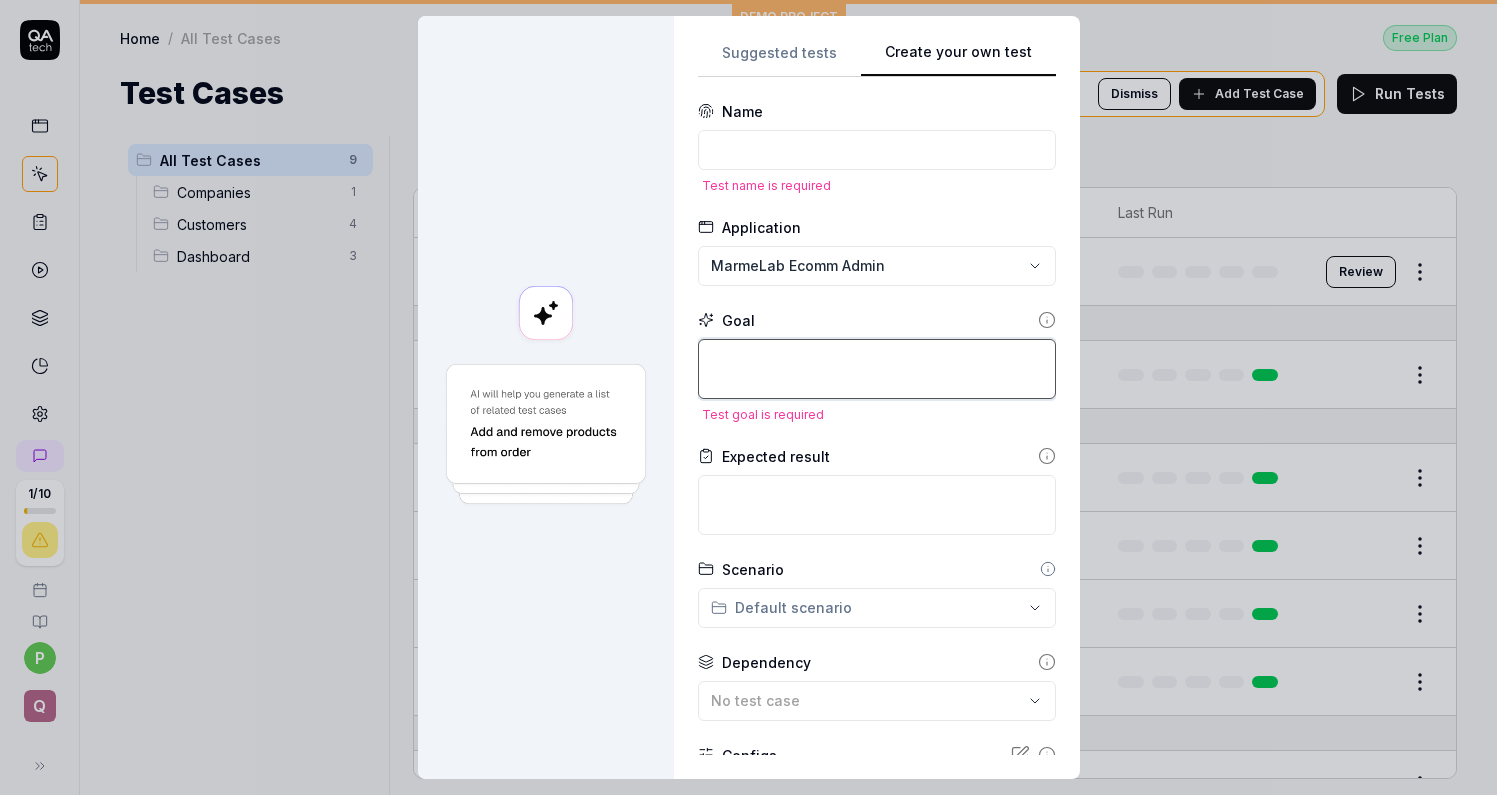 click at bounding box center (877, 369) 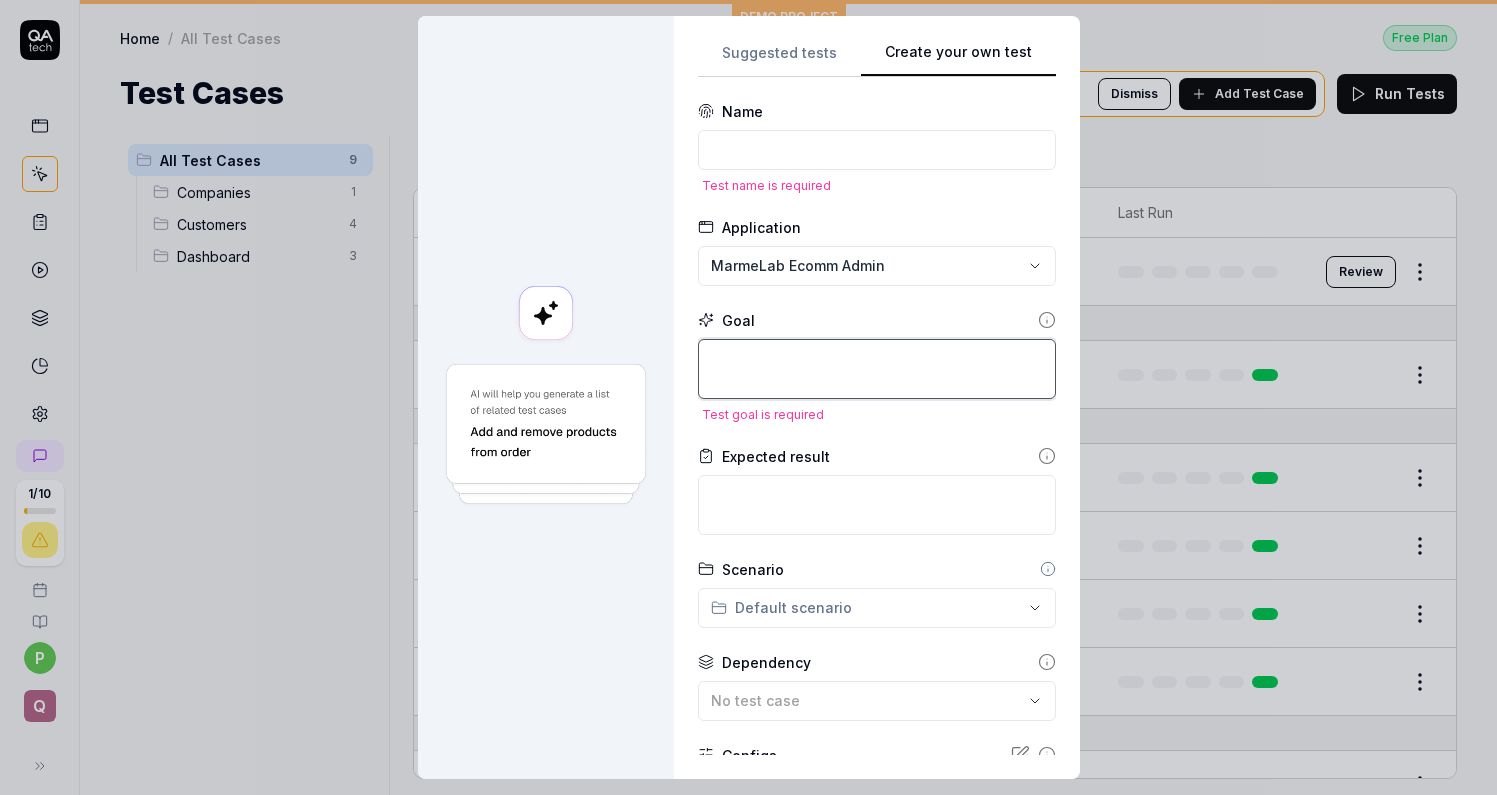 click at bounding box center [877, 369] 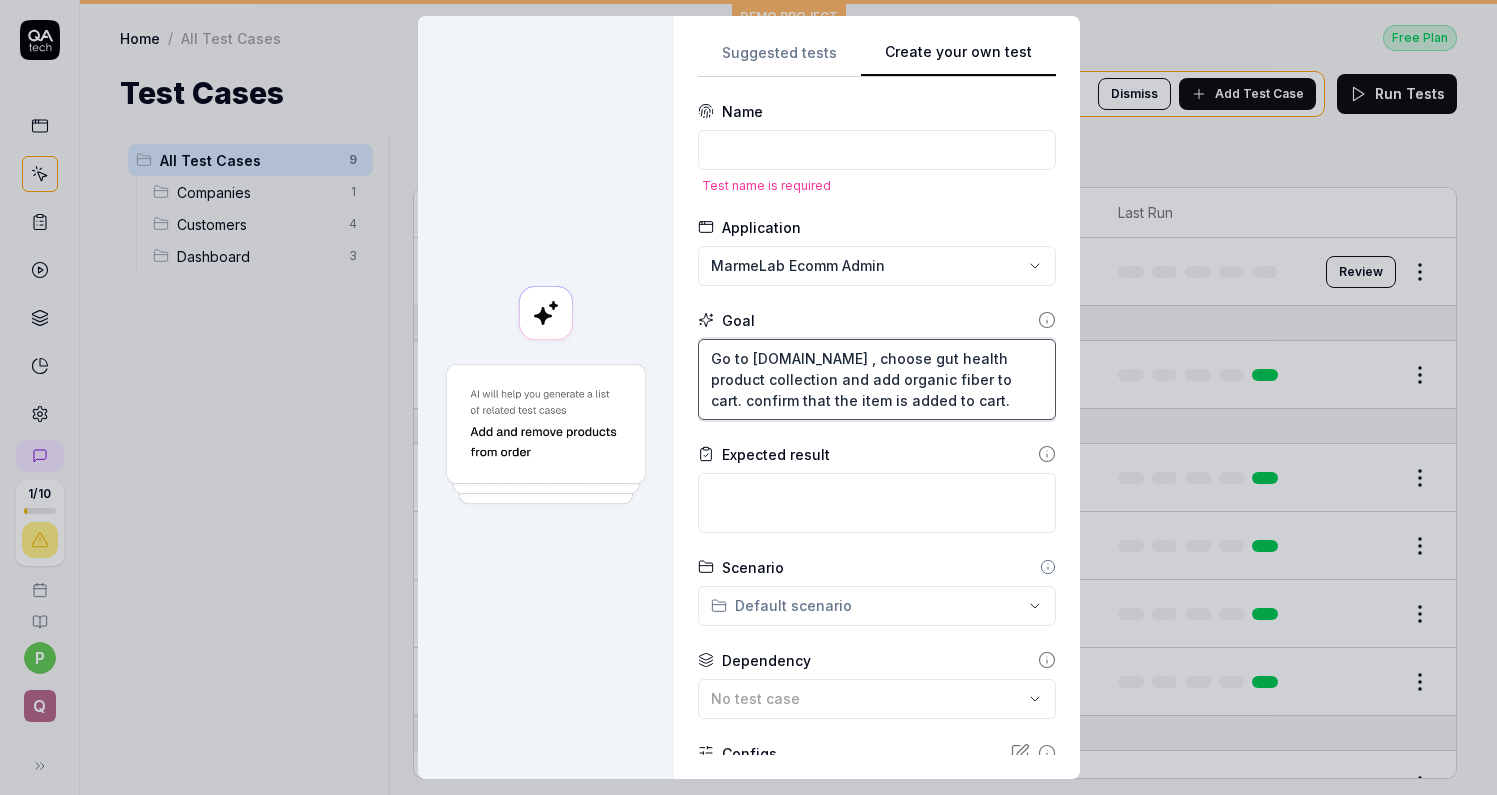 drag, startPoint x: 751, startPoint y: 401, endPoint x: 1032, endPoint y: 399, distance: 281.0071 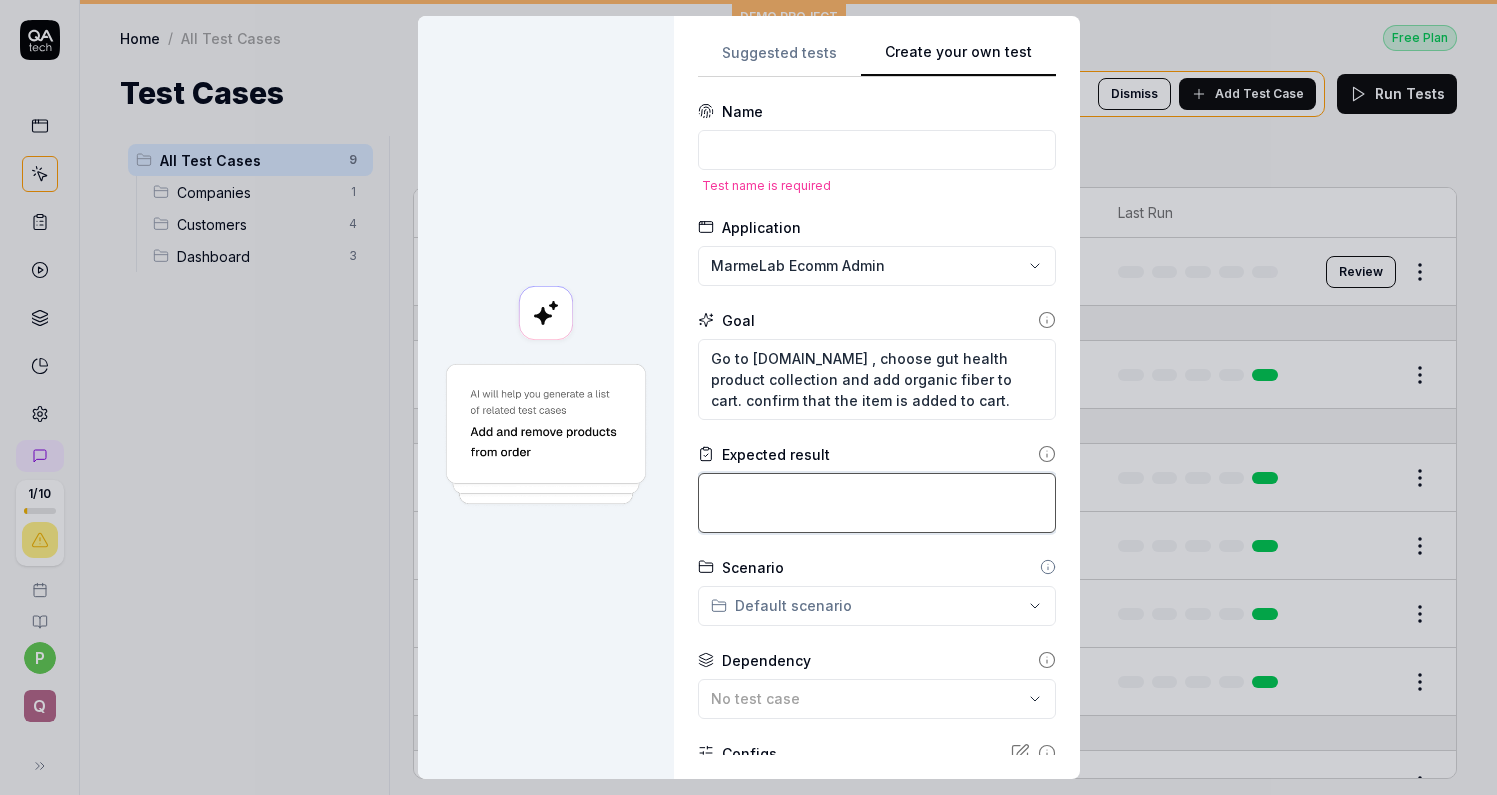 click at bounding box center (877, 503) 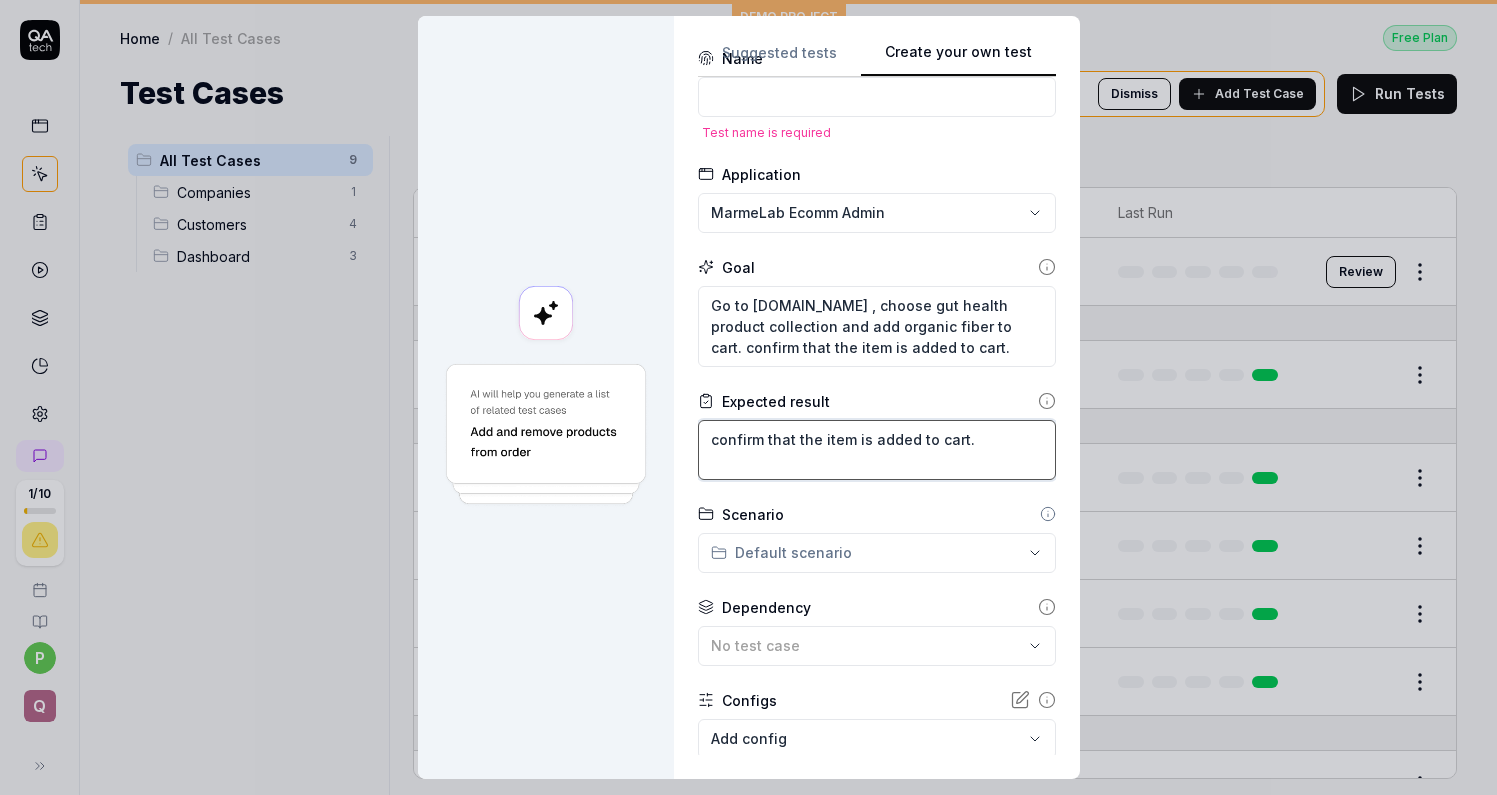 scroll, scrollTop: 62, scrollLeft: 0, axis: vertical 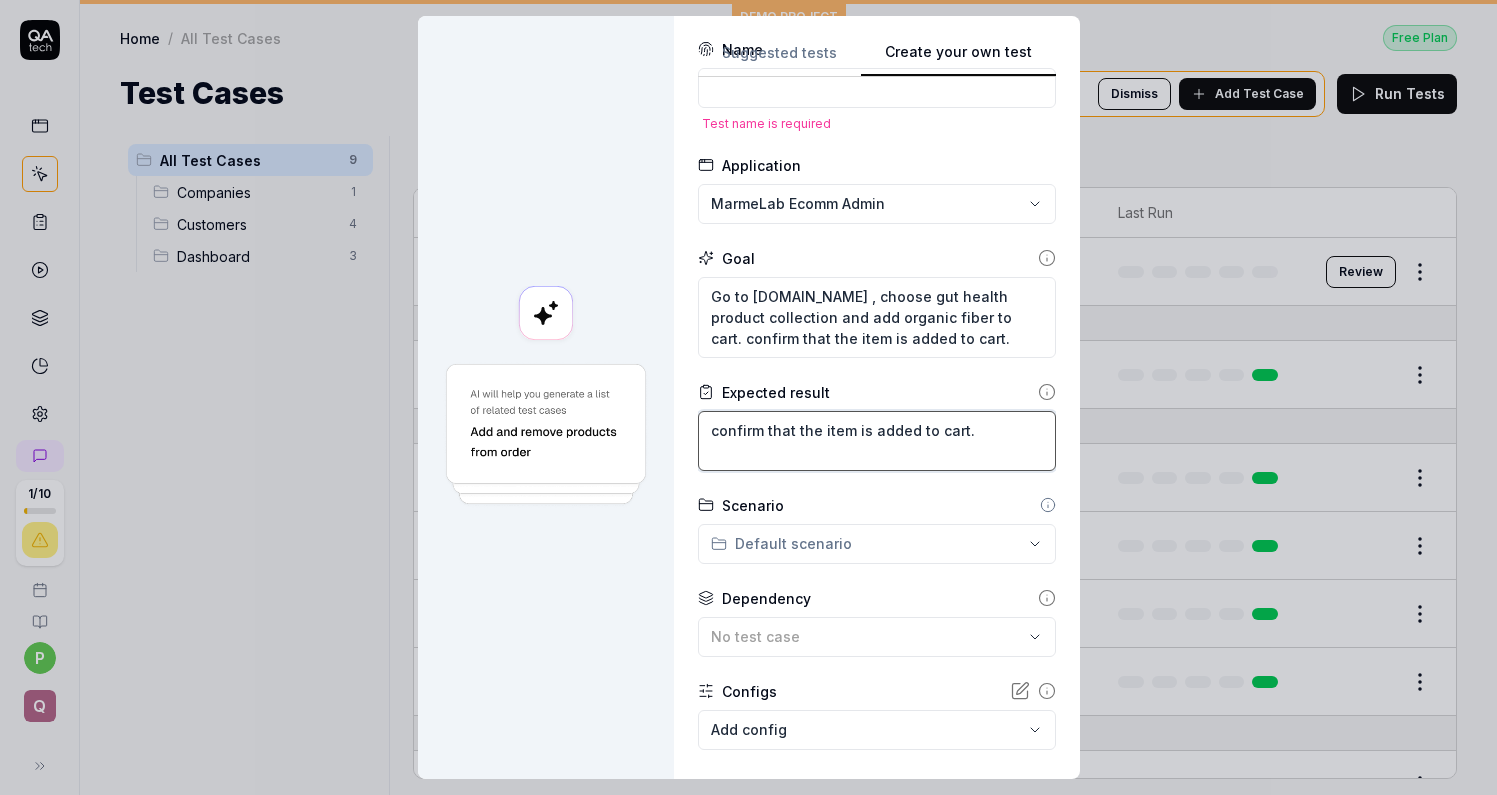 type on "confirm that the item is added to cart." 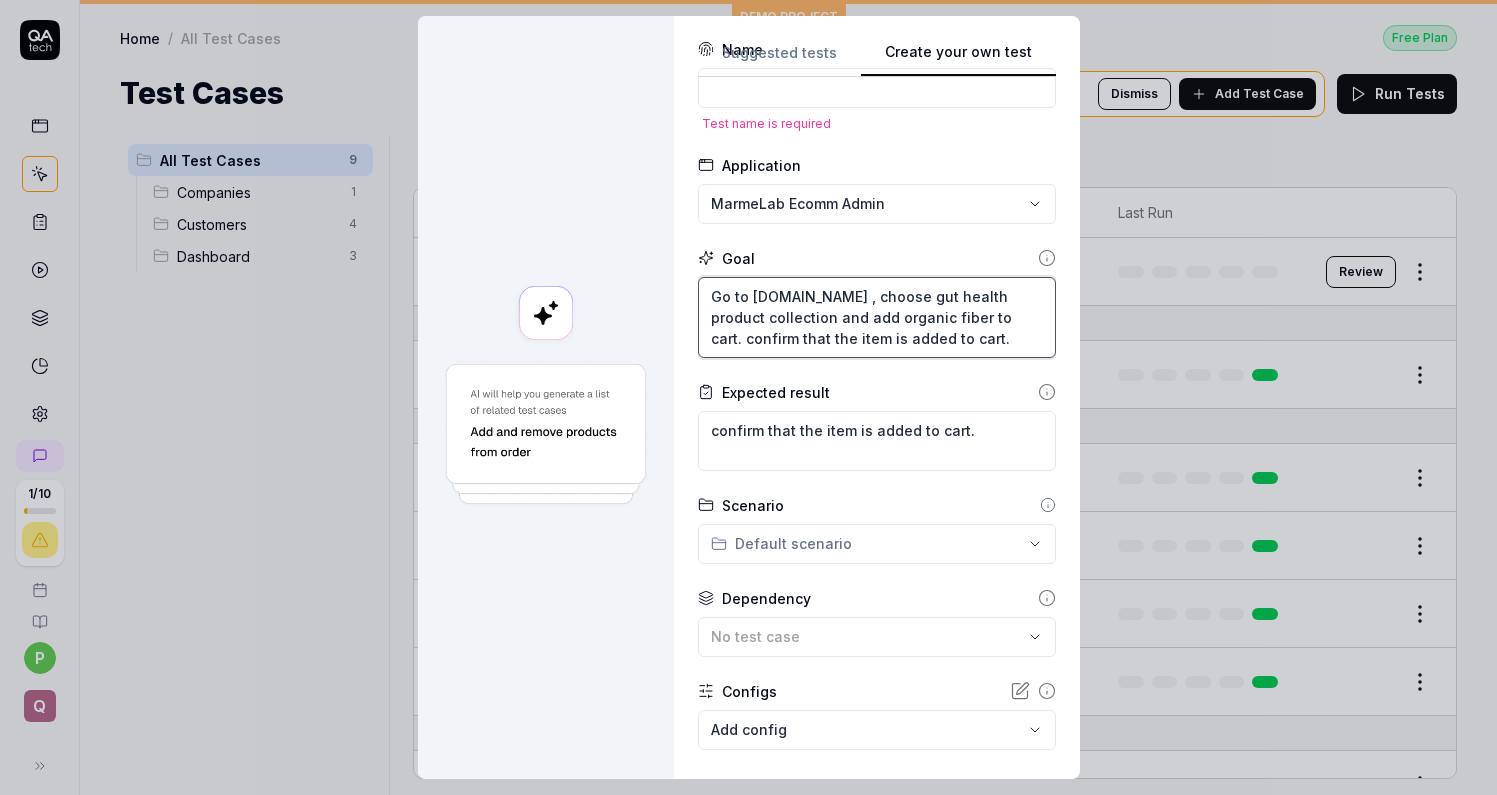 click on "Go to [DOMAIN_NAME] , choose gut health product collection and add organic fiber to cart. confirm that the item is added to cart." at bounding box center (877, 317) 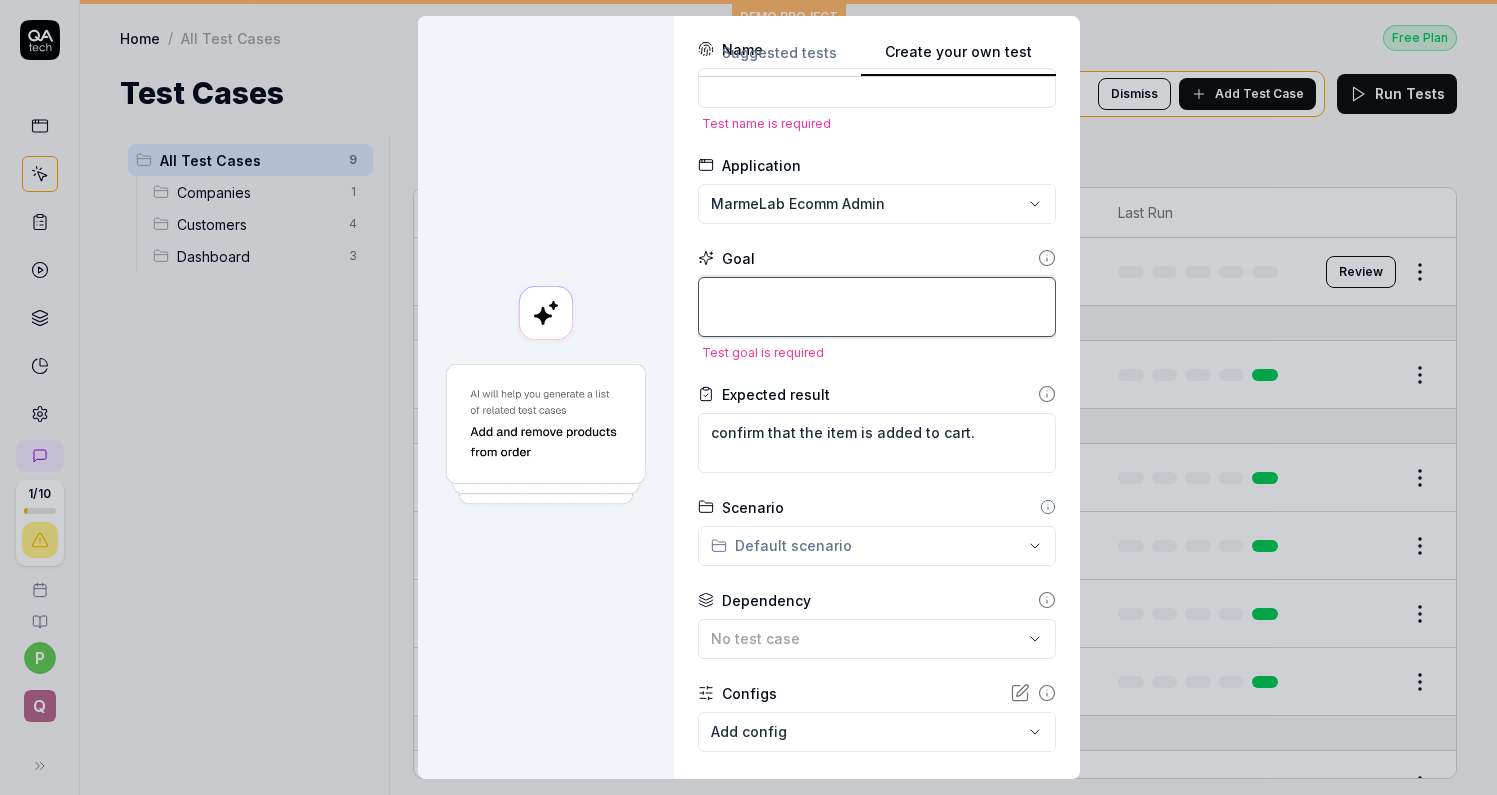 paste on "Filter orders to those orders with a minimum of $50." 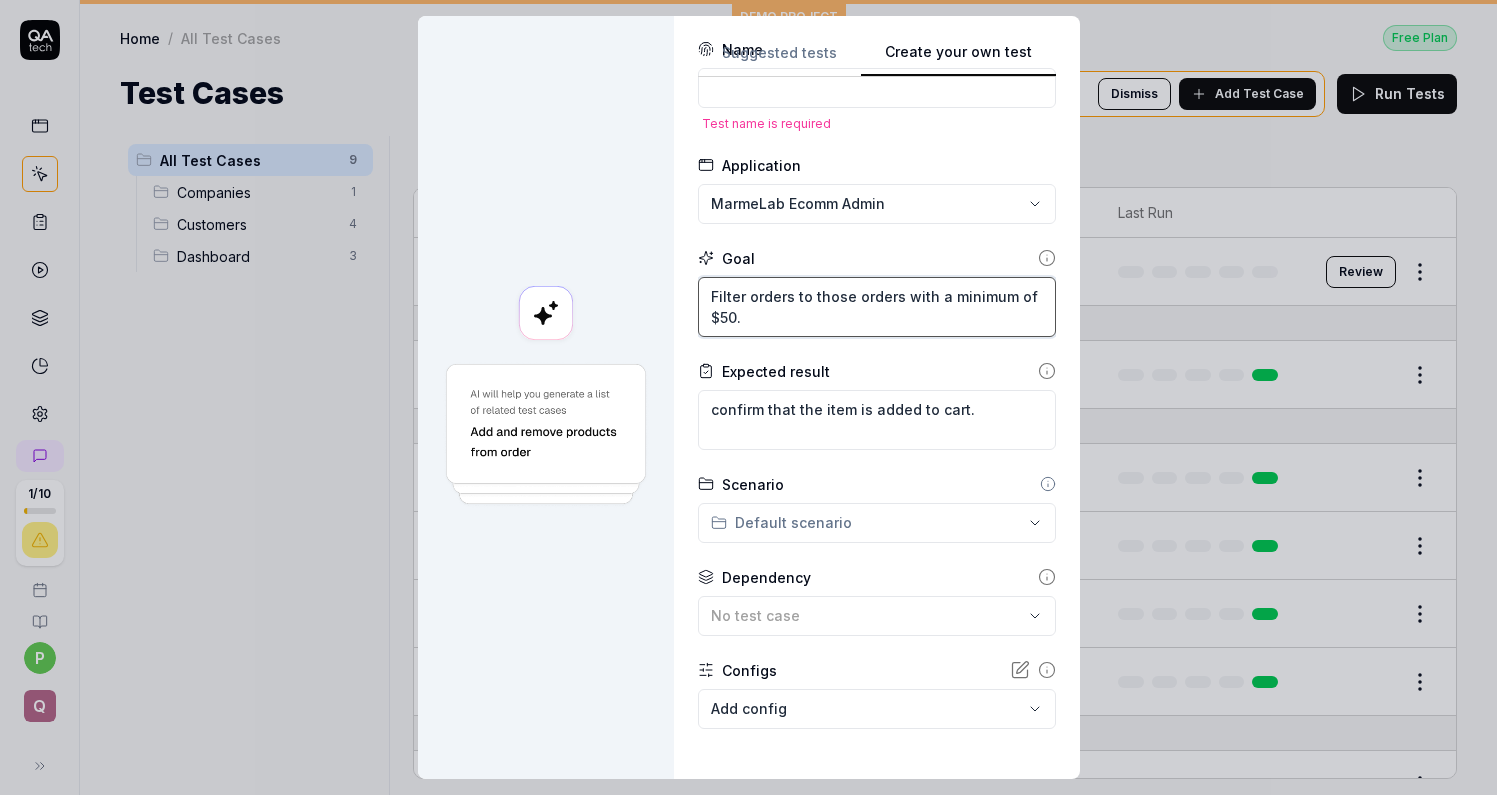 type on "Filter orders to those orders with a minimum of $50." 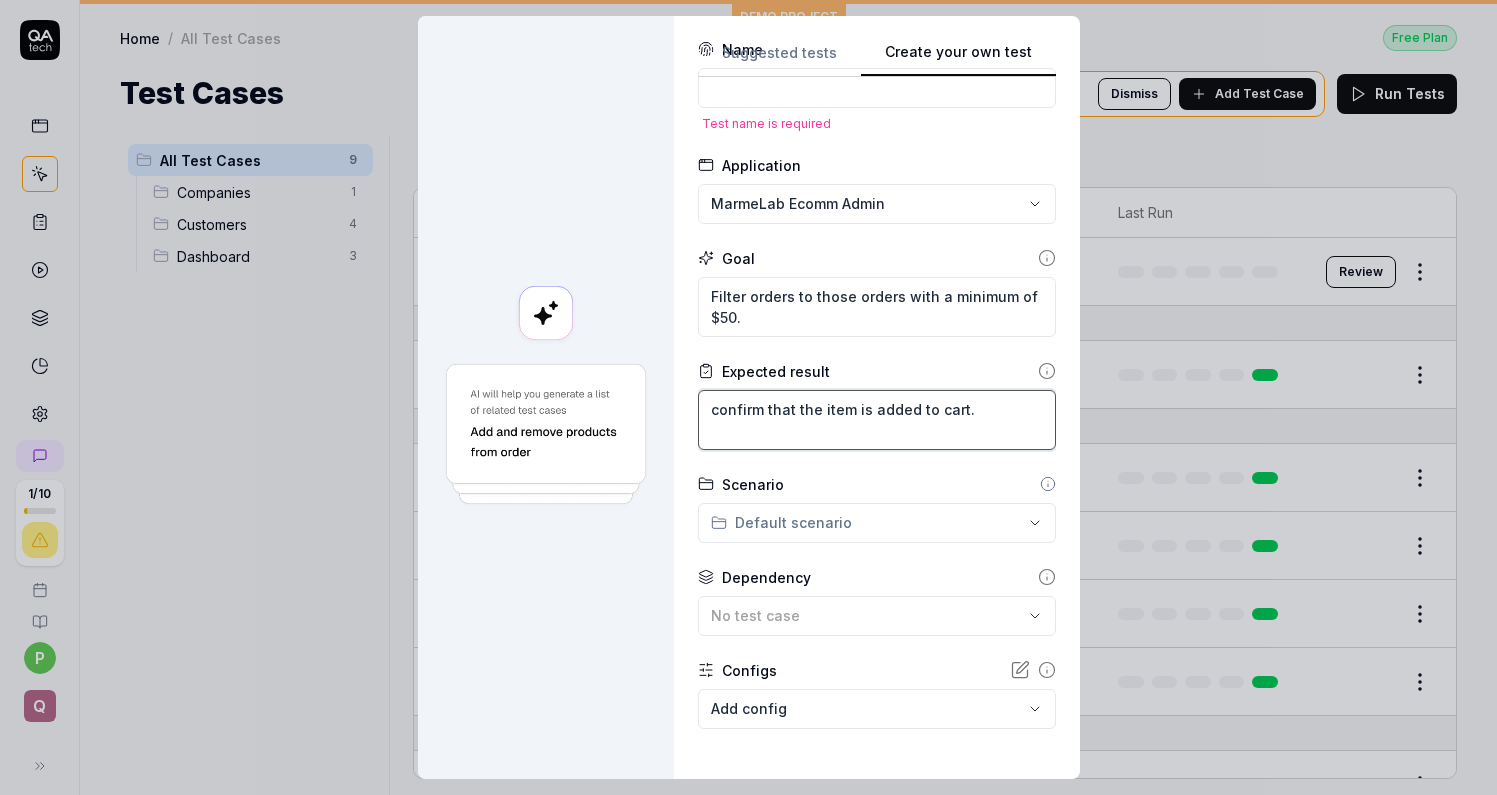 click on "confirm that the item is added to cart." at bounding box center [877, 420] 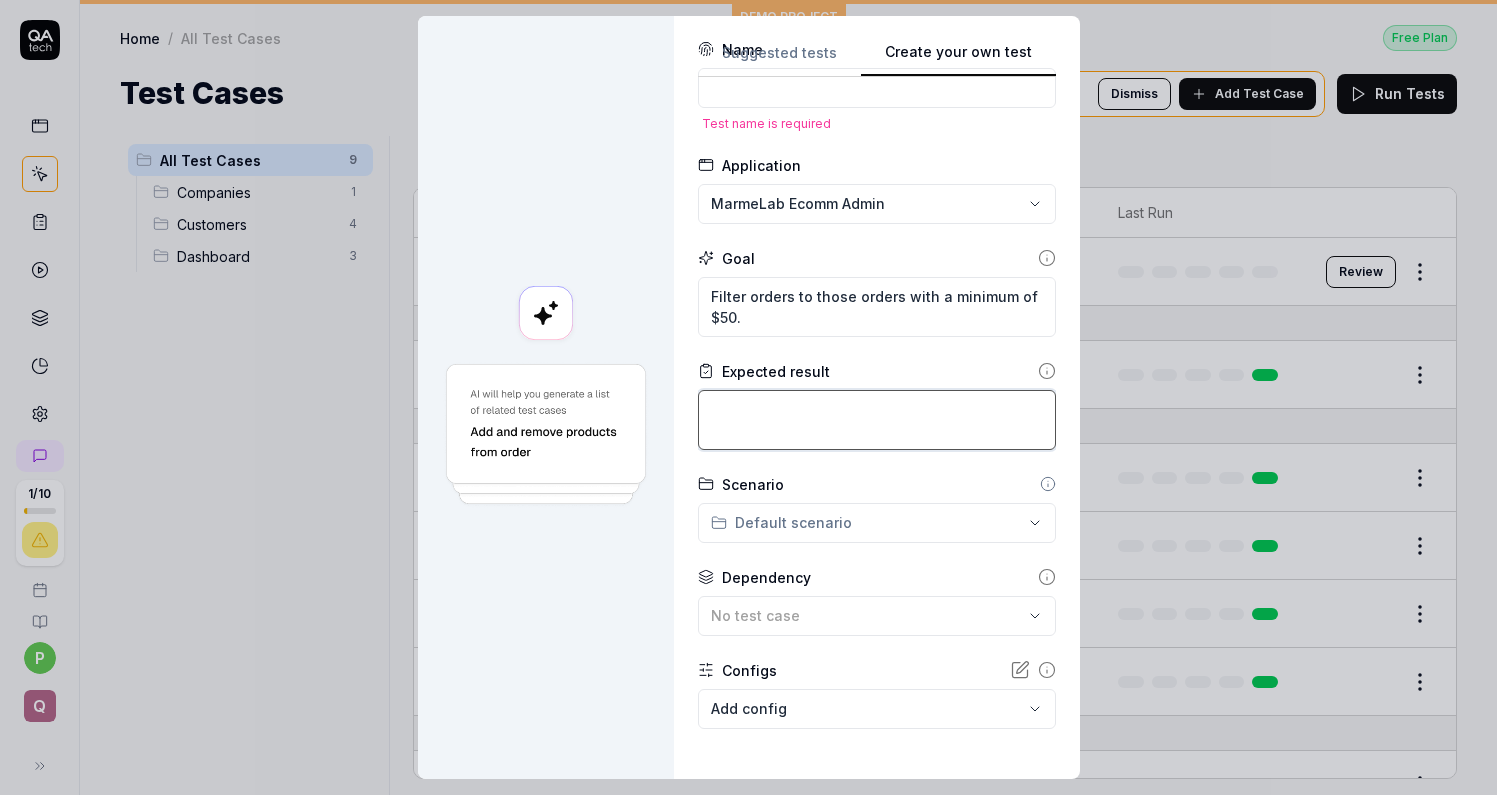 type on "*" 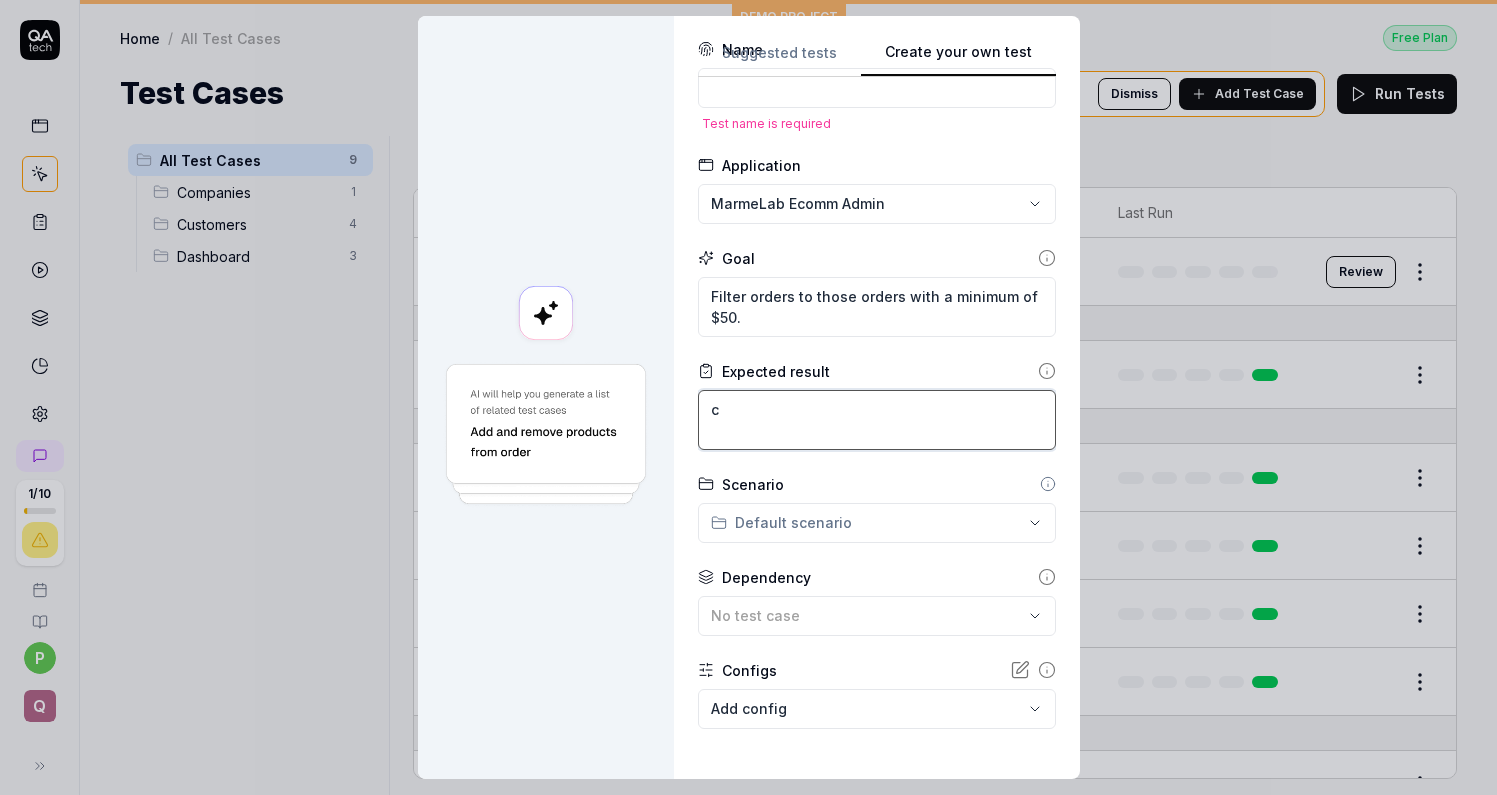 type on "*" 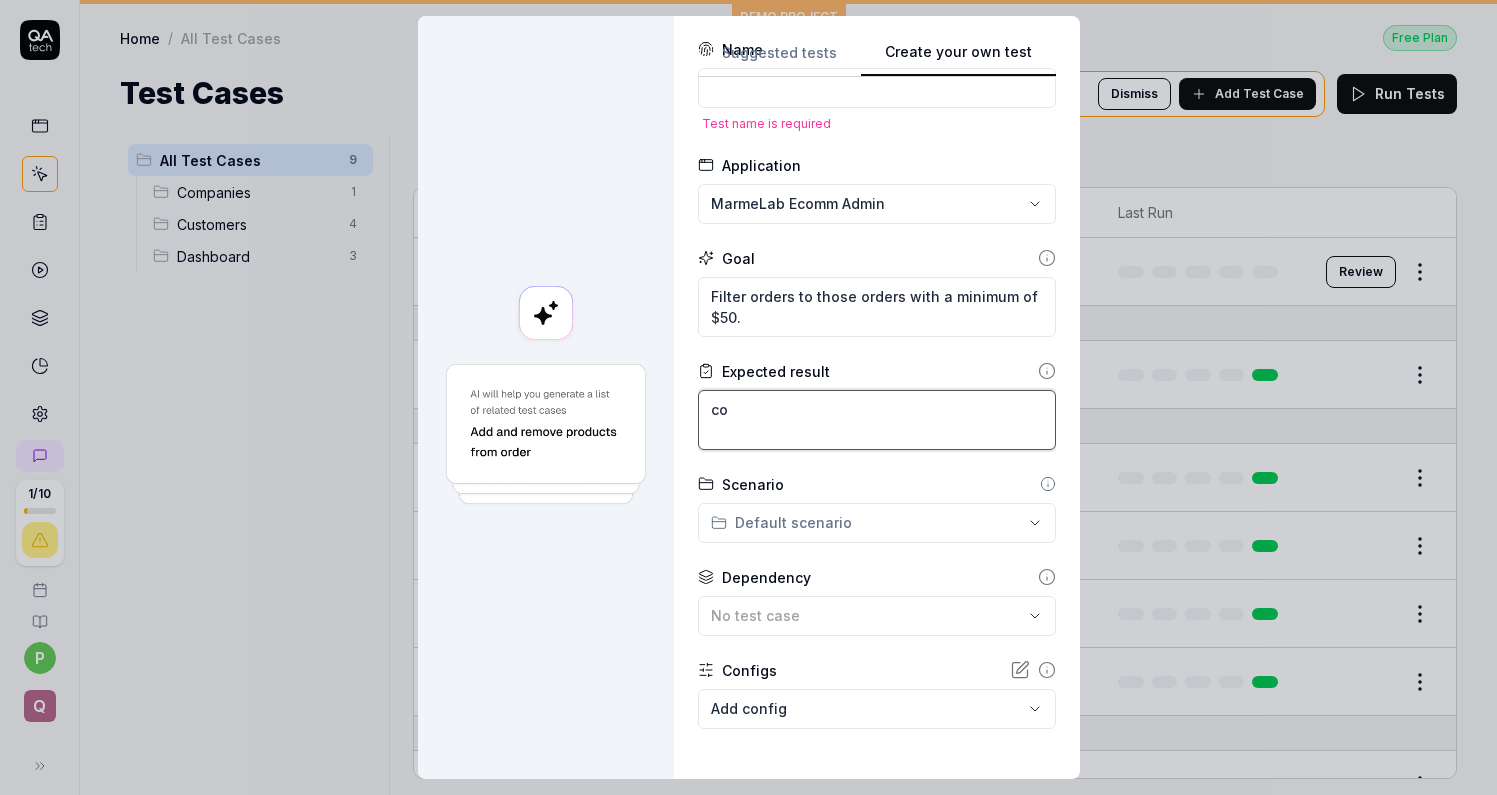 type on "*" 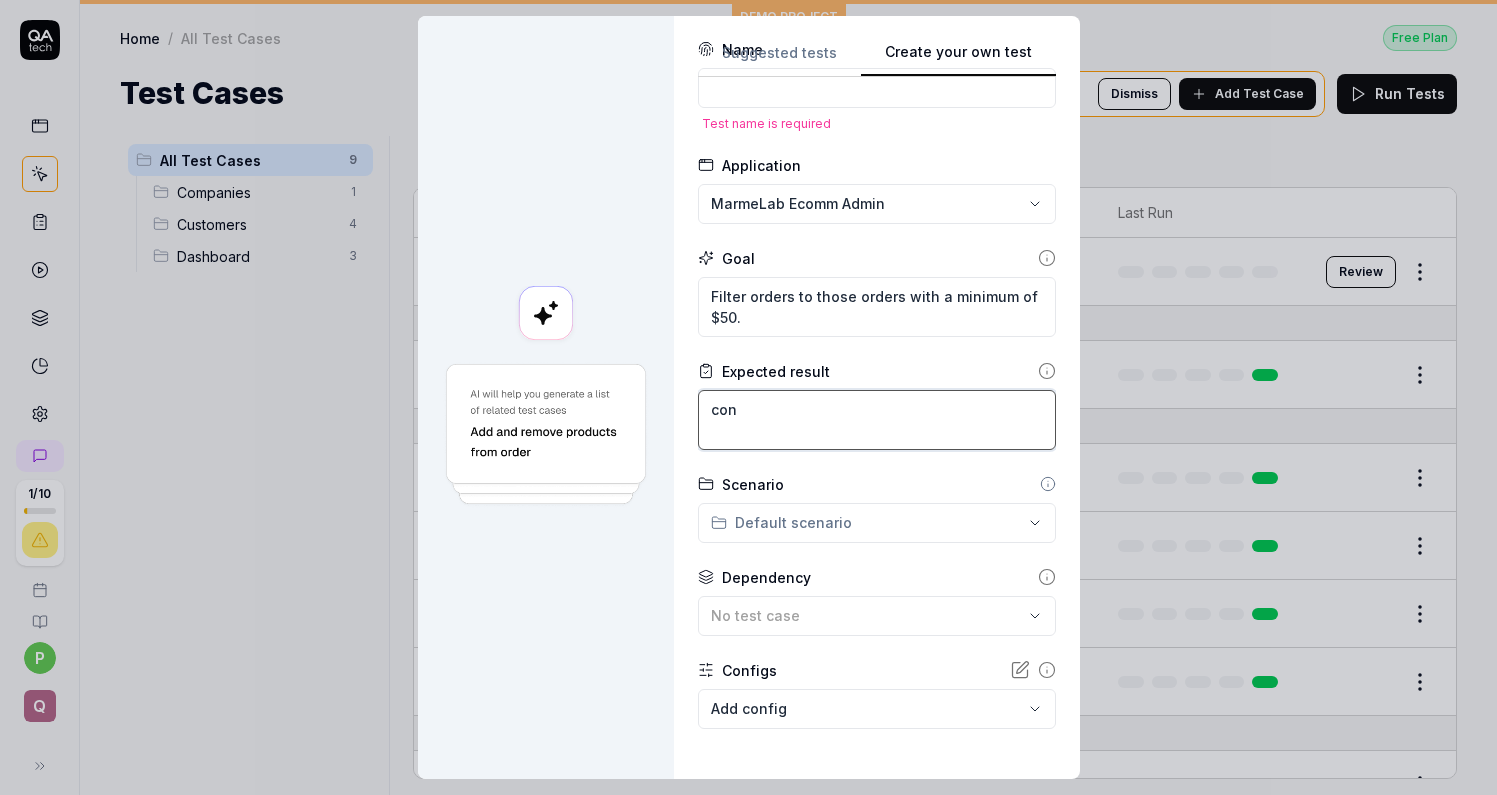 type on "*" 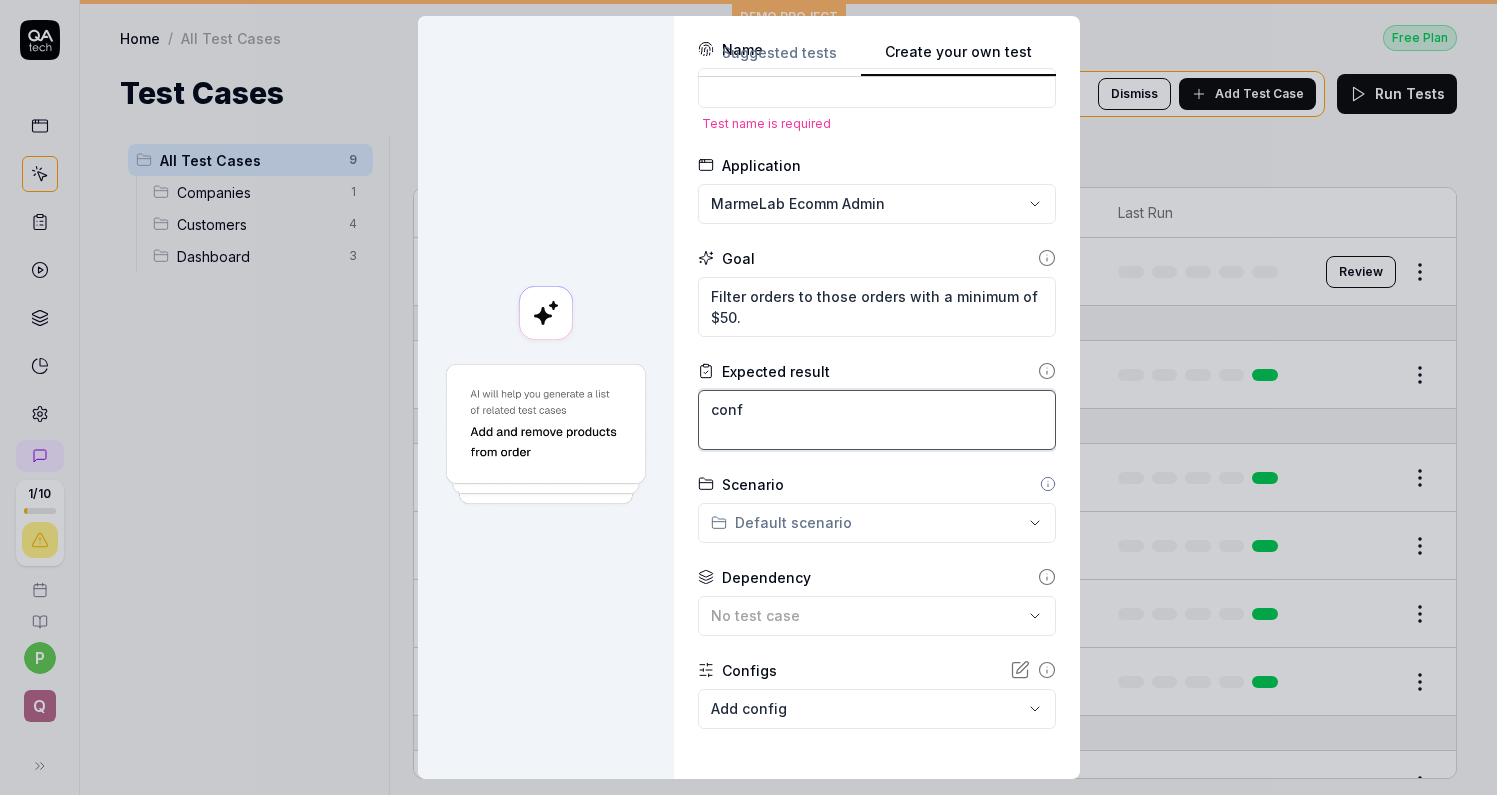 type on "*" 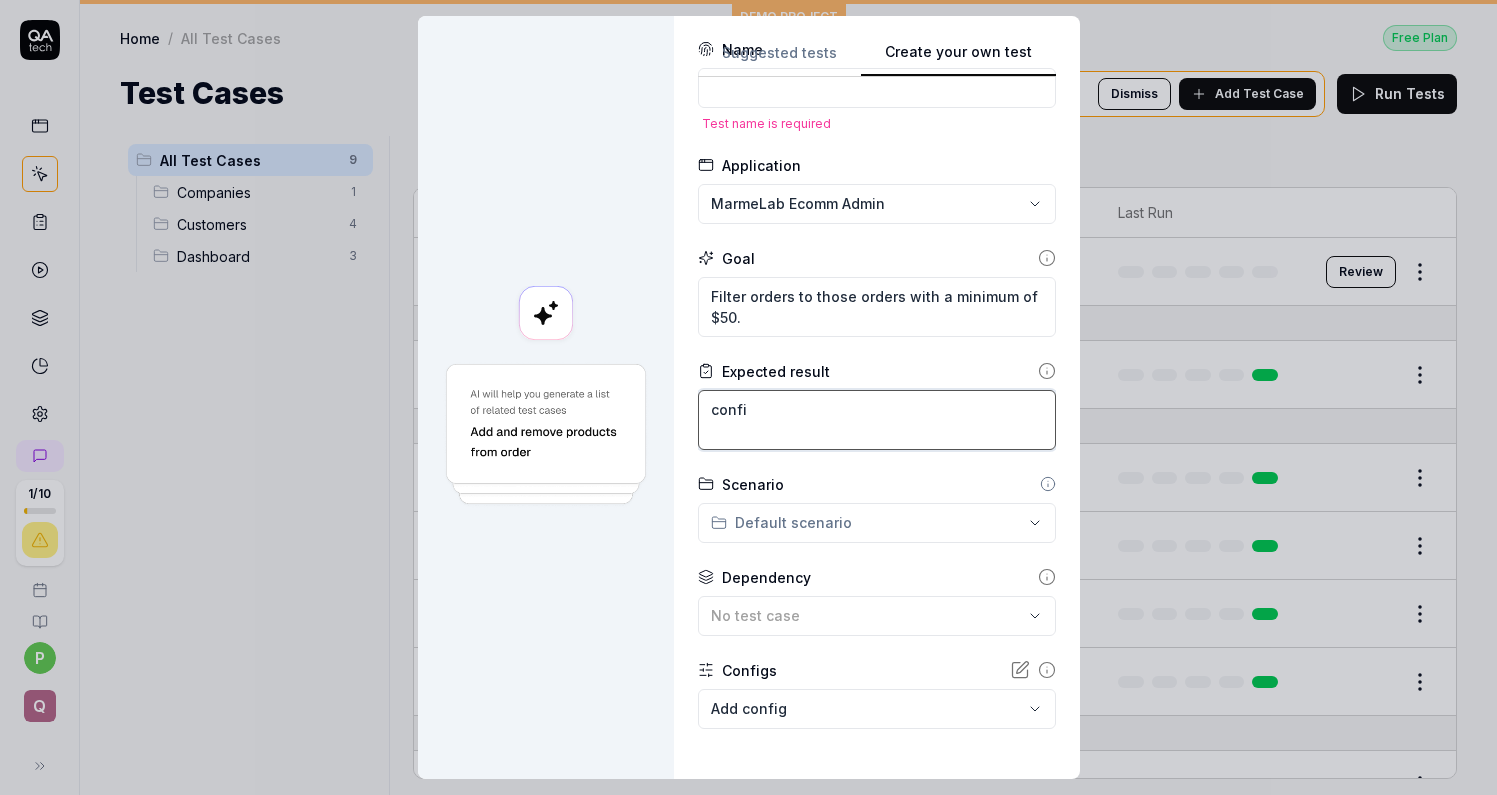 type on "*" 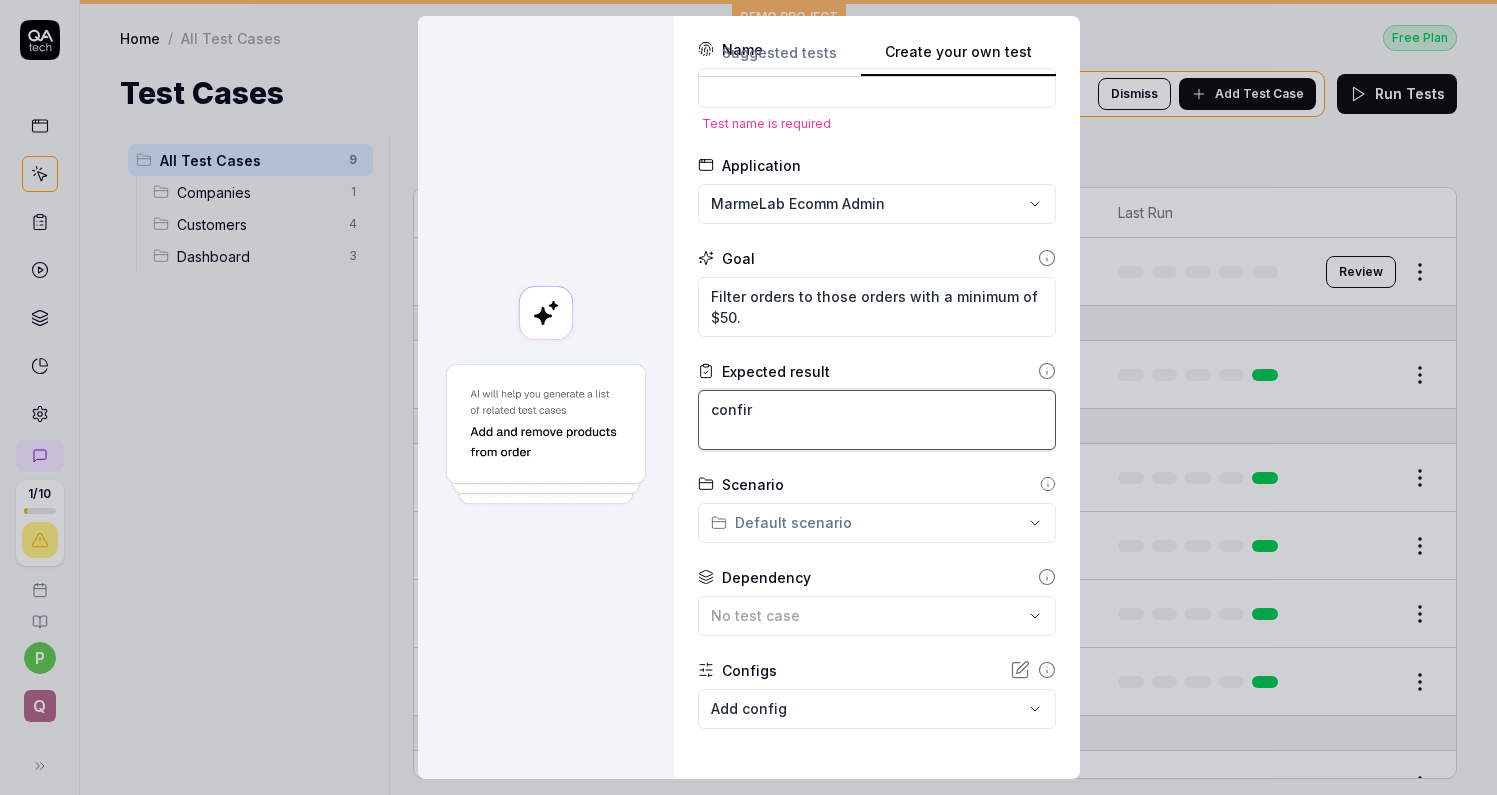 type on "*" 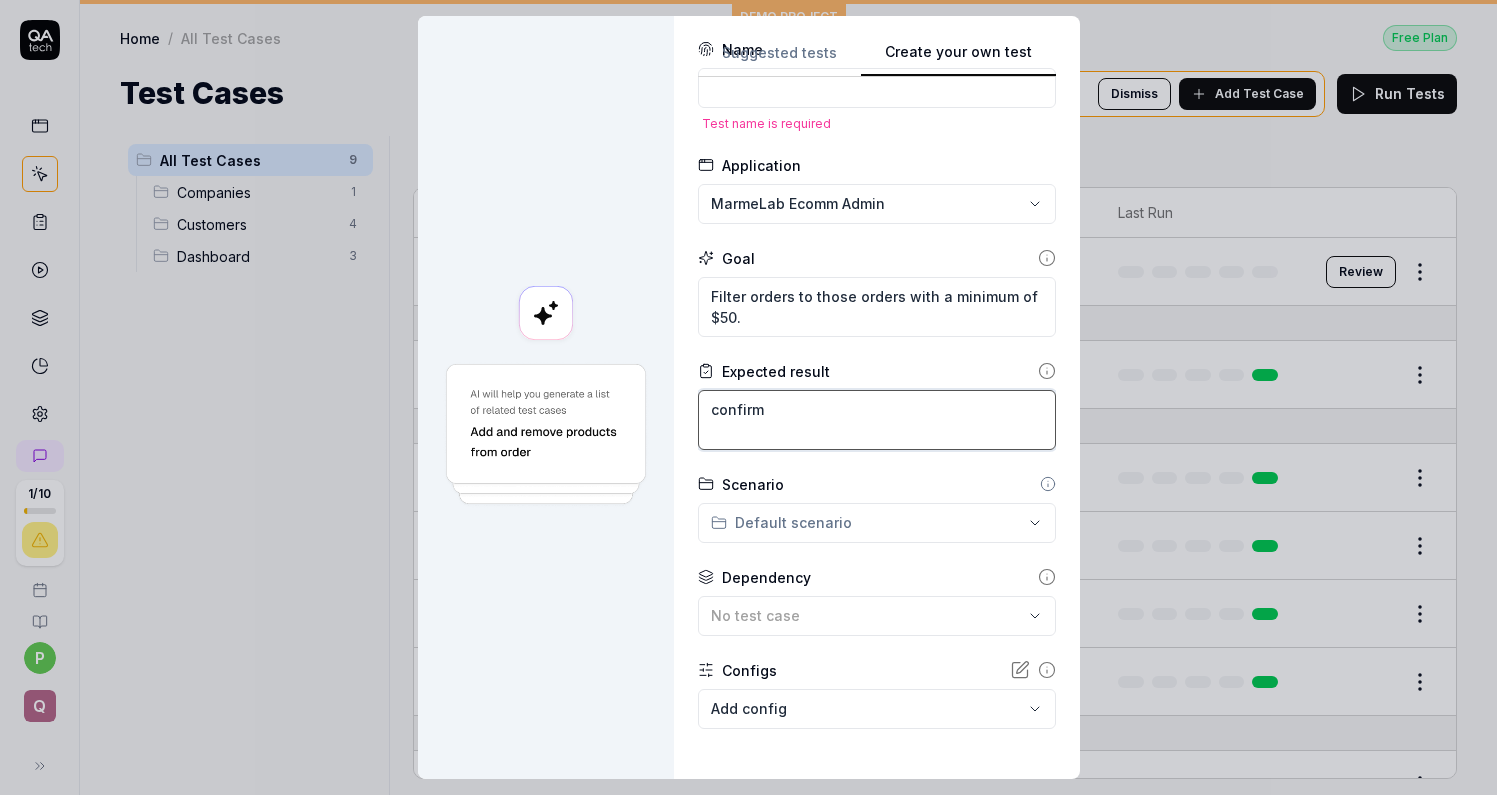 type on "*" 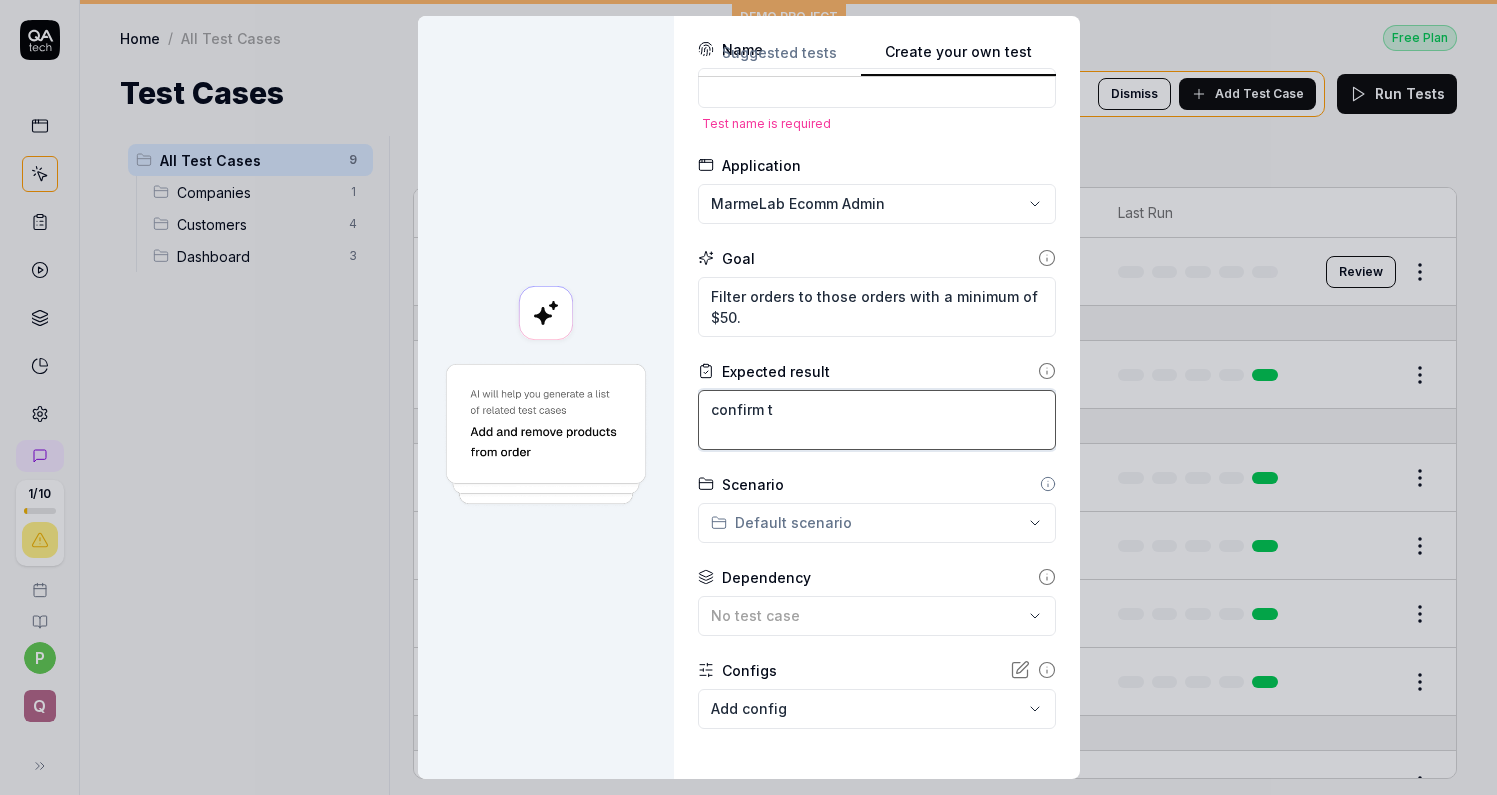 type on "*" 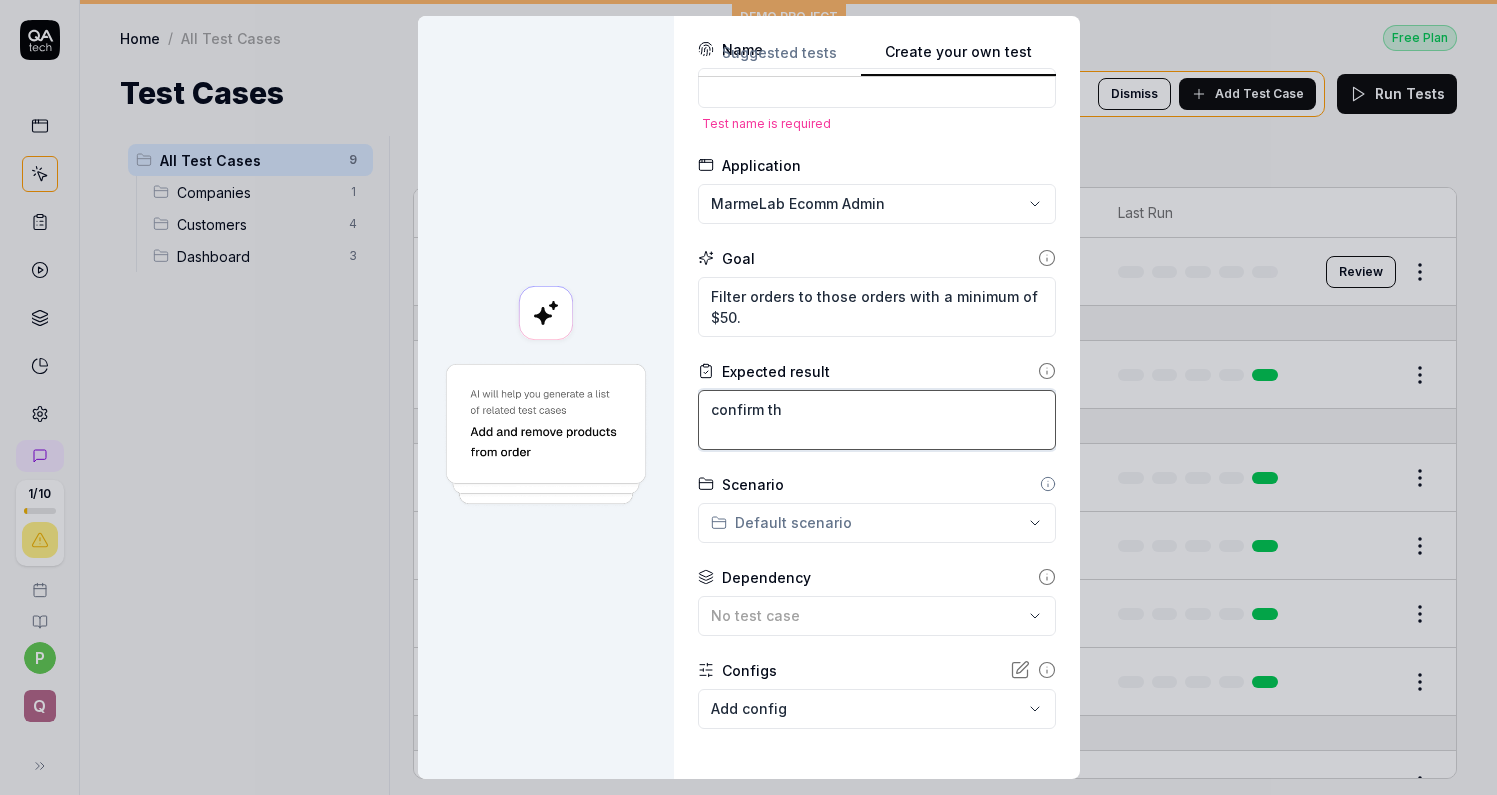 type on "*" 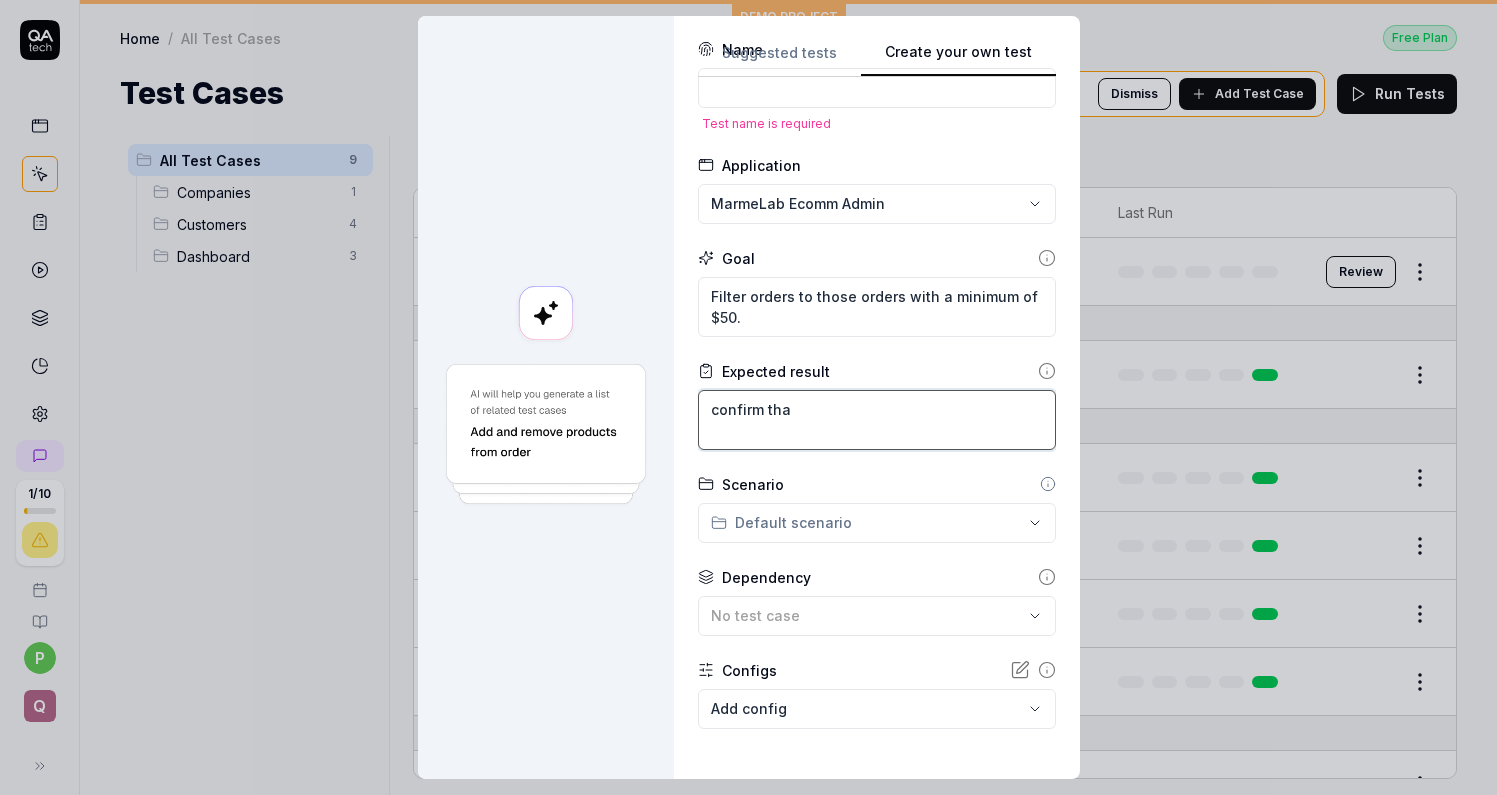 type on "*" 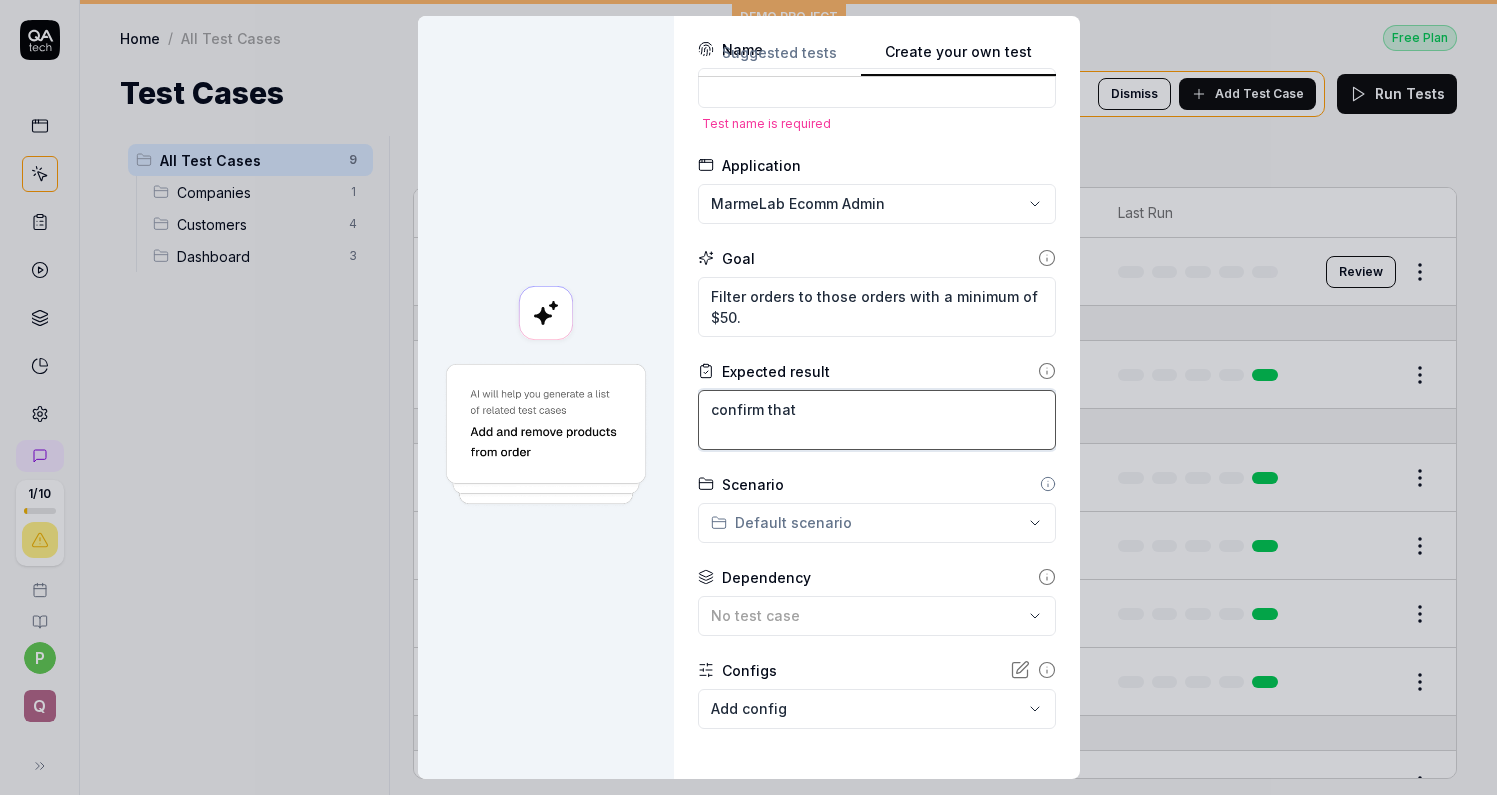 type on "*" 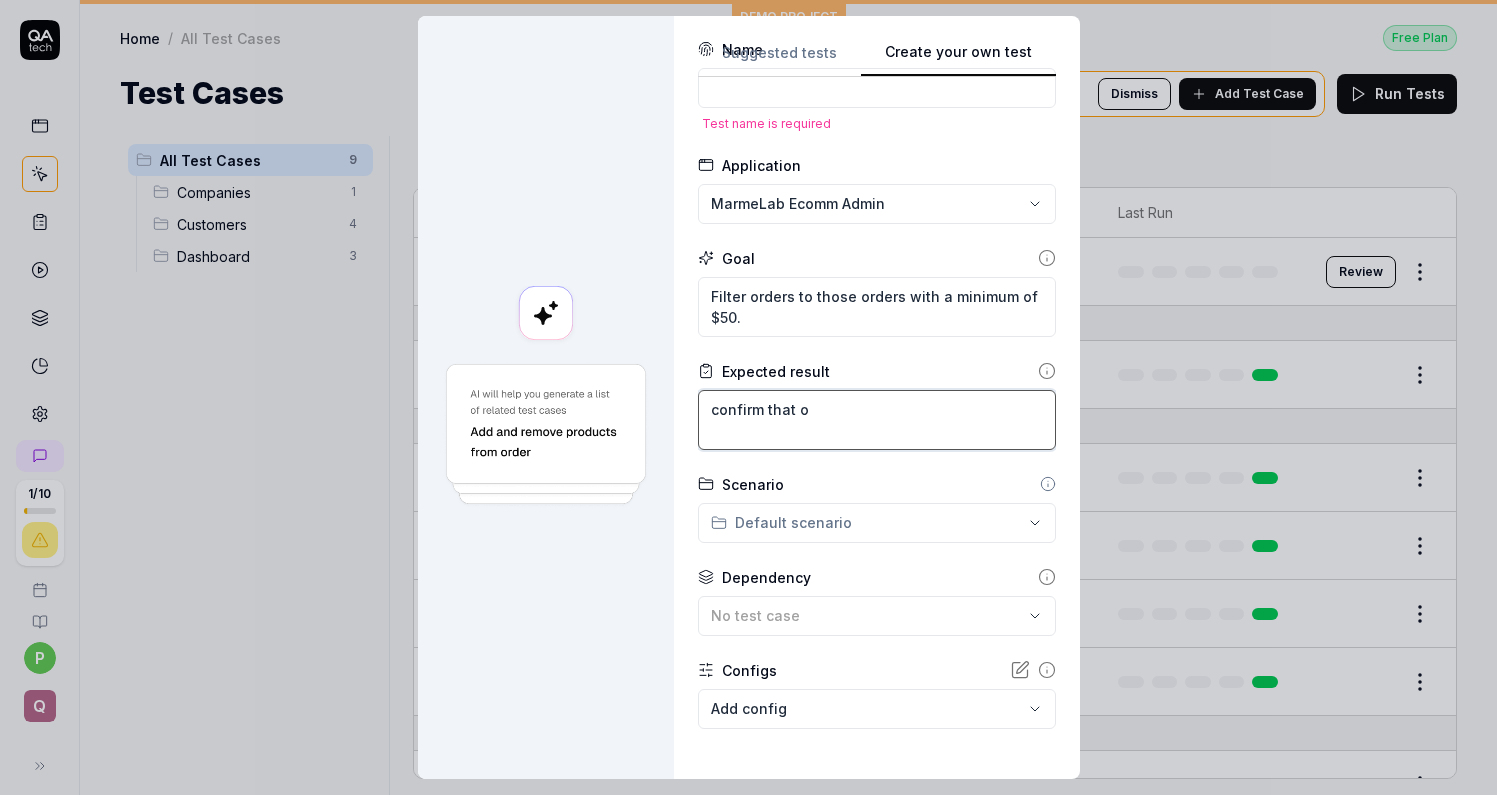 type on "*" 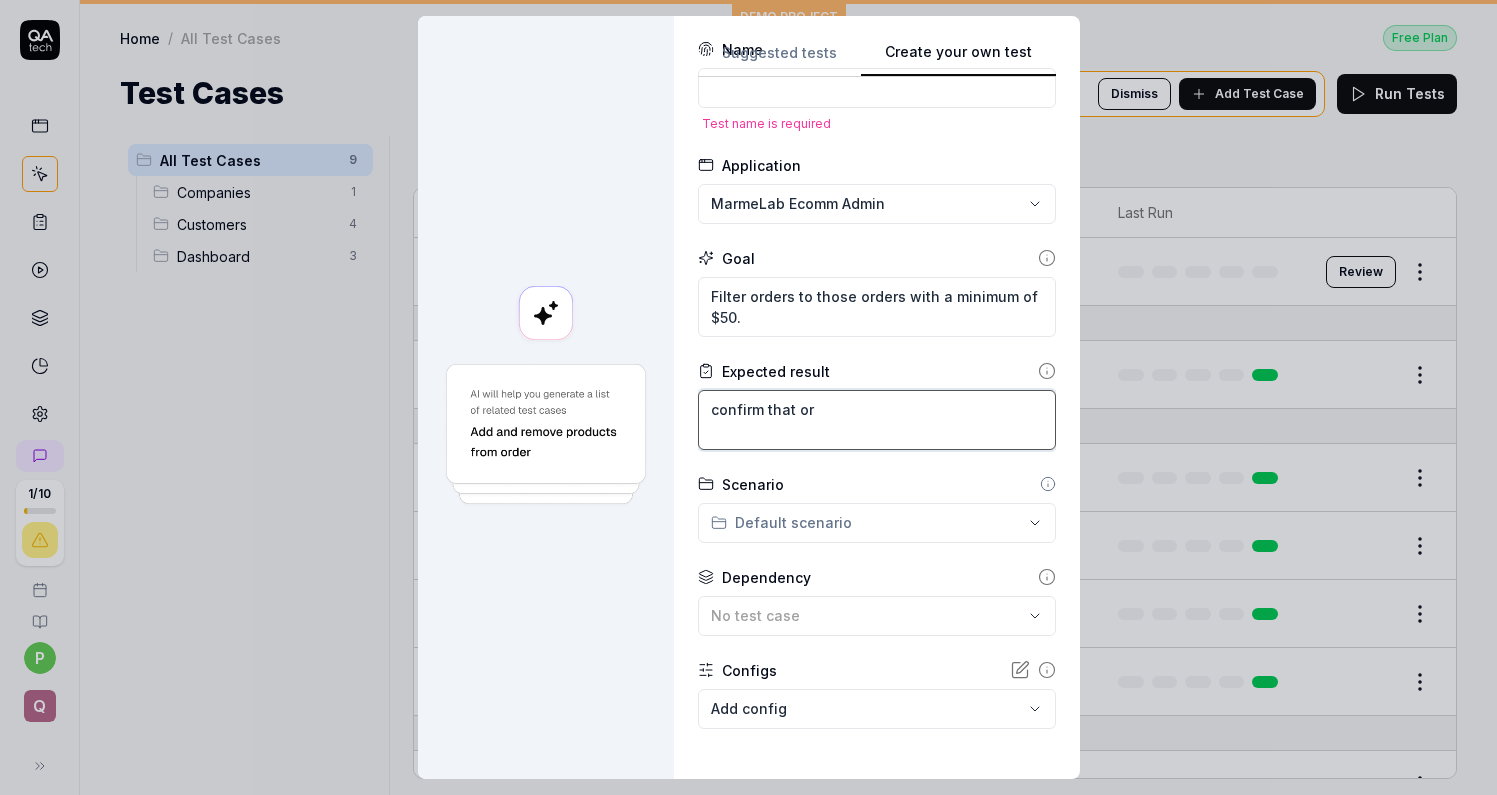 type on "*" 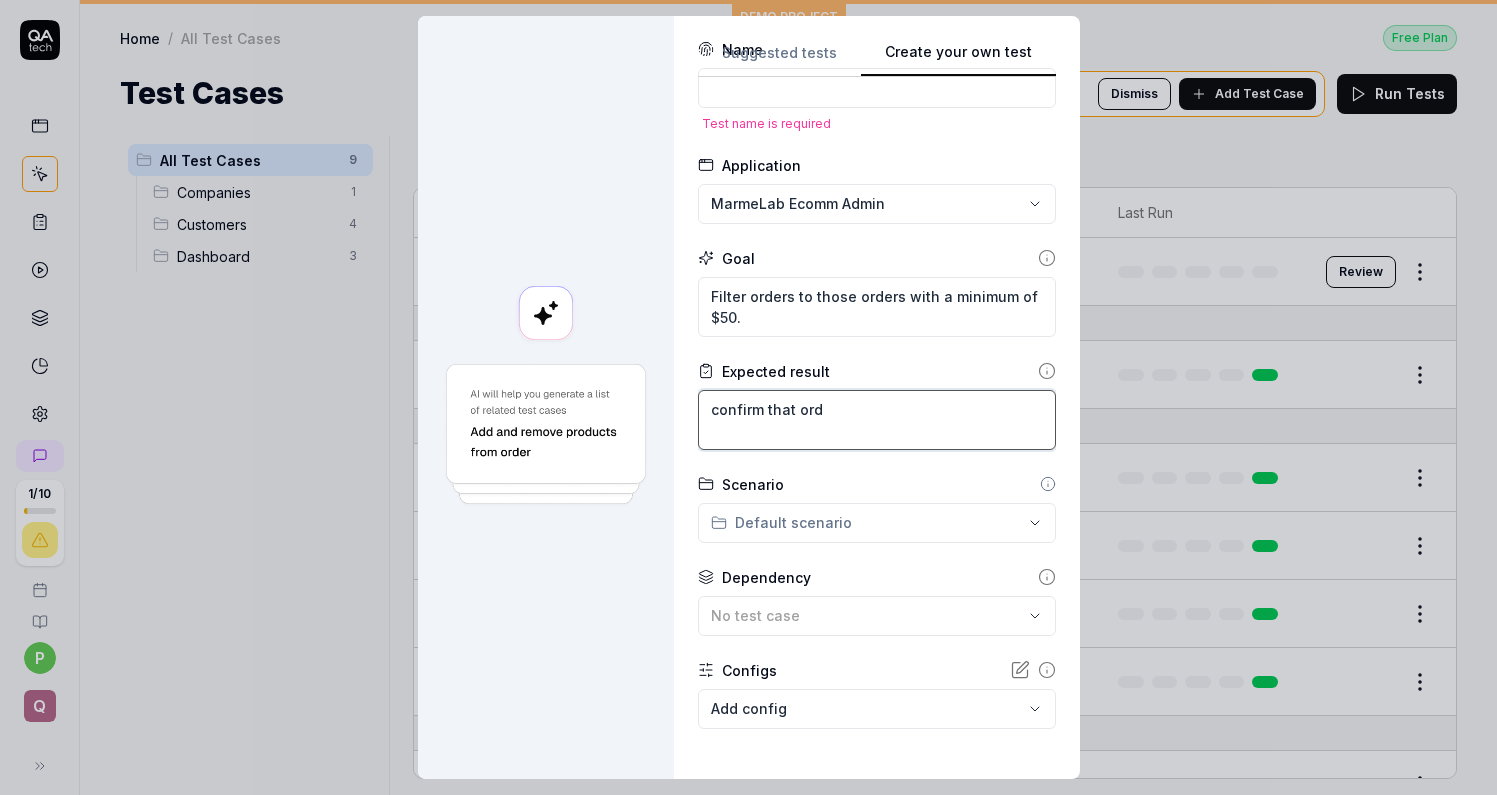 type on "*" 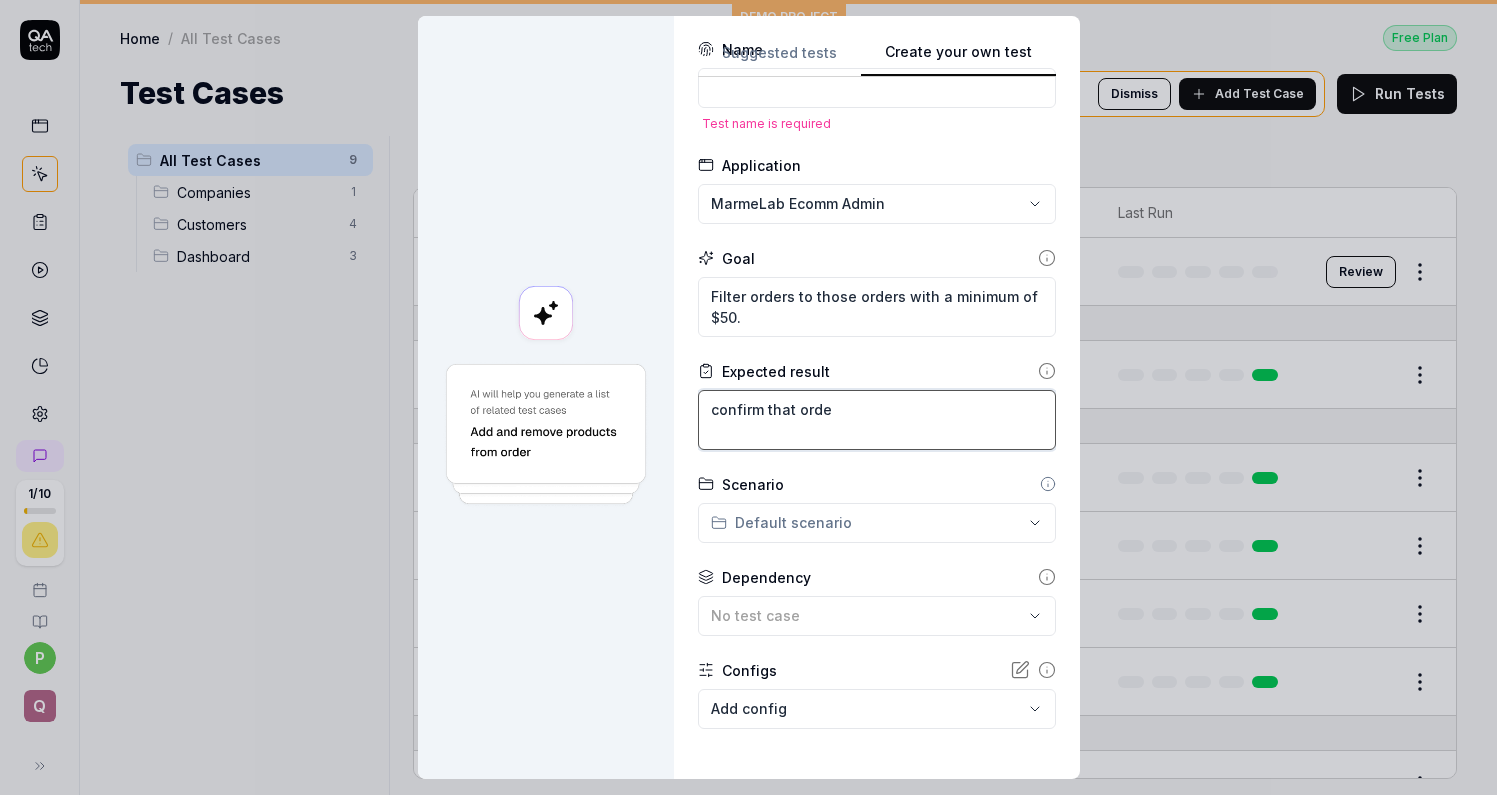 type on "*" 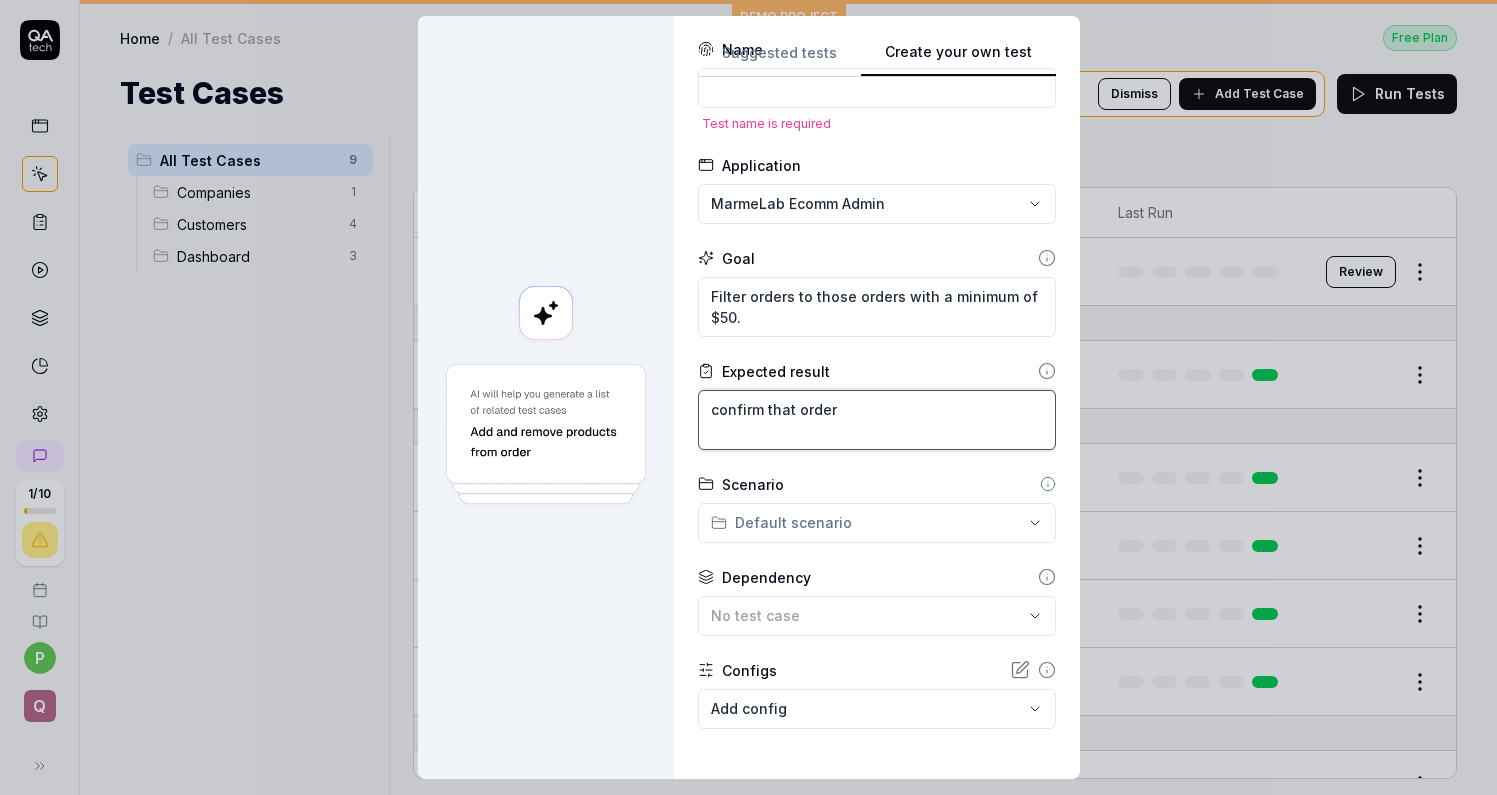 type on "*" 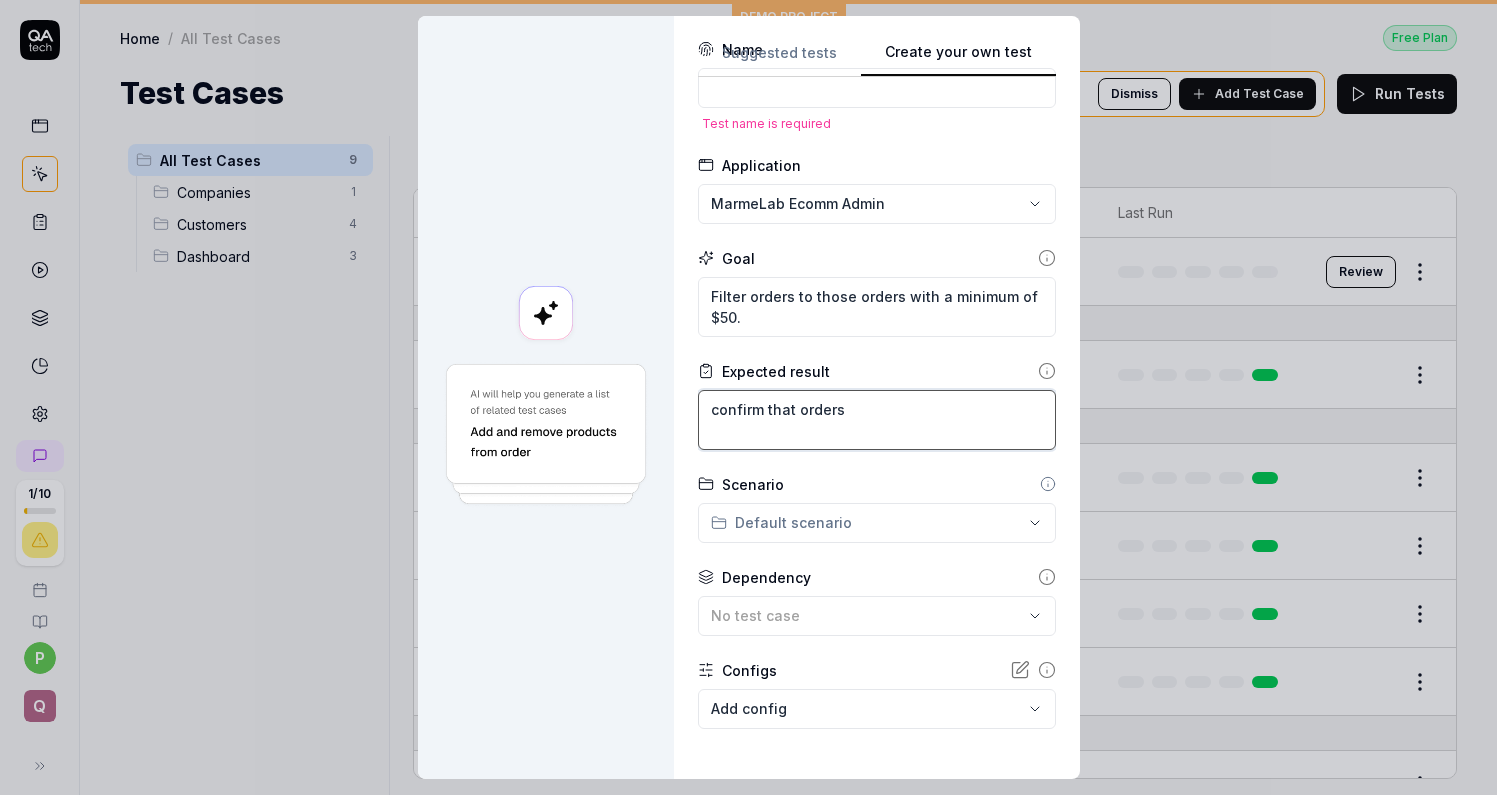 type on "*" 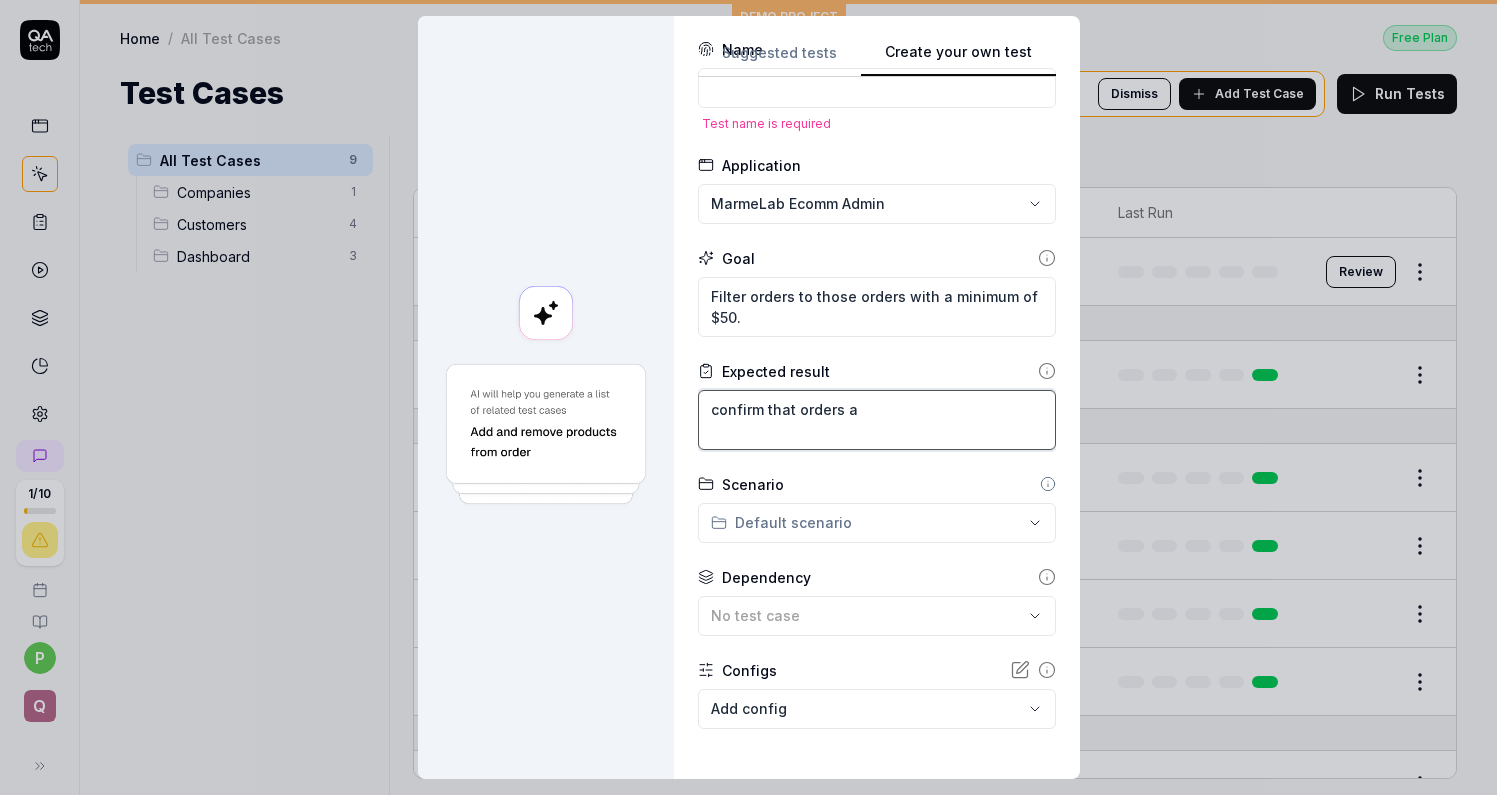 type on "*" 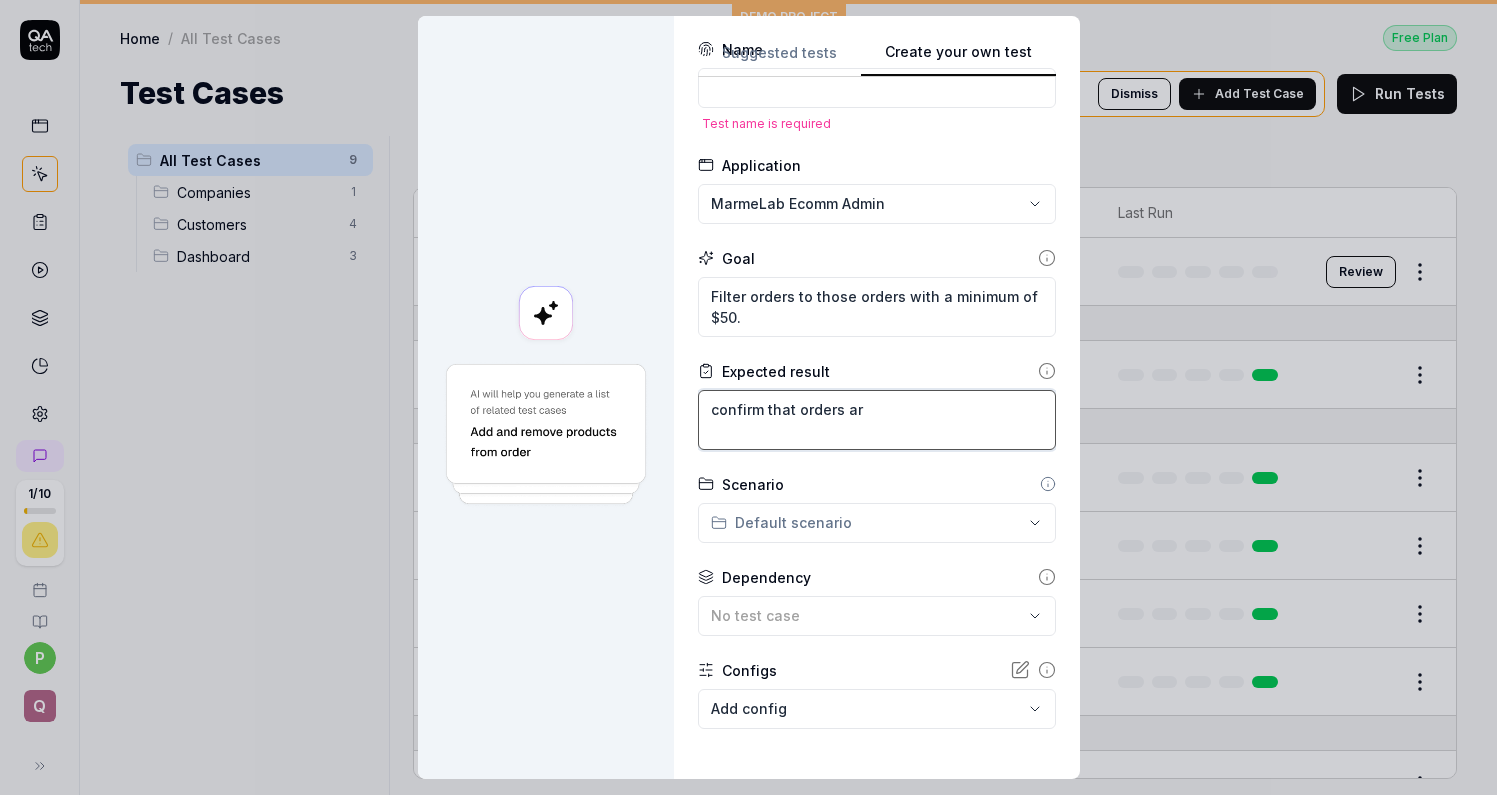 type on "*" 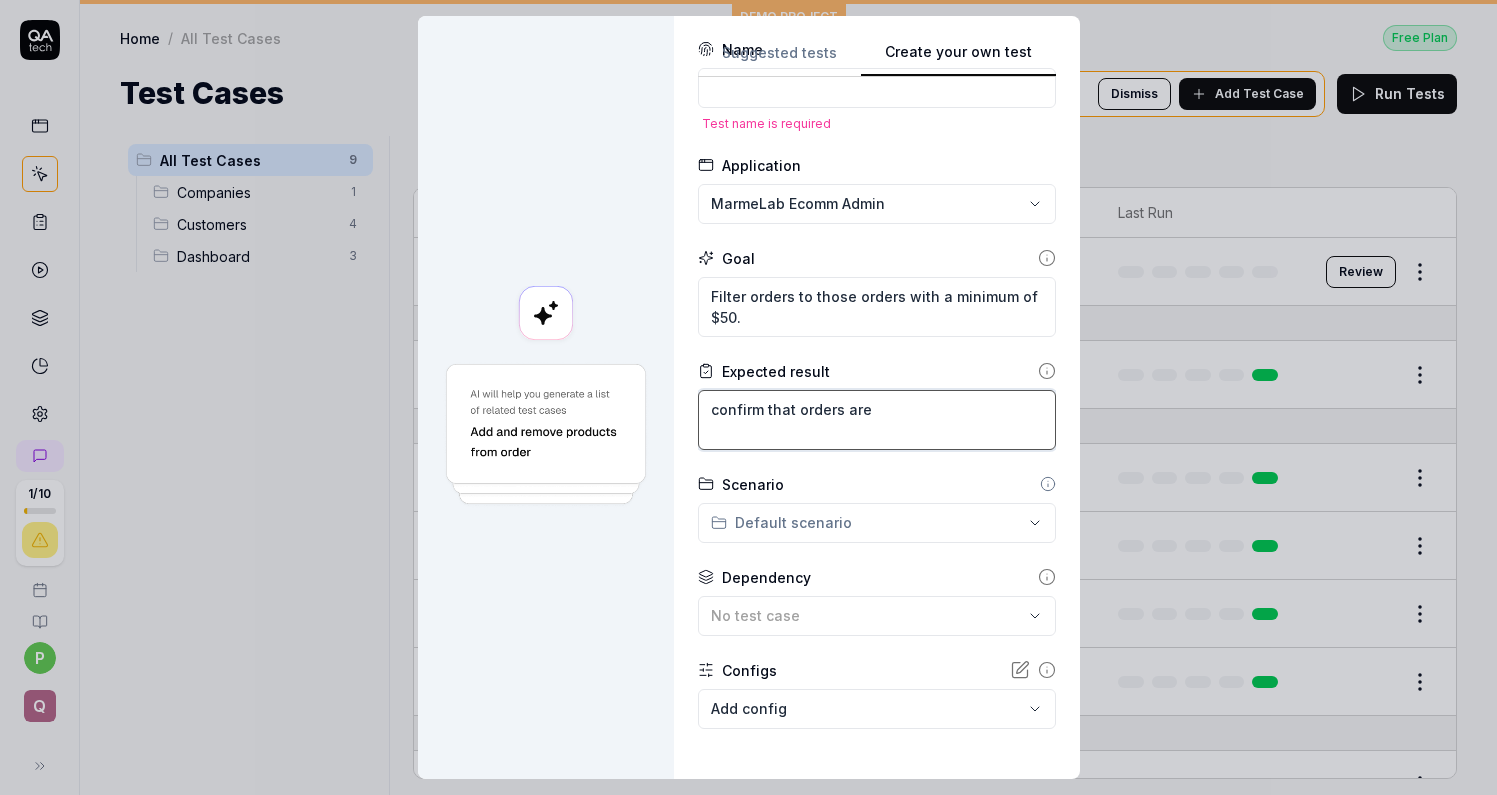 type on "*" 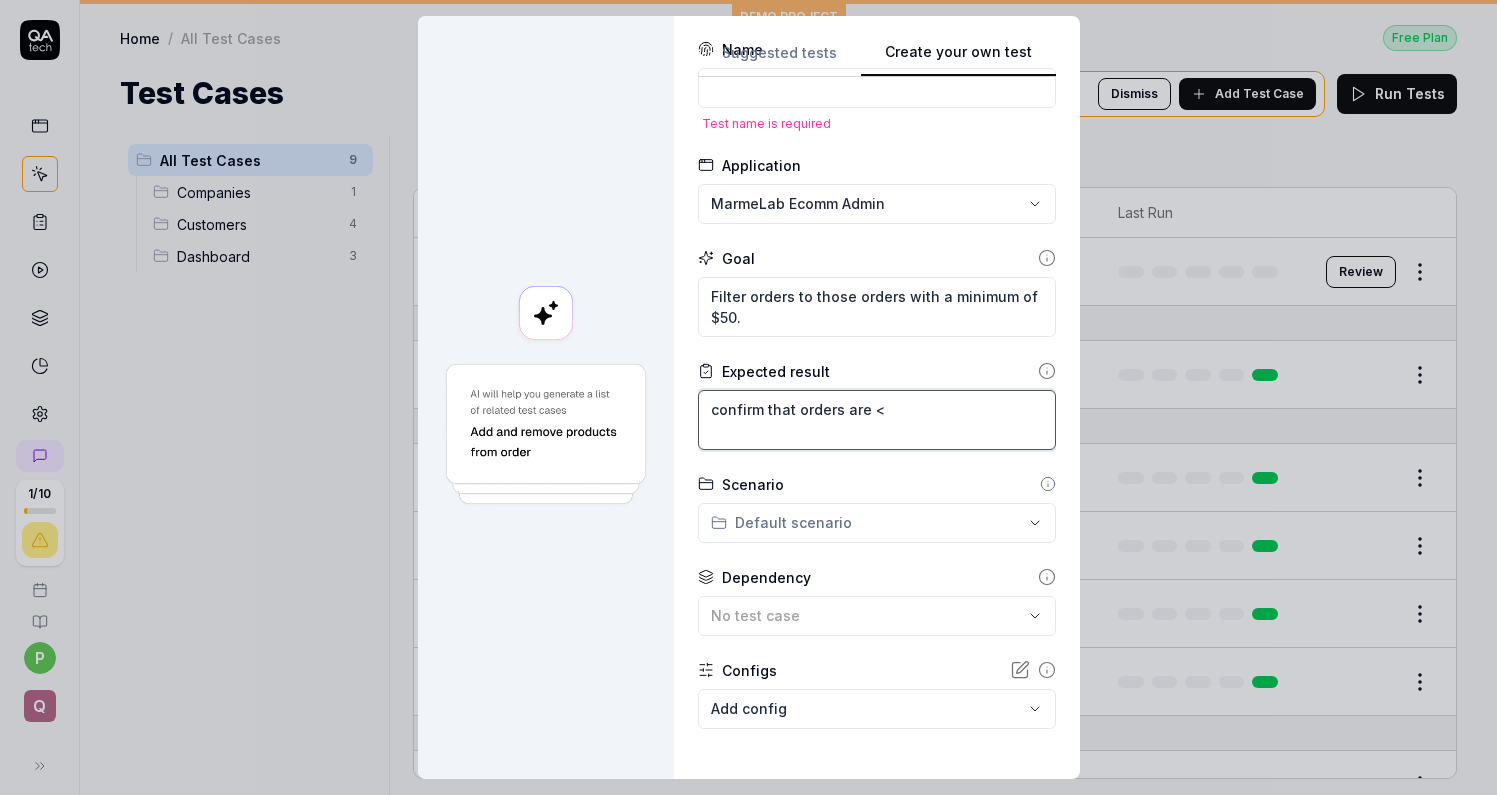 type on "*" 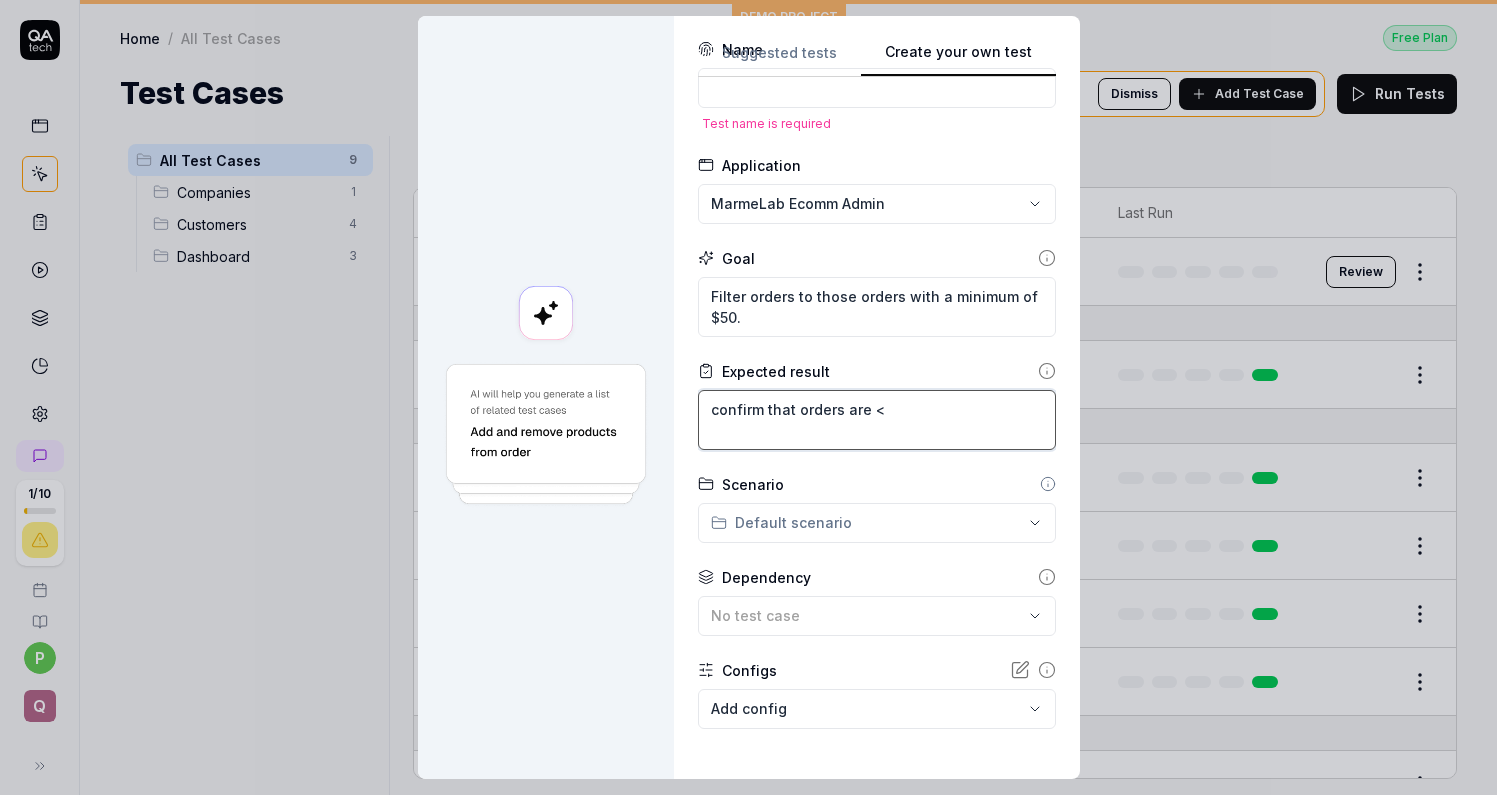 type on "confirm that orders are" 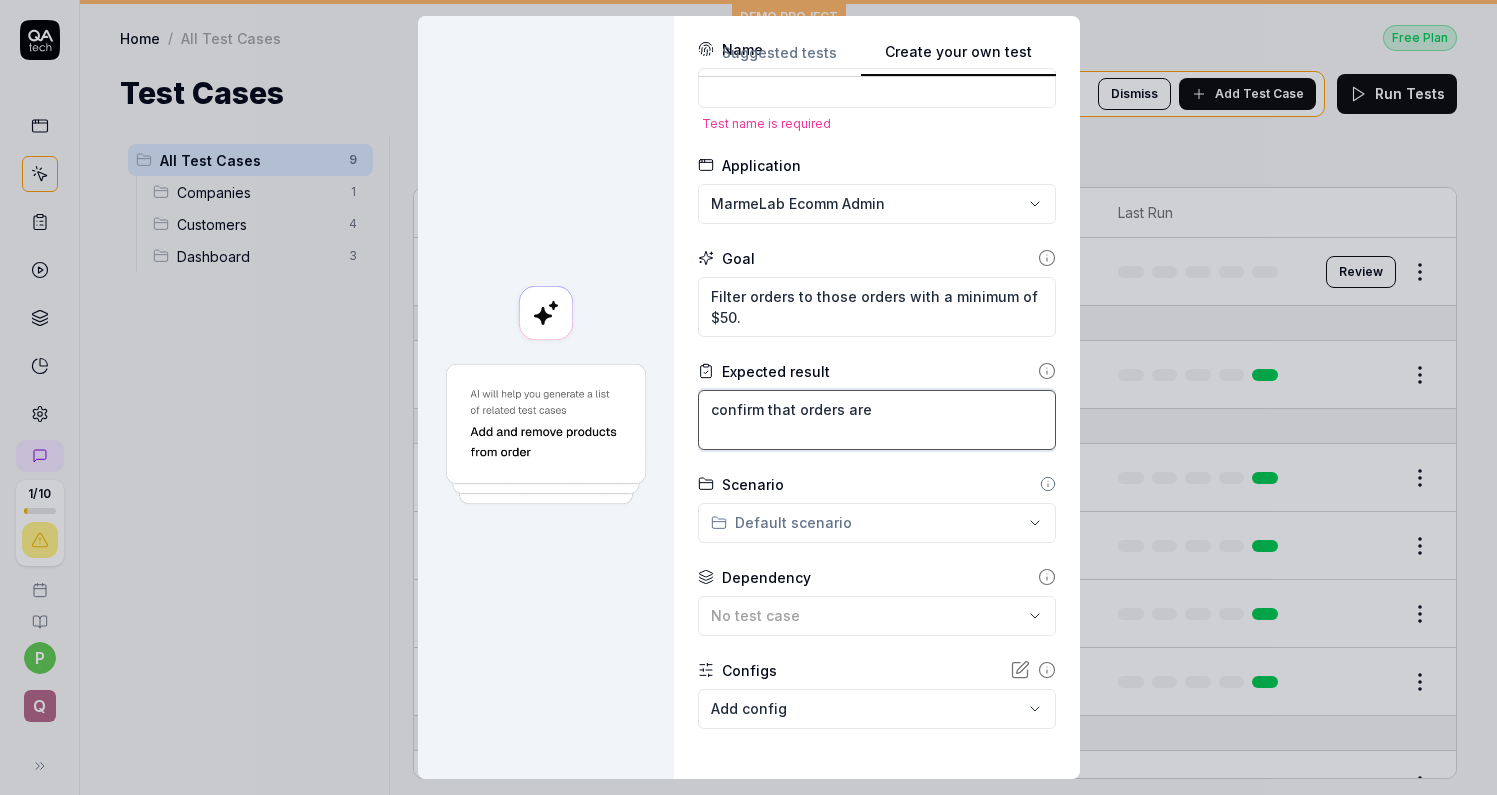 type on "*" 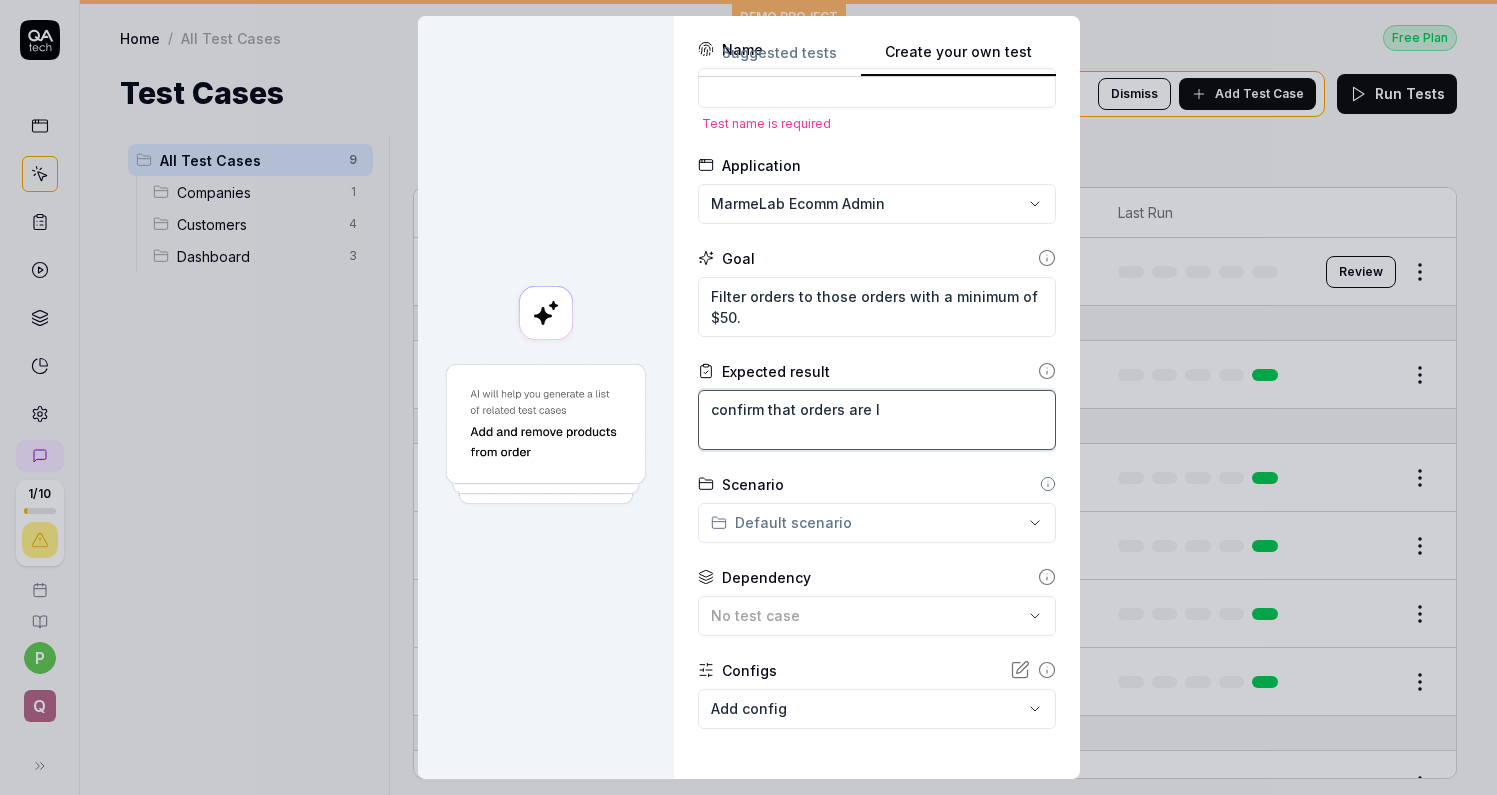 type on "*" 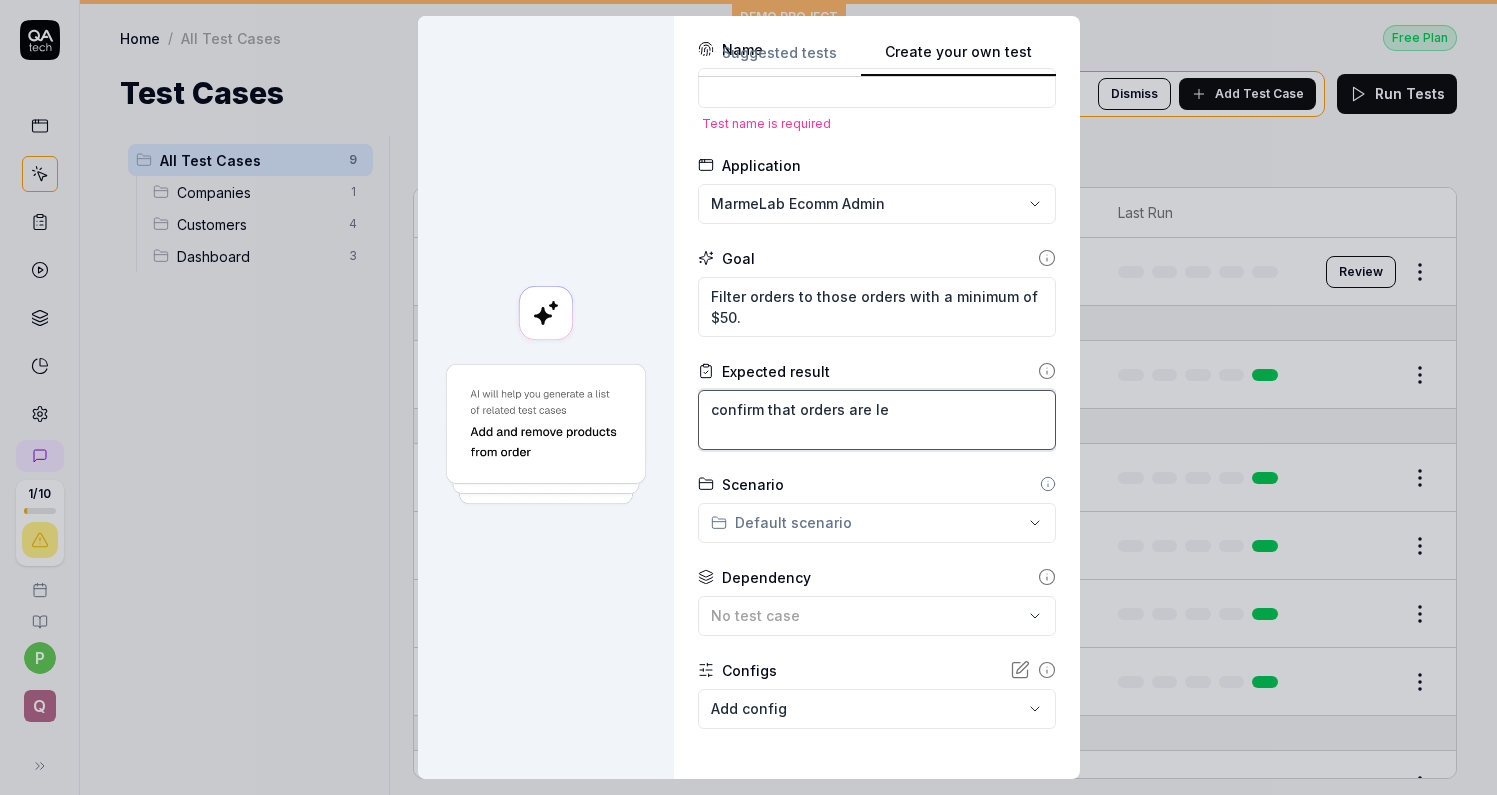 type on "*" 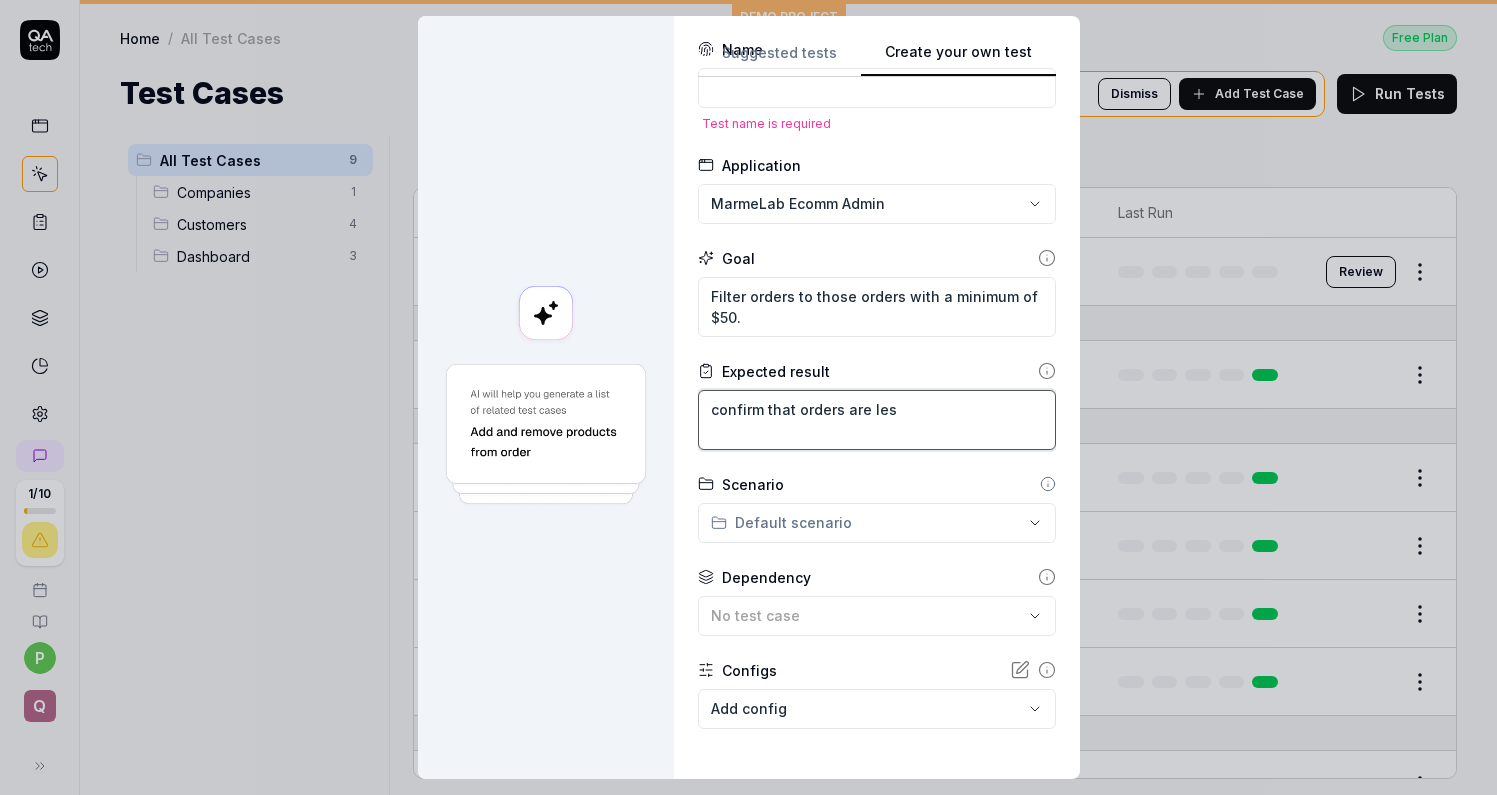 type on "*" 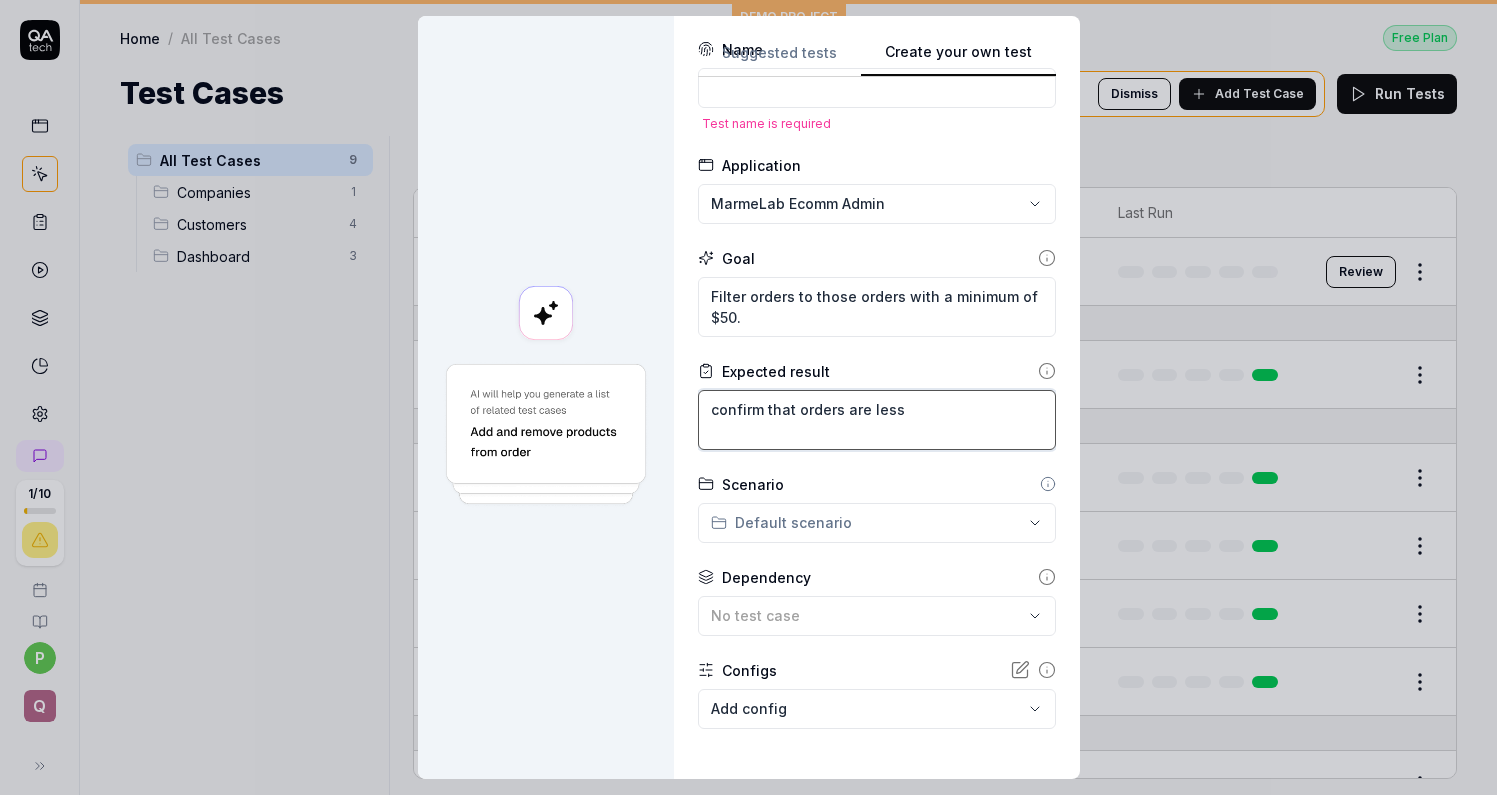 type on "*" 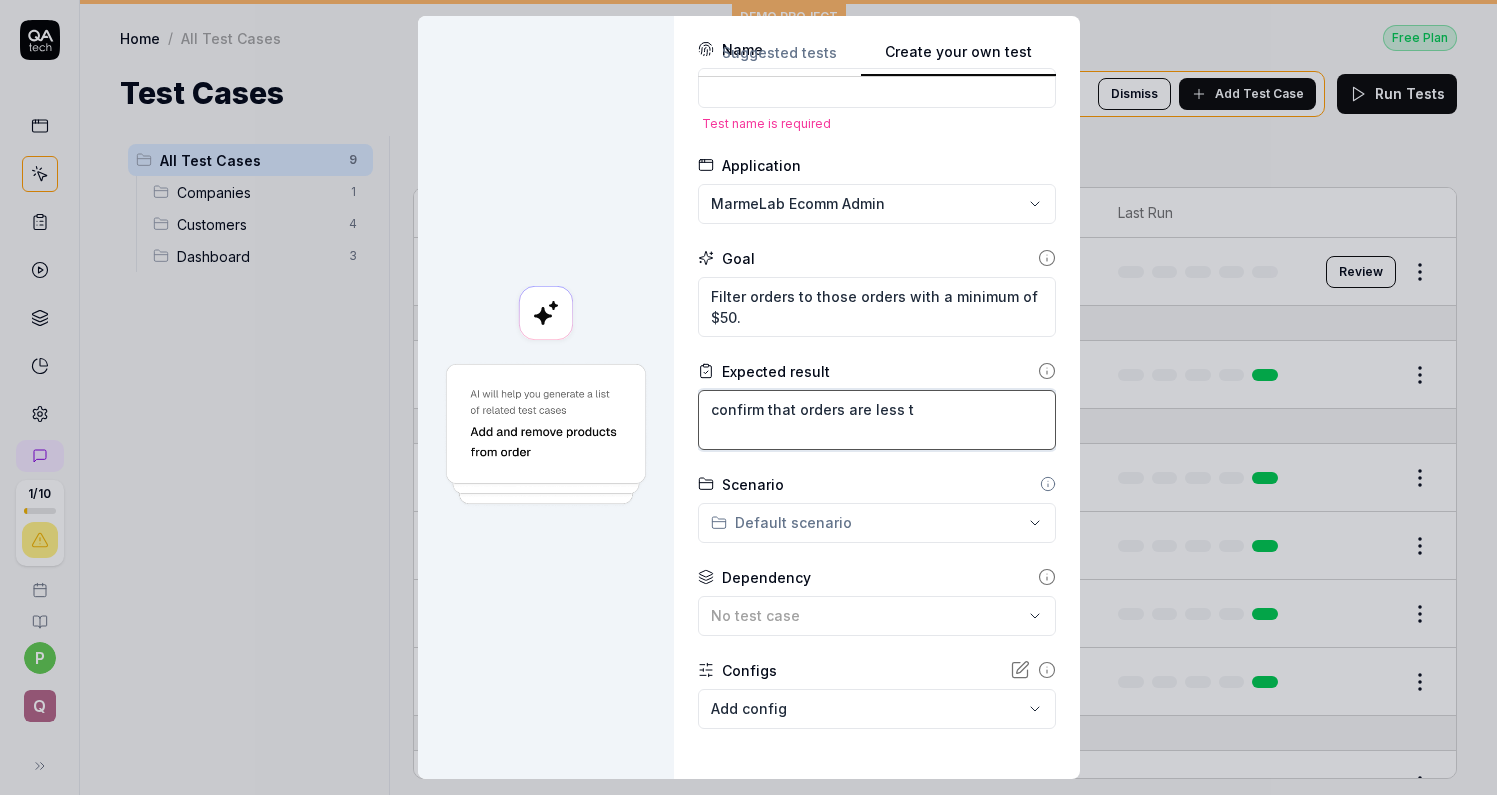 type on "*" 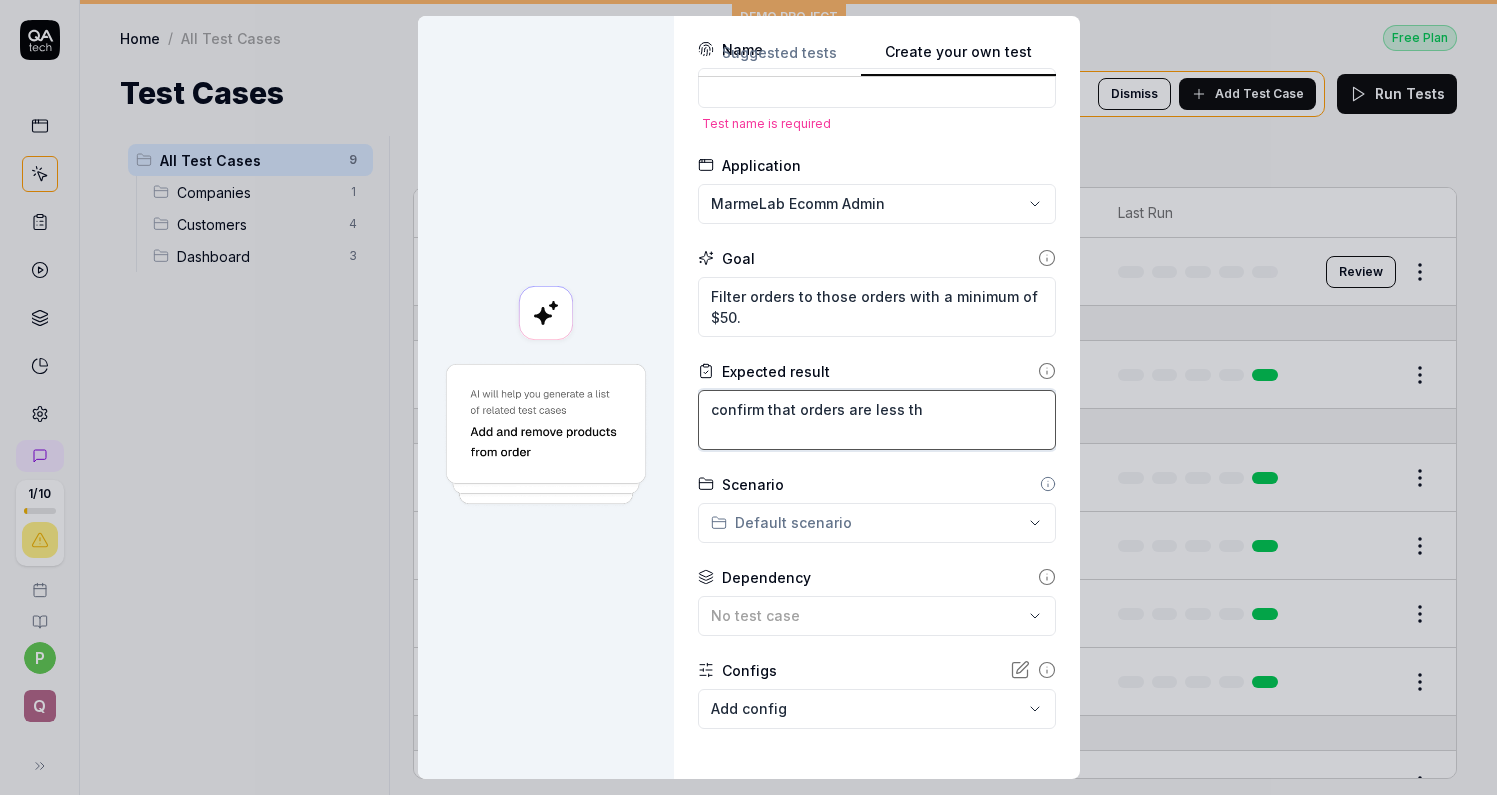 type on "*" 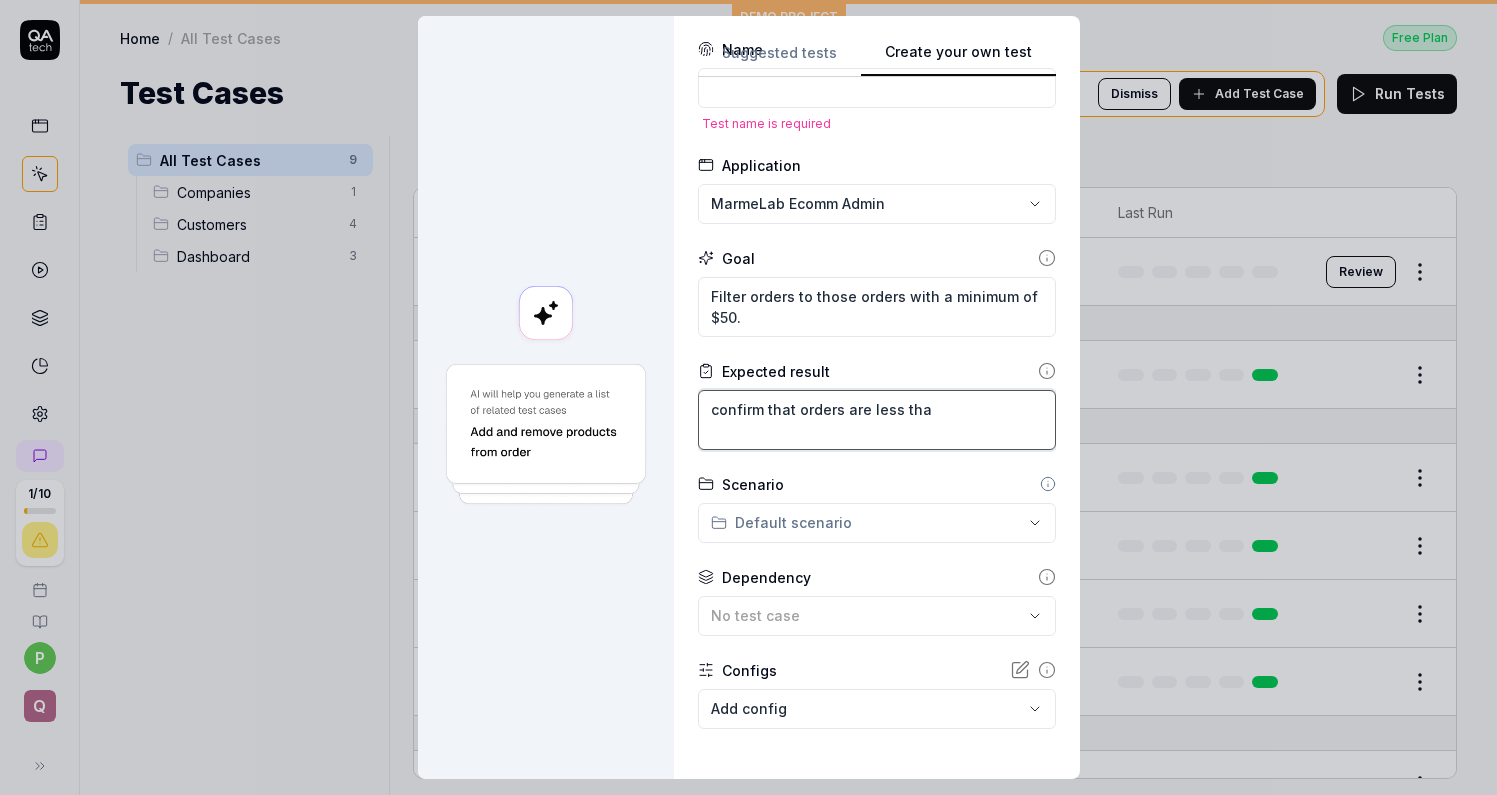 type on "*" 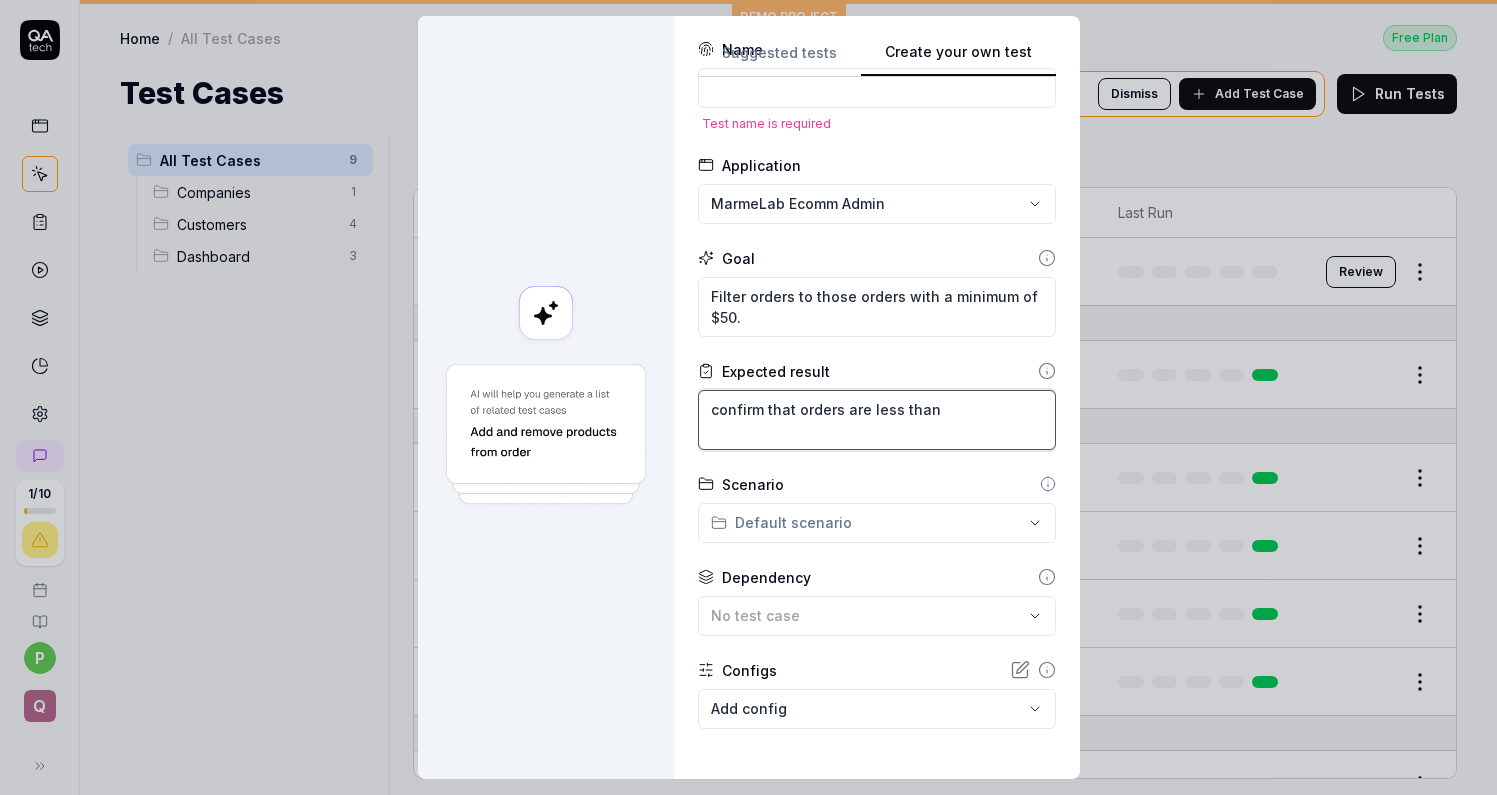 type on "*" 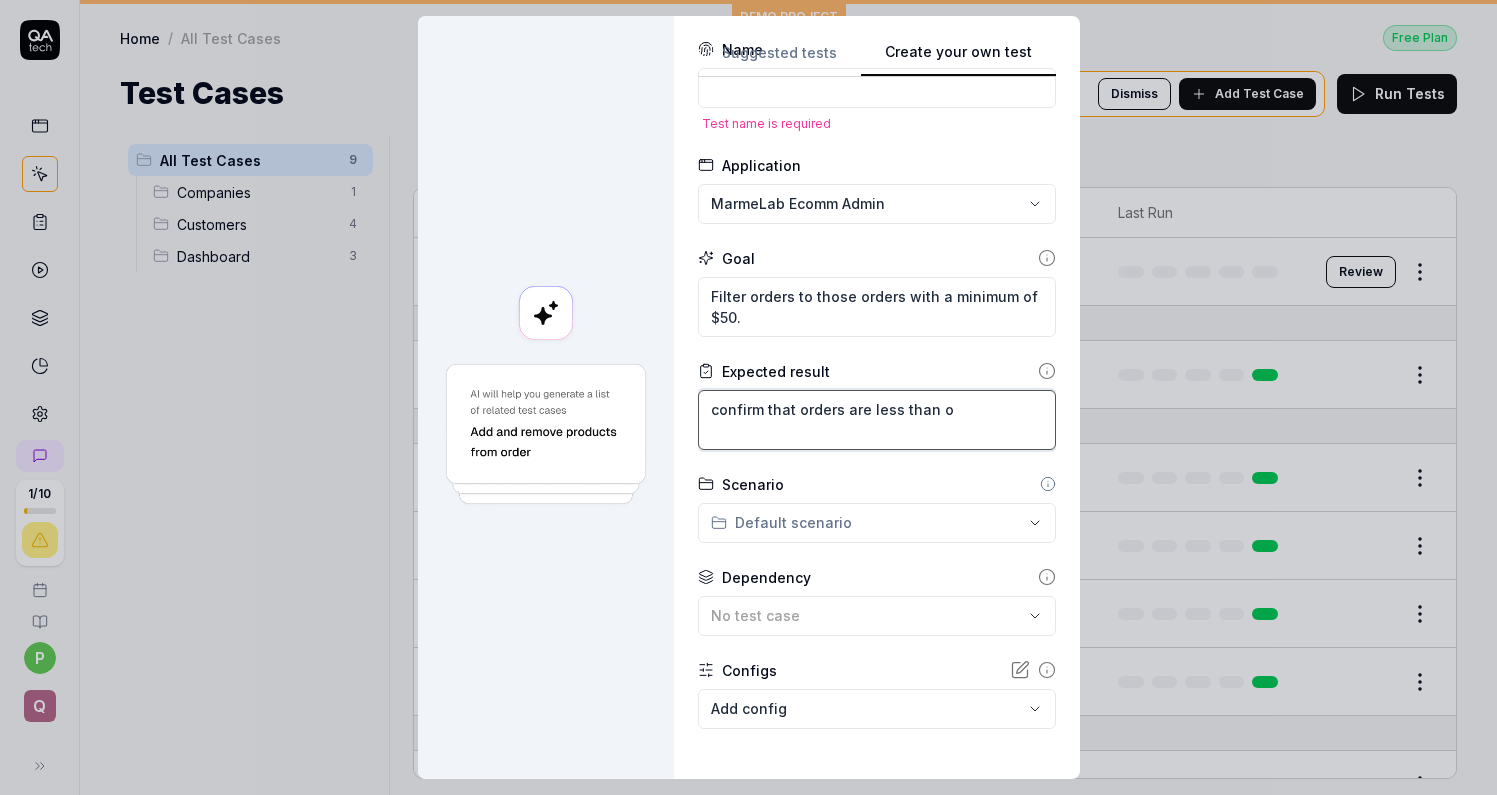 type on "*" 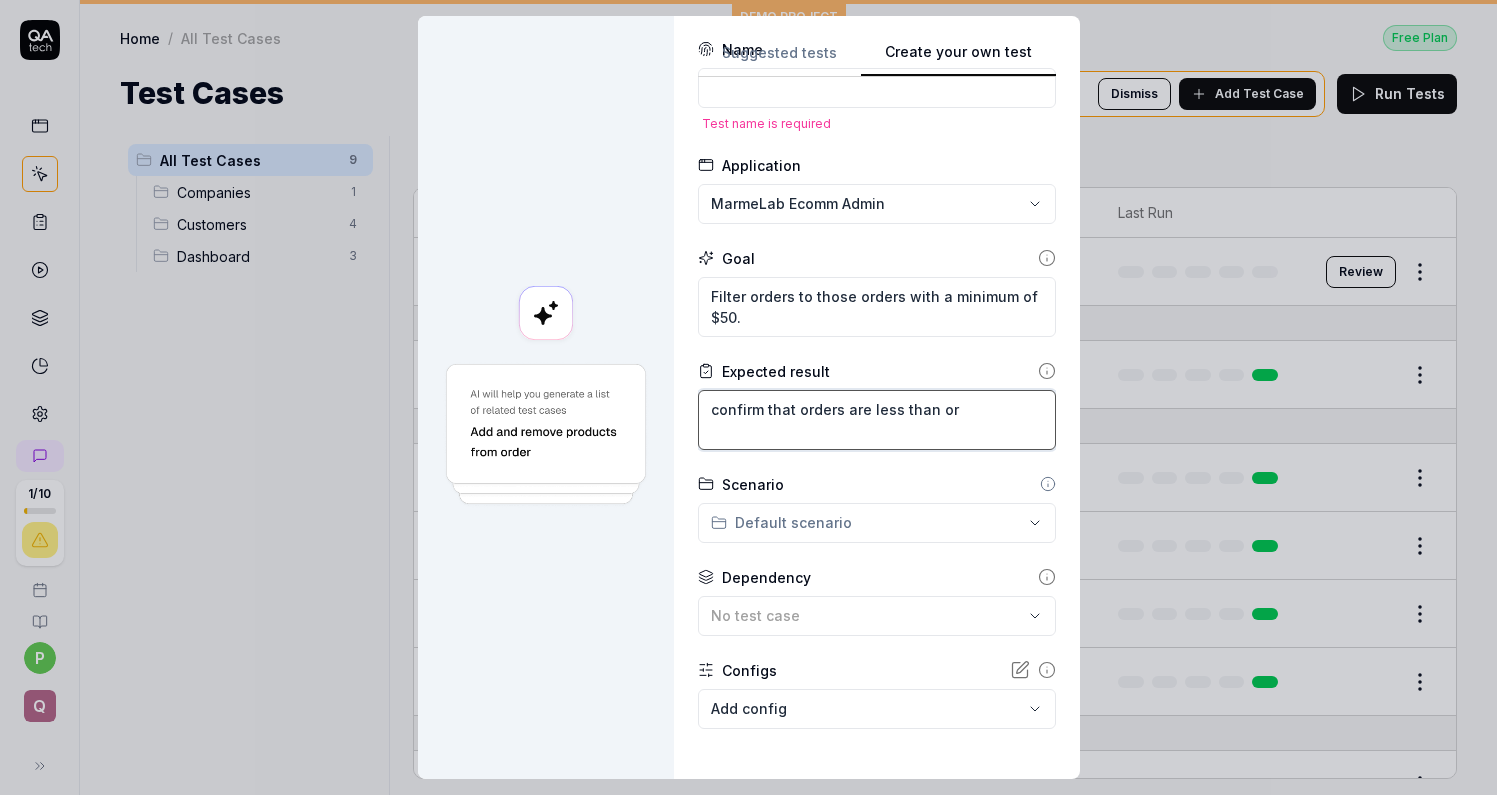 type on "*" 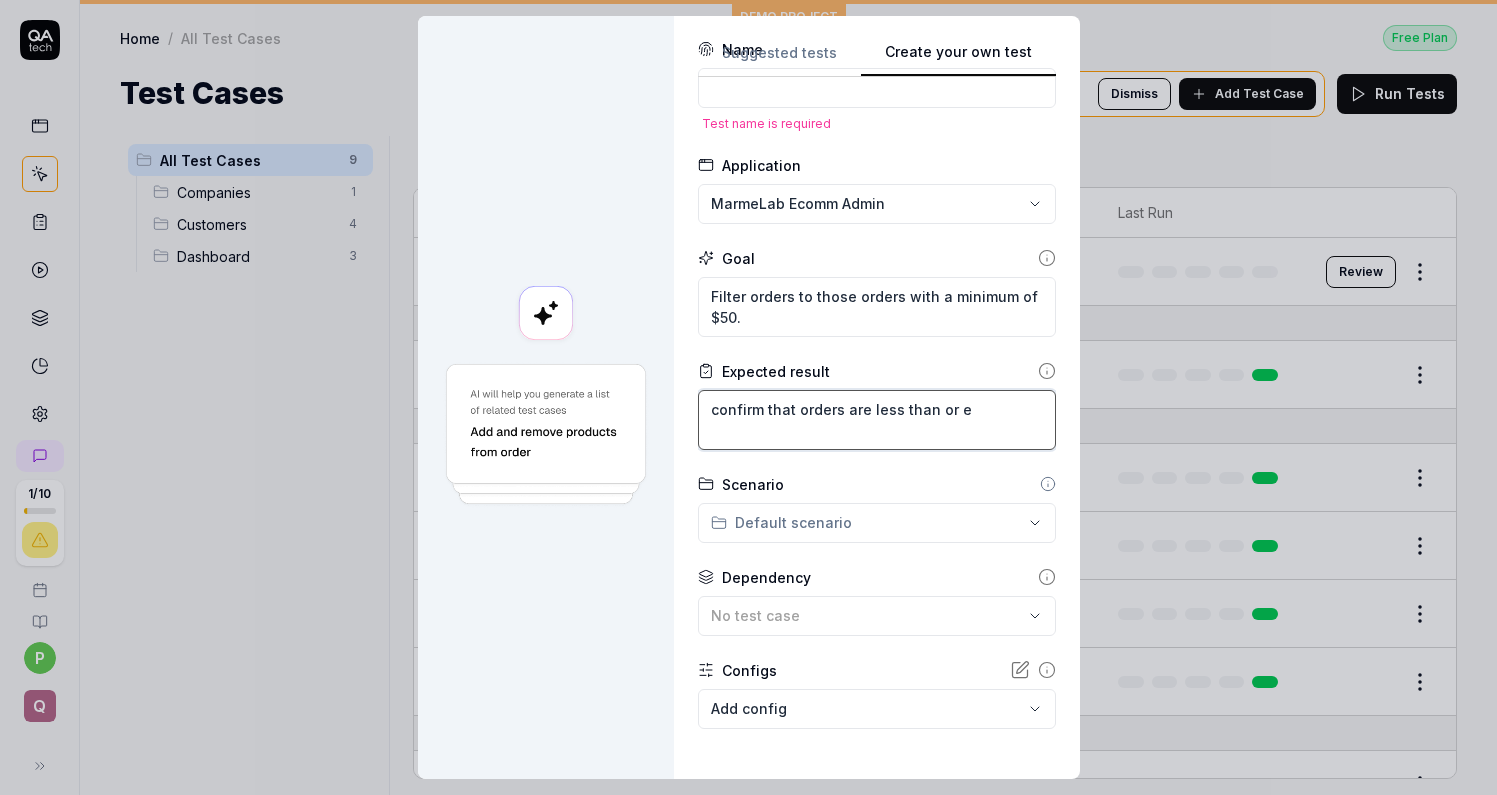 type on "*" 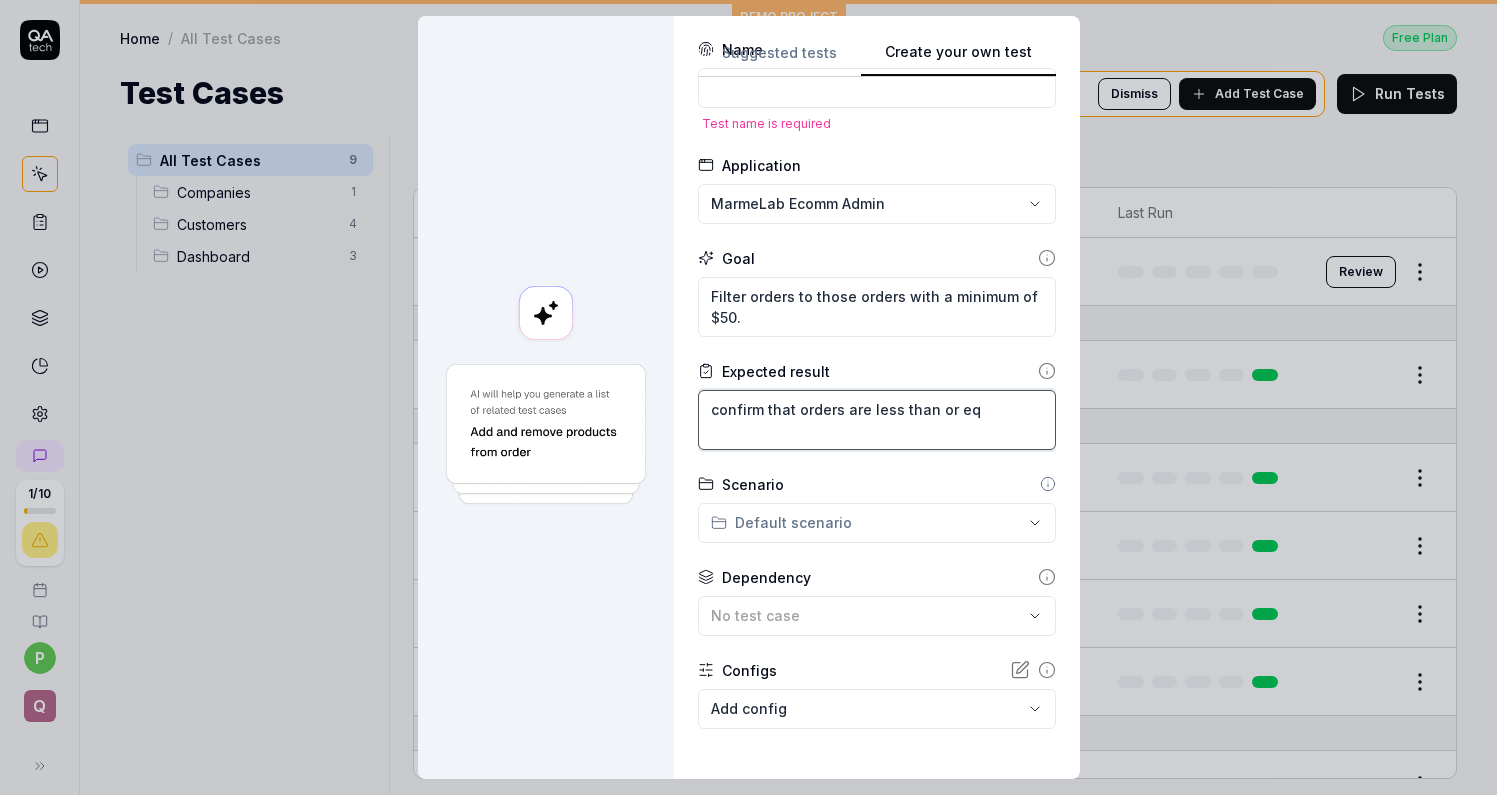 type on "*" 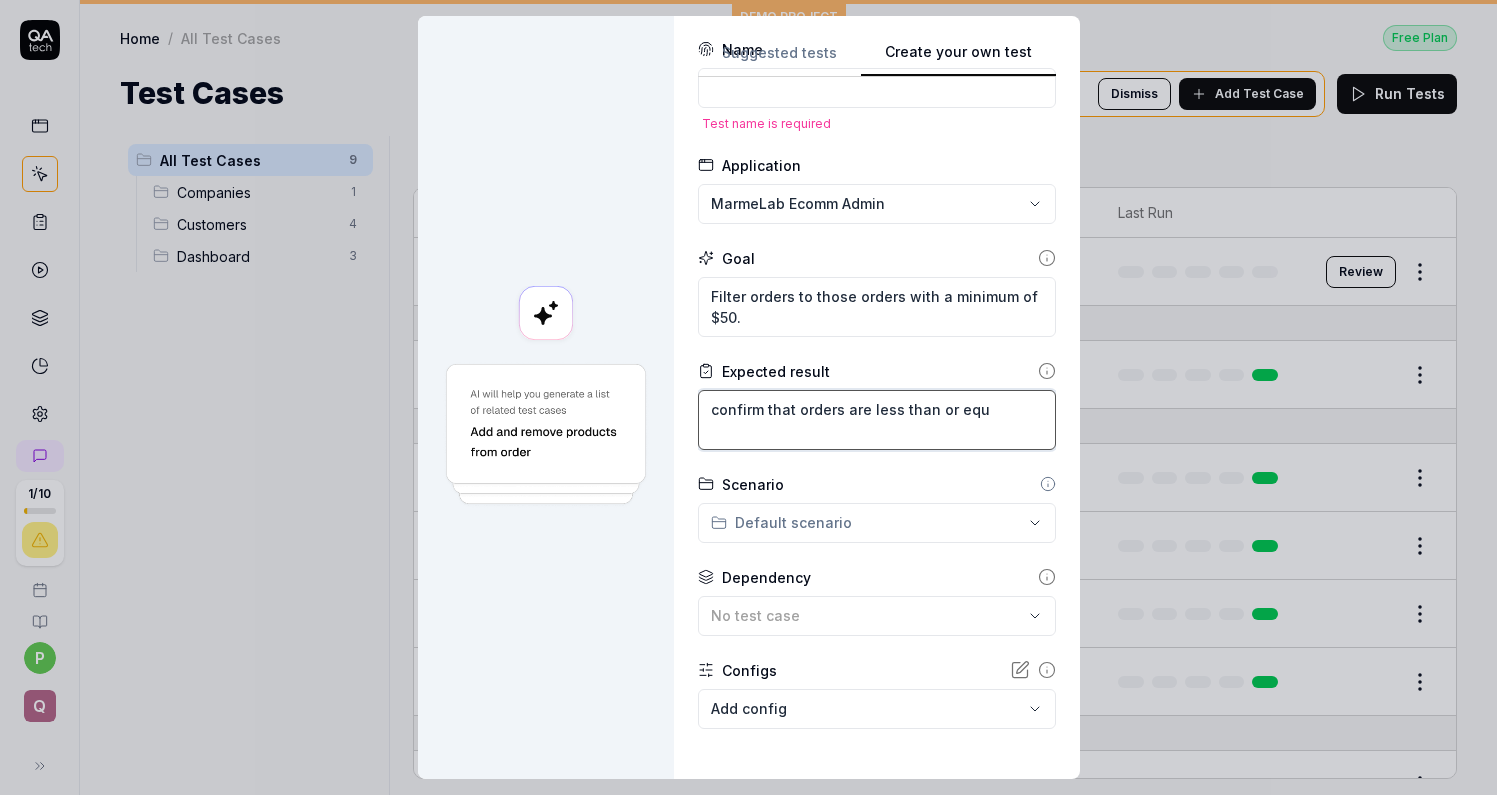 type on "*" 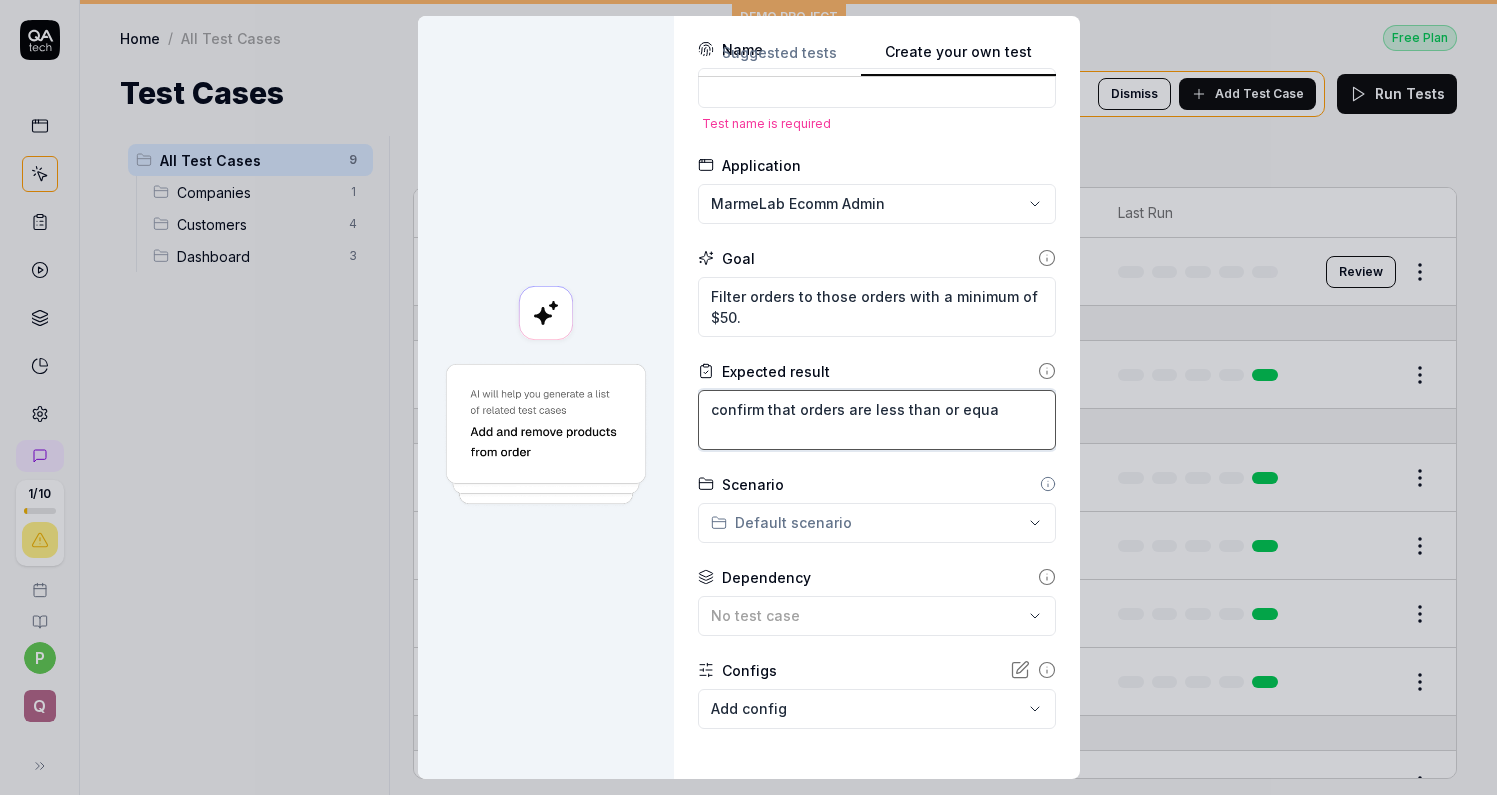 type on "*" 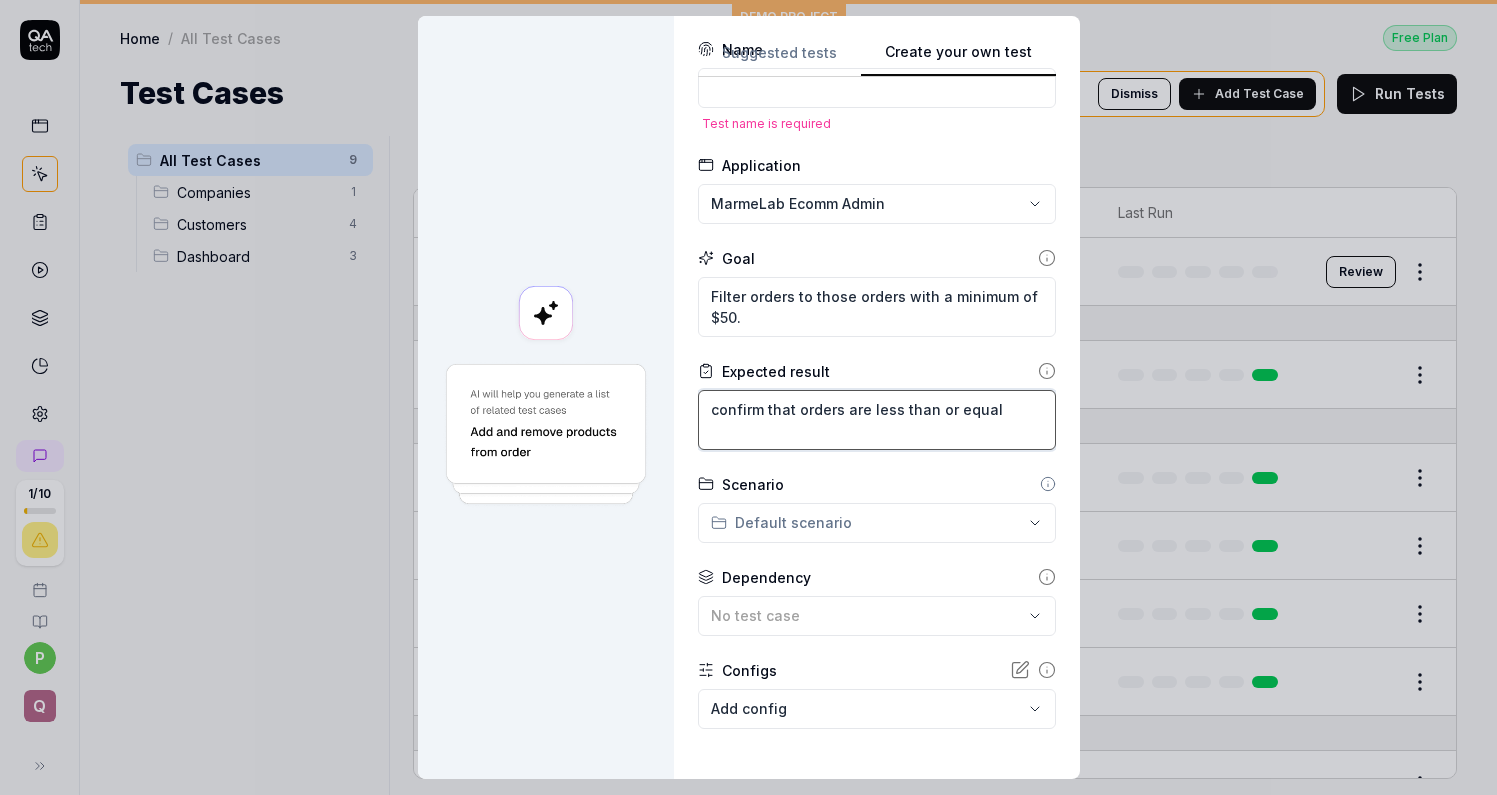 type on "*" 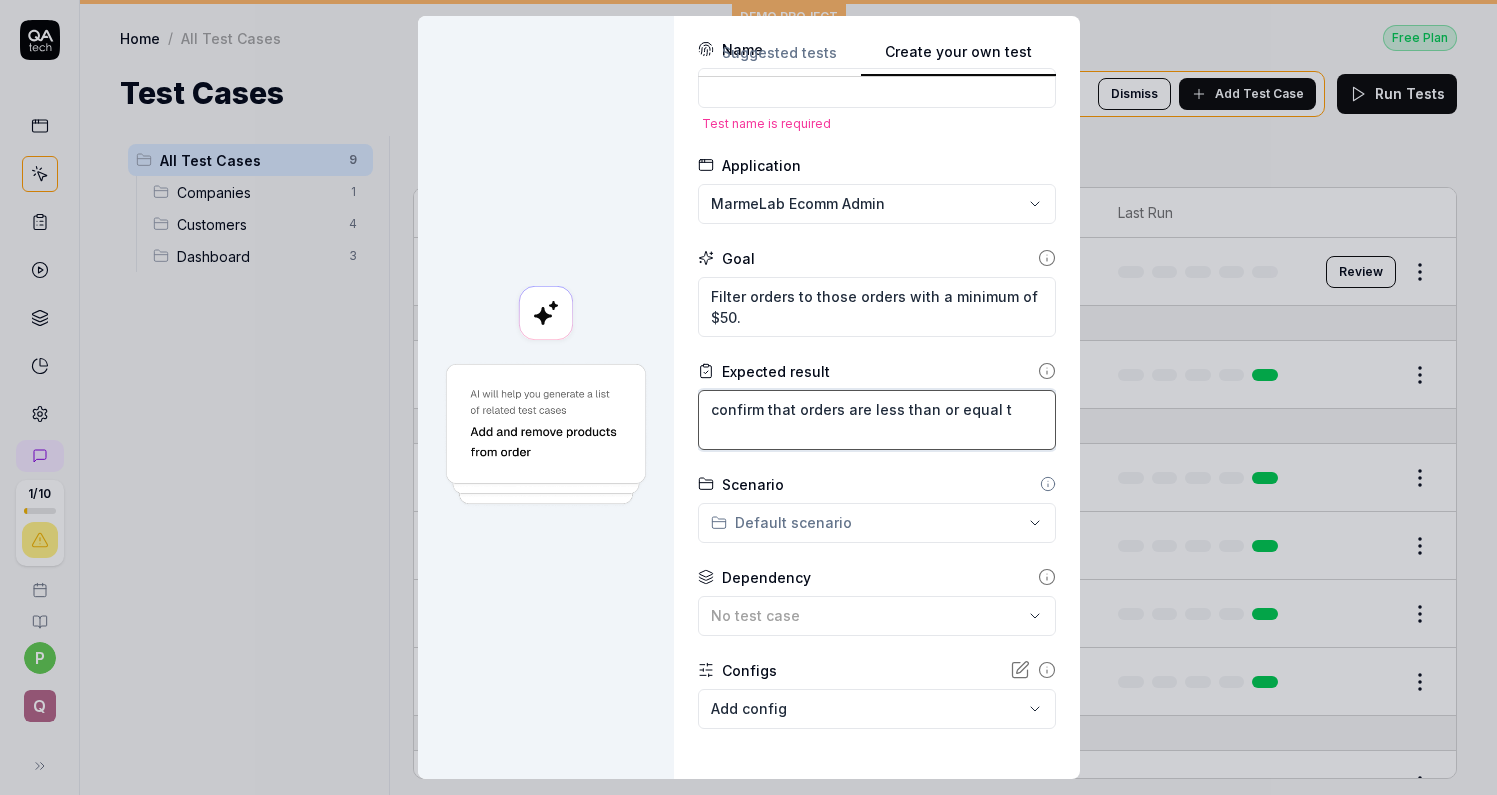 type on "*" 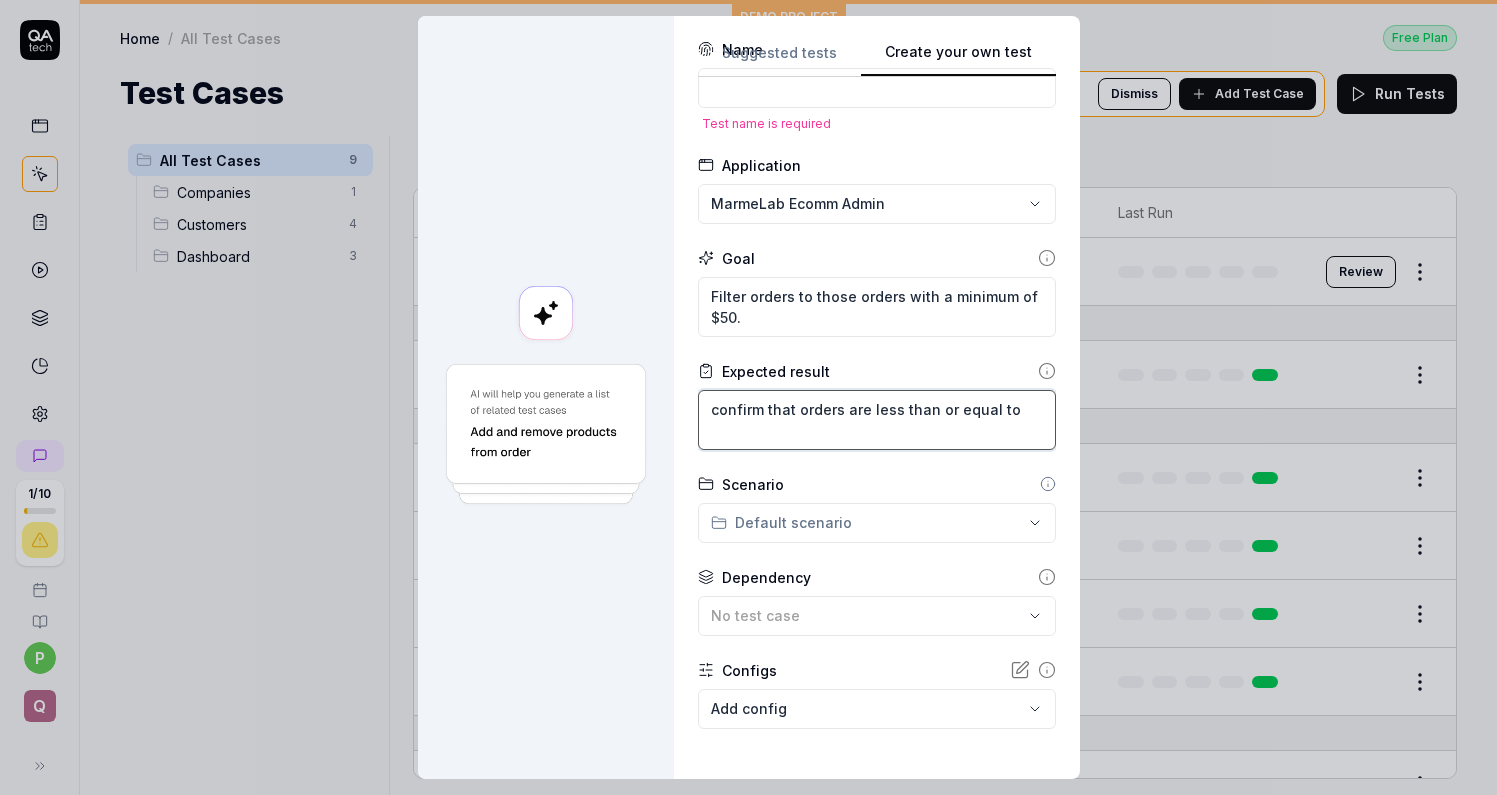 type on "*" 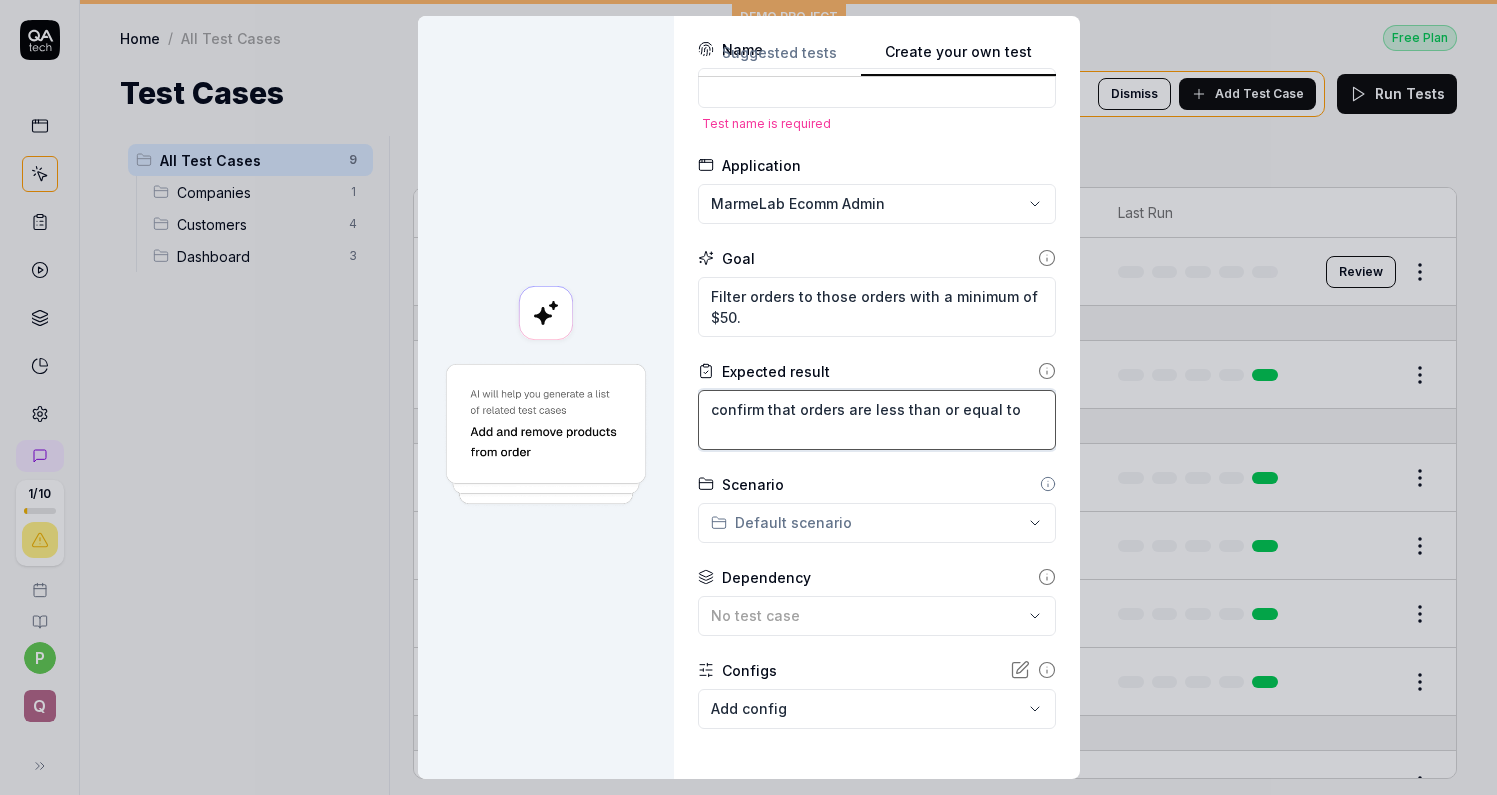 type on "*" 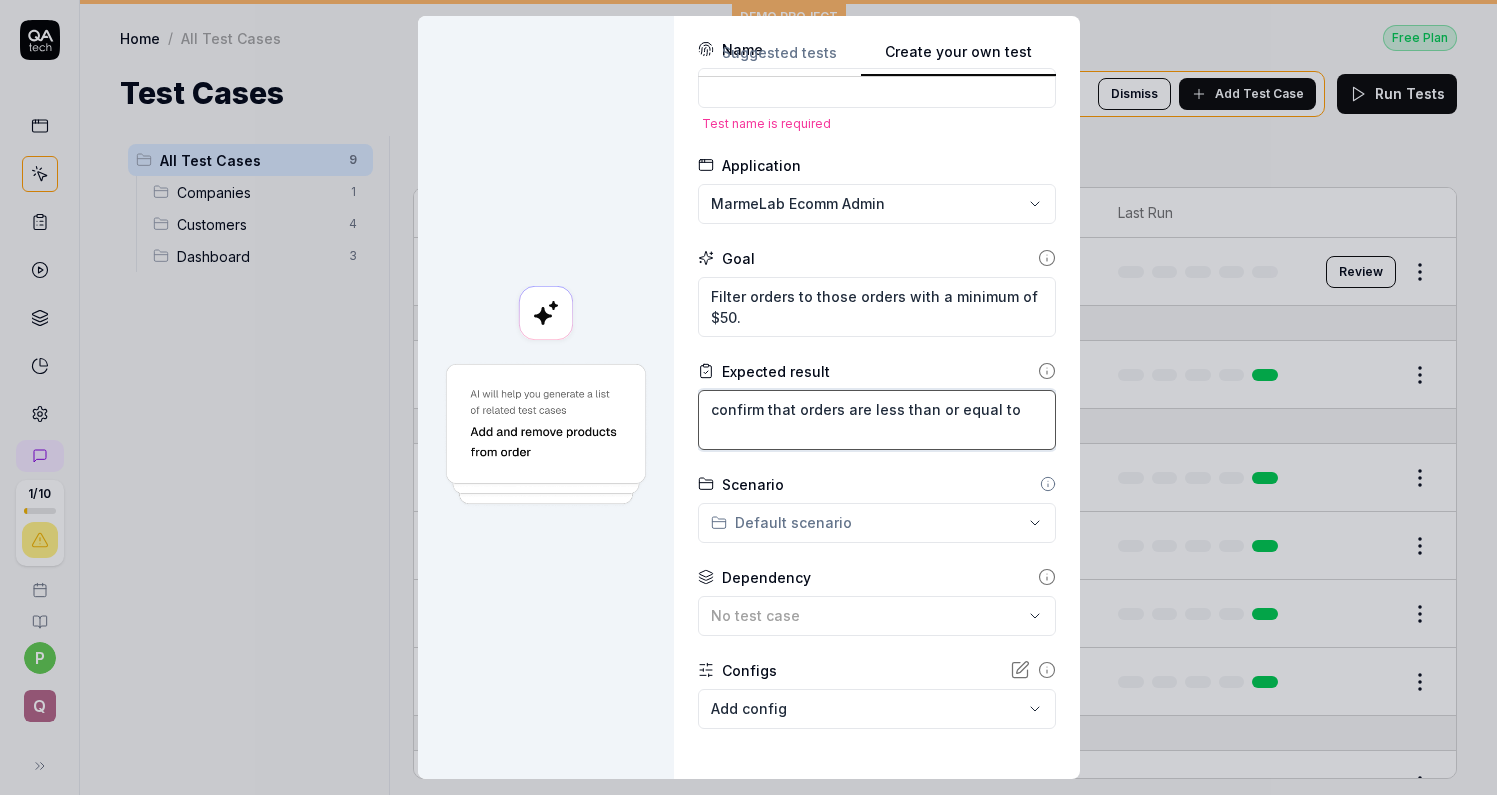 type on "confirm that orders are less than or equal to $" 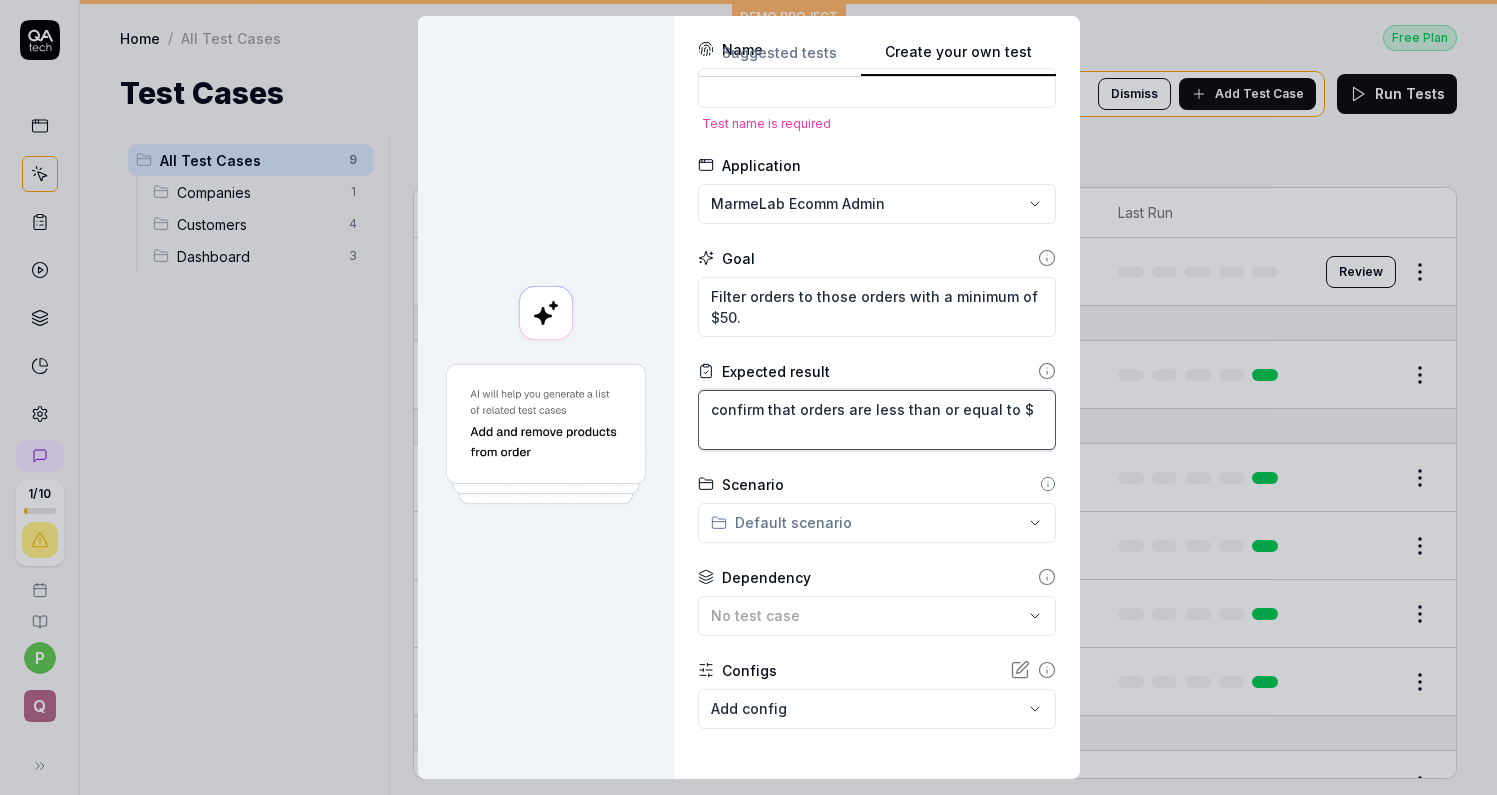 type on "*" 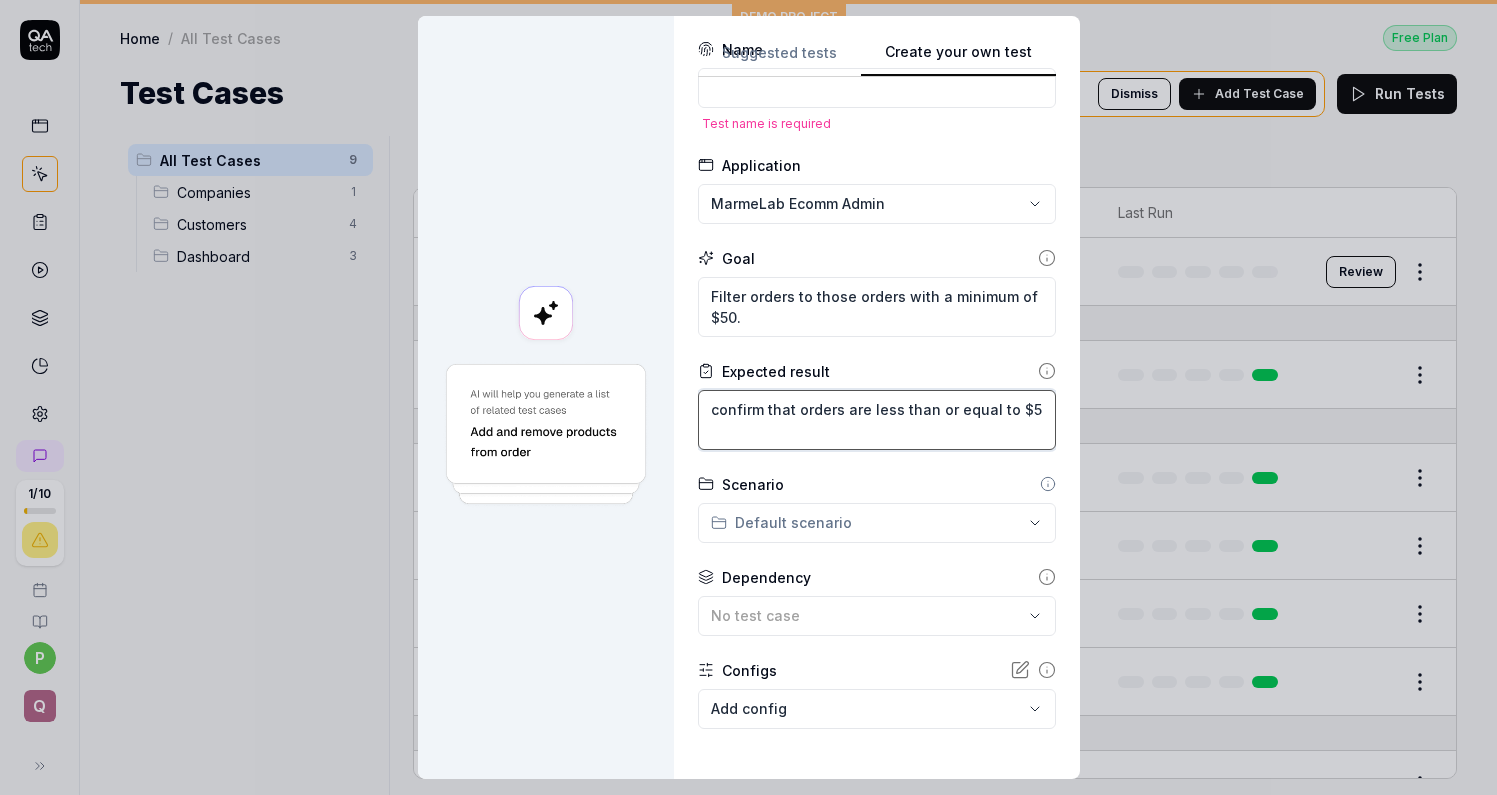 type on "*" 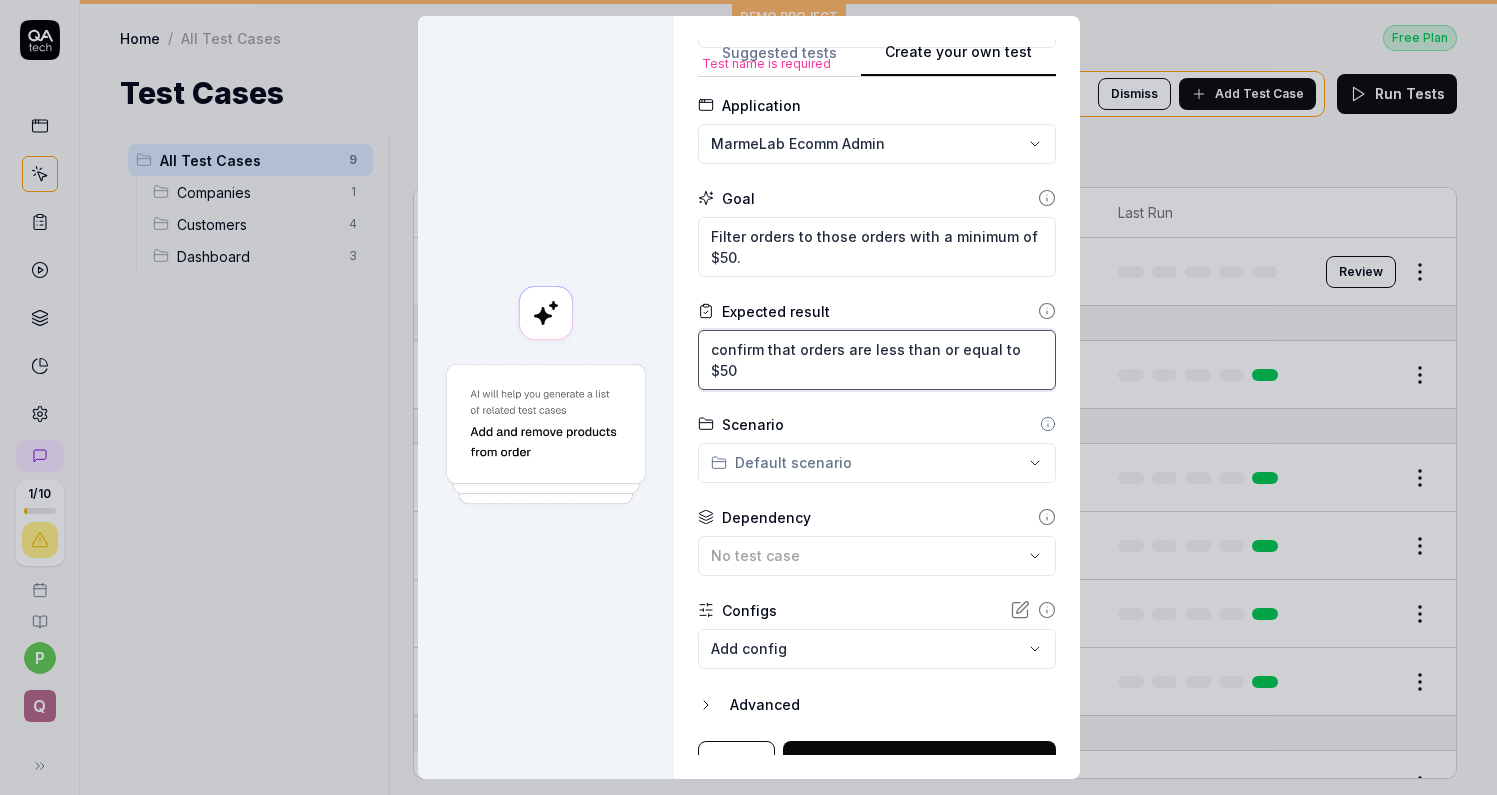 scroll, scrollTop: 147, scrollLeft: 0, axis: vertical 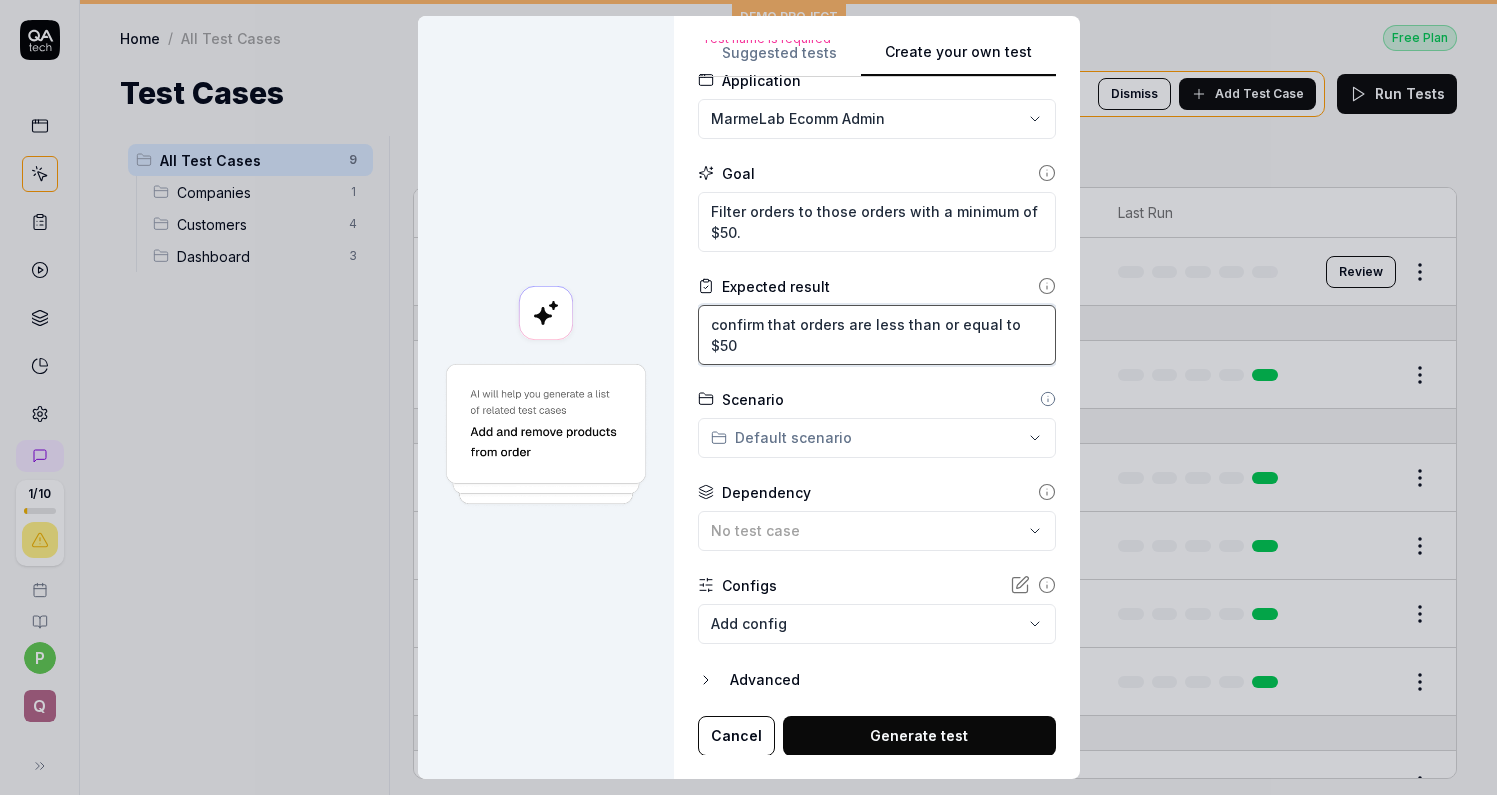 type on "confirm that orders are less than or equal to $50" 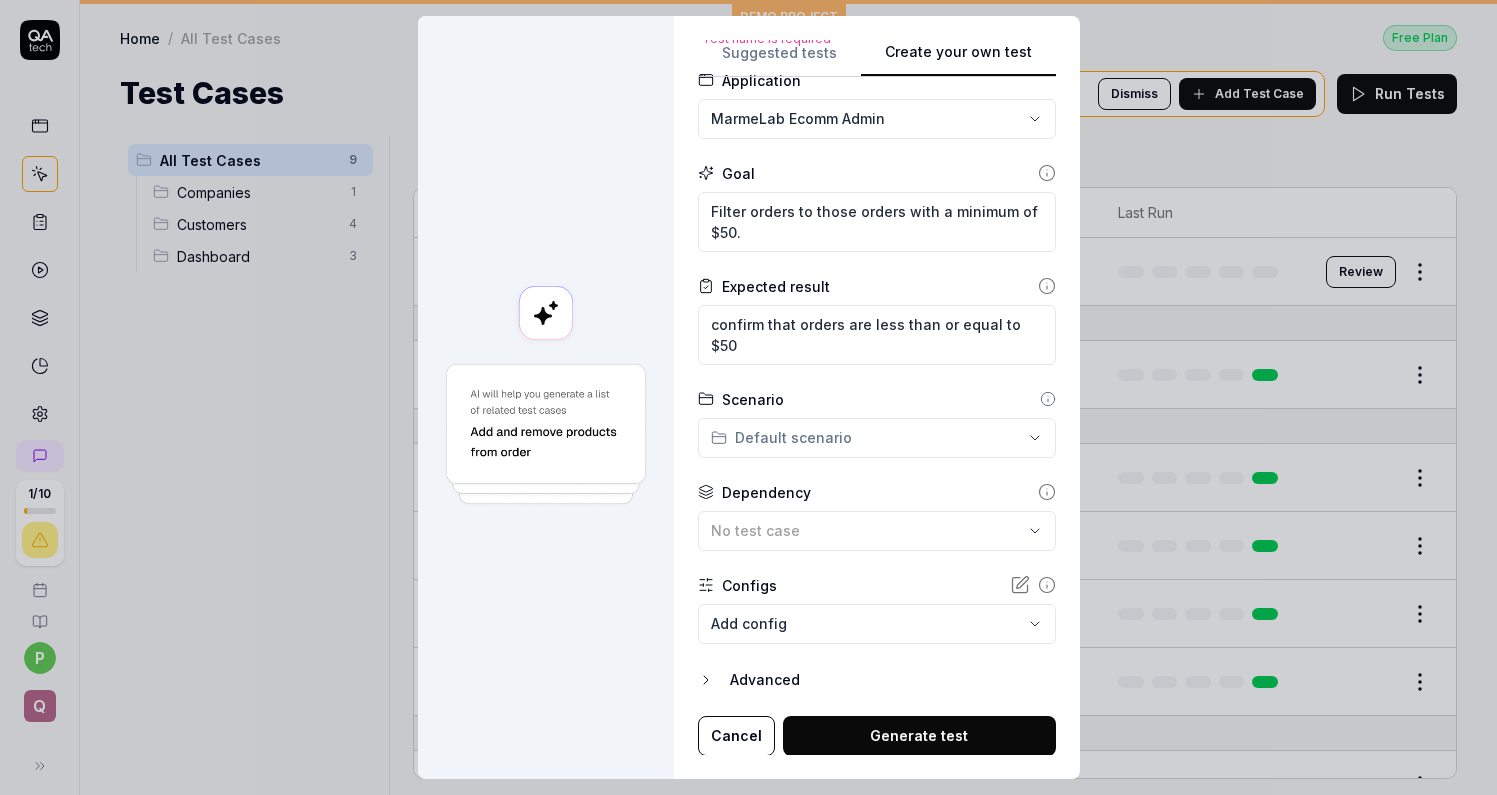 click on "Generate test" at bounding box center (919, 736) 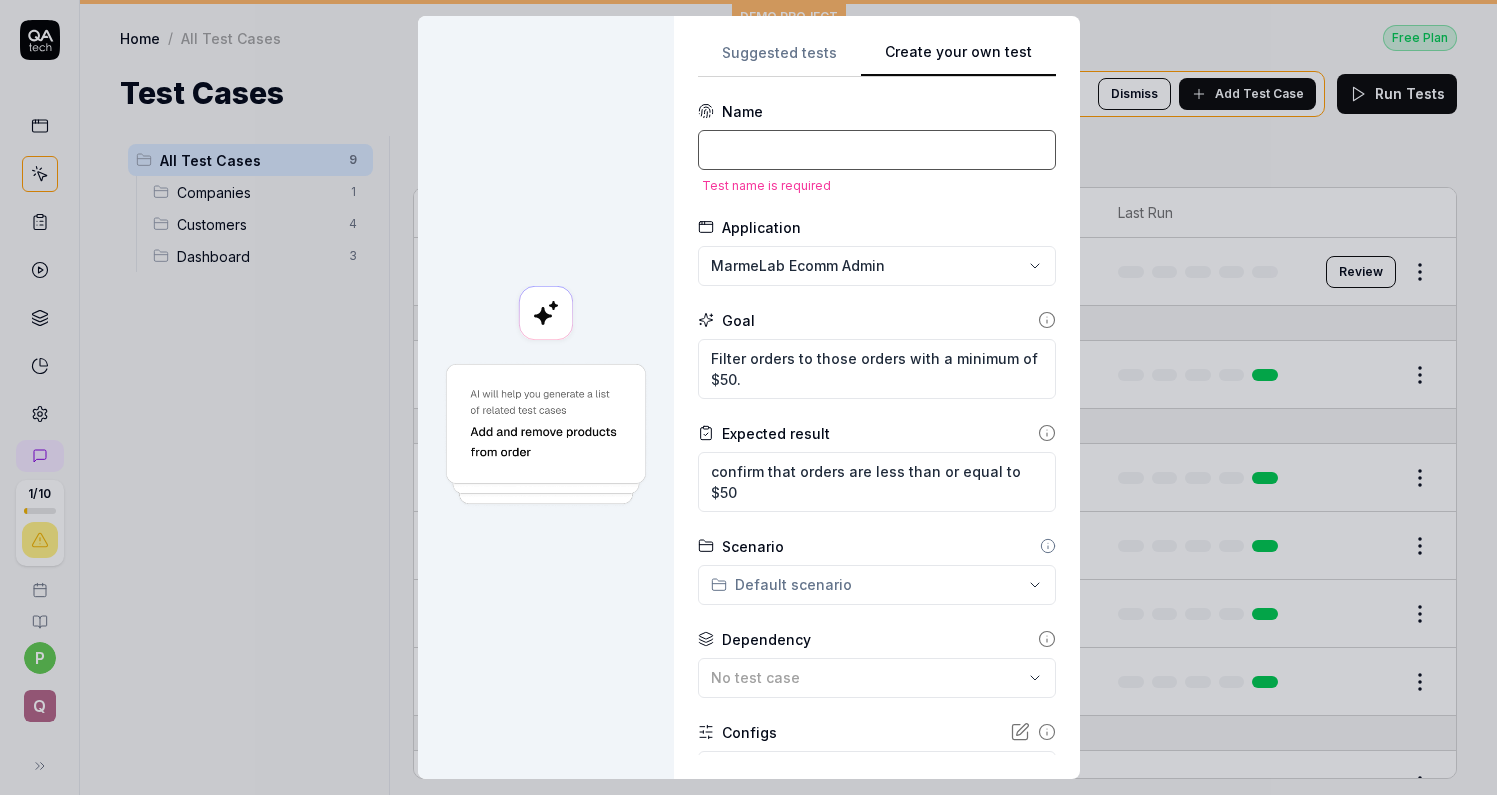 type on "*" 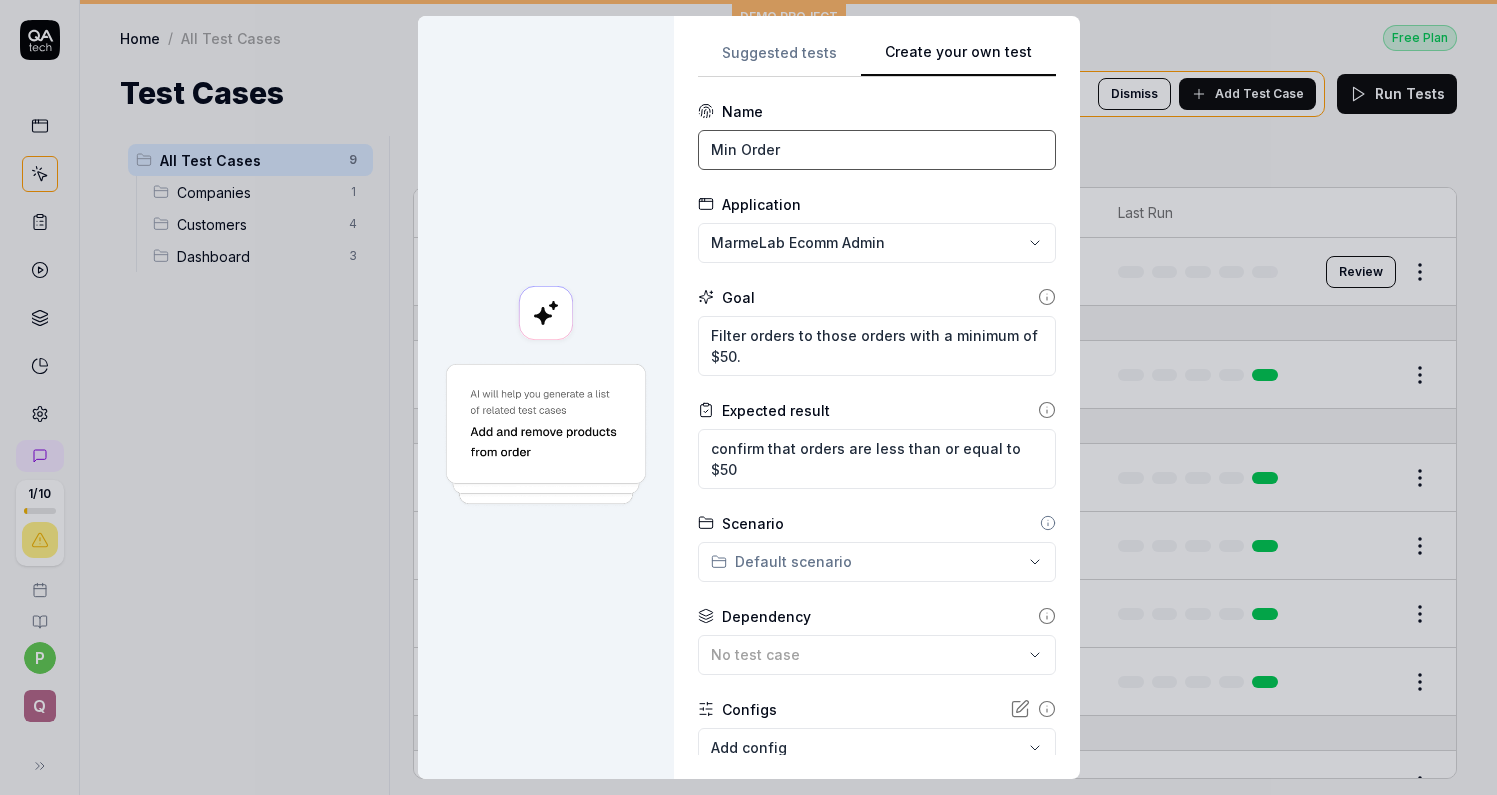 click on "Min Order" at bounding box center [877, 150] 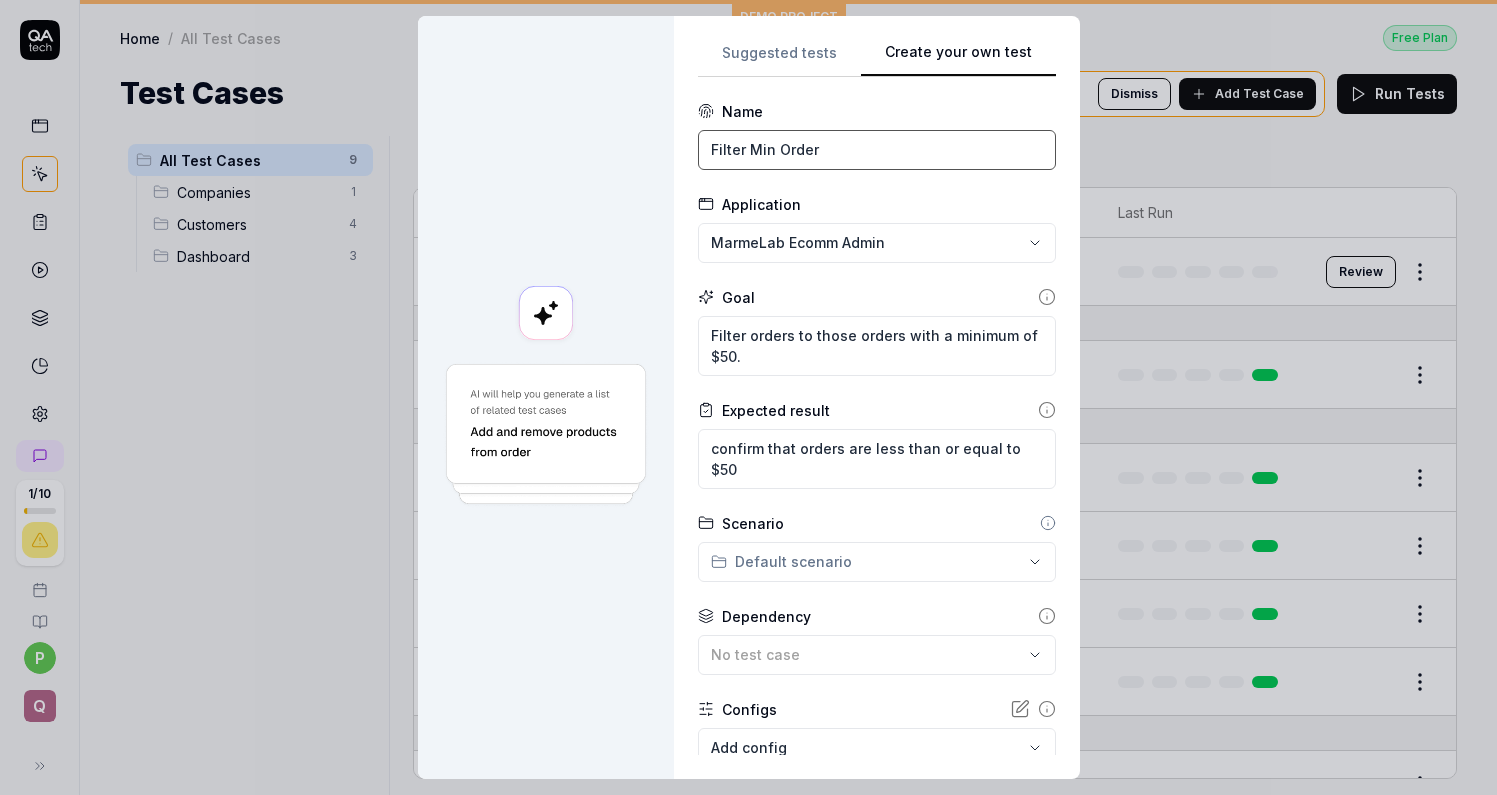 click on "Filter Min Order" at bounding box center (877, 150) 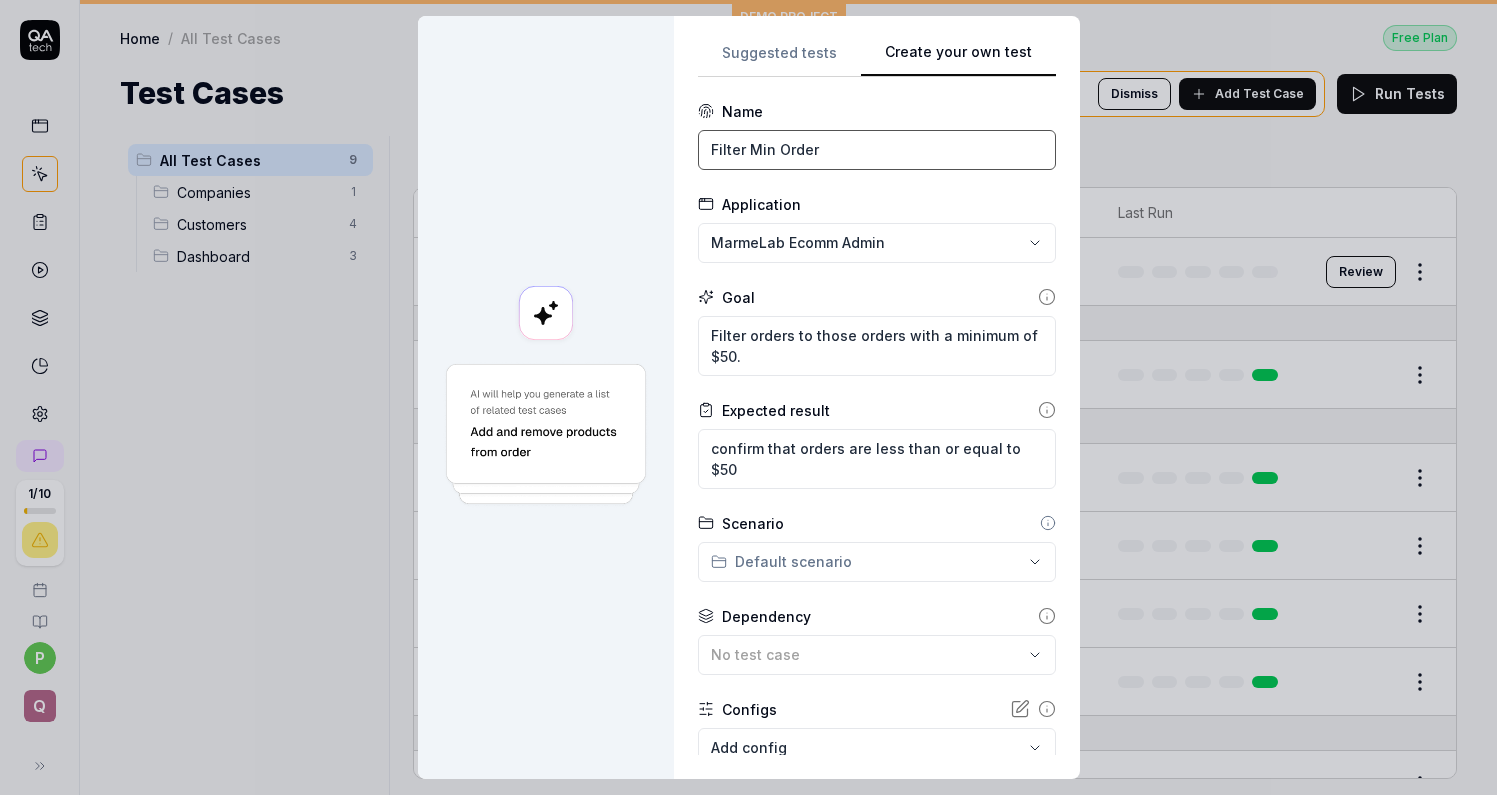 scroll, scrollTop: 124, scrollLeft: 0, axis: vertical 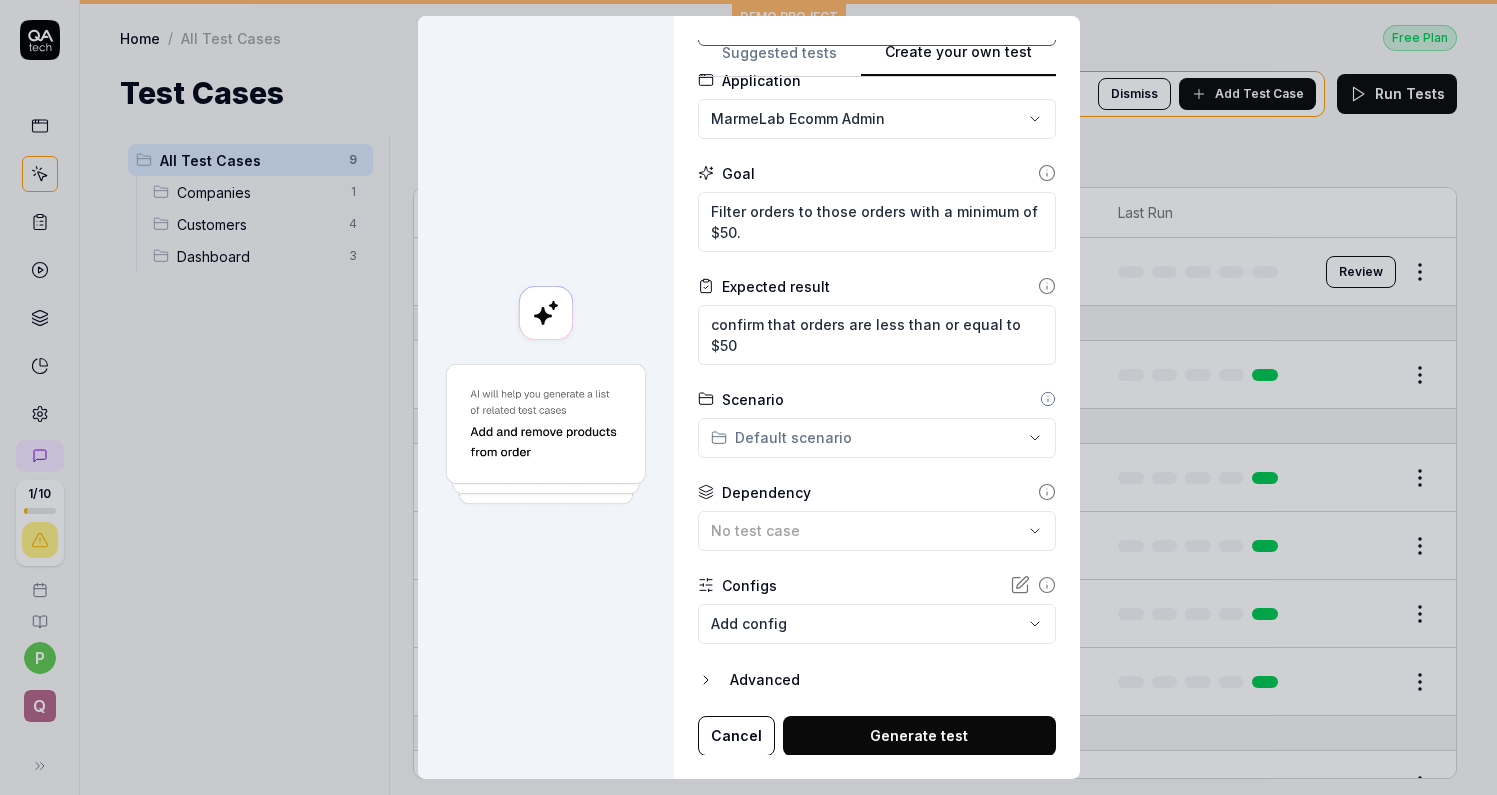 type on "Filter Min Order" 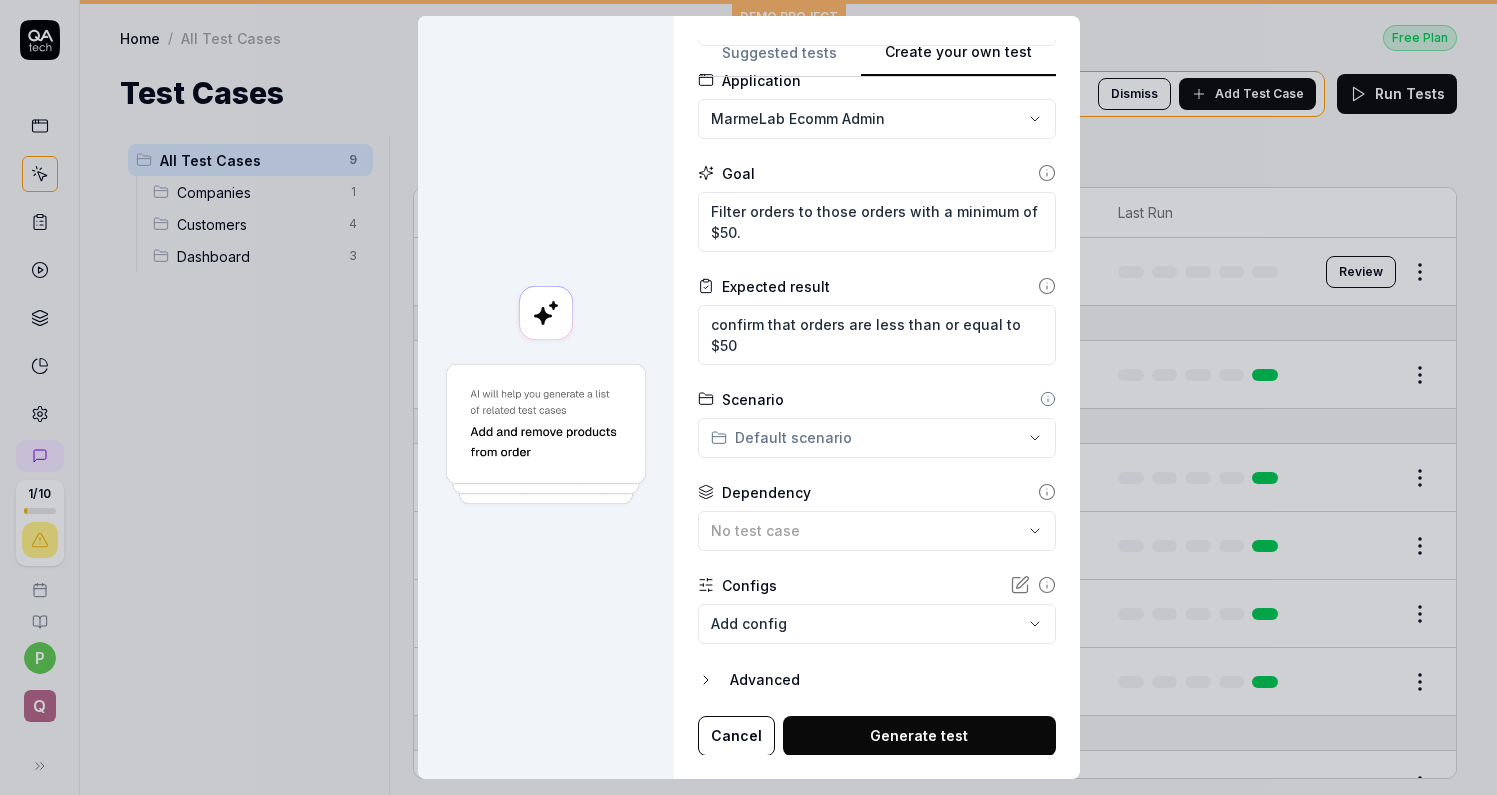 click on "Generate test" at bounding box center (919, 736) 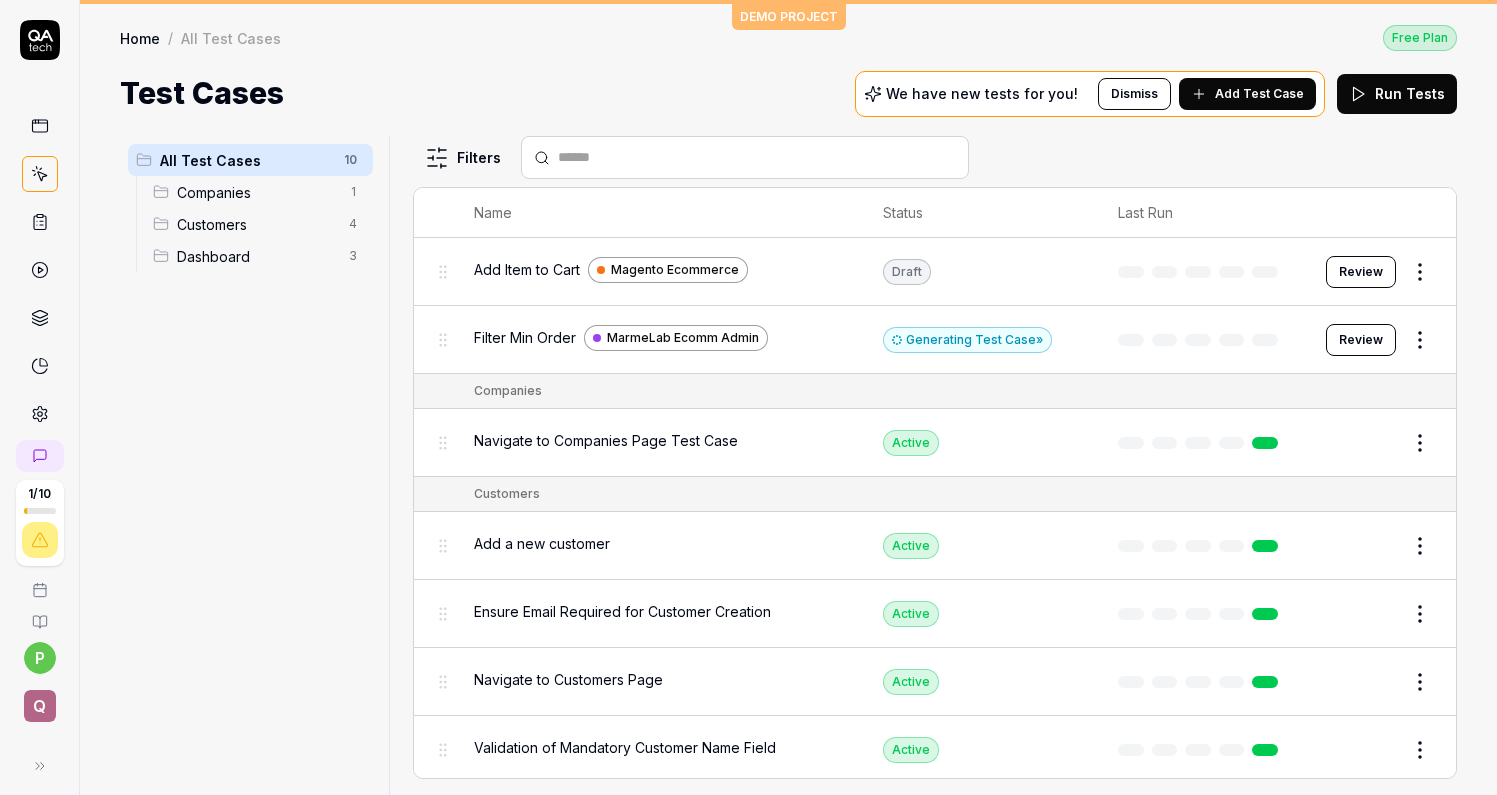 click on "Generating Test Case  »" at bounding box center (967, 340) 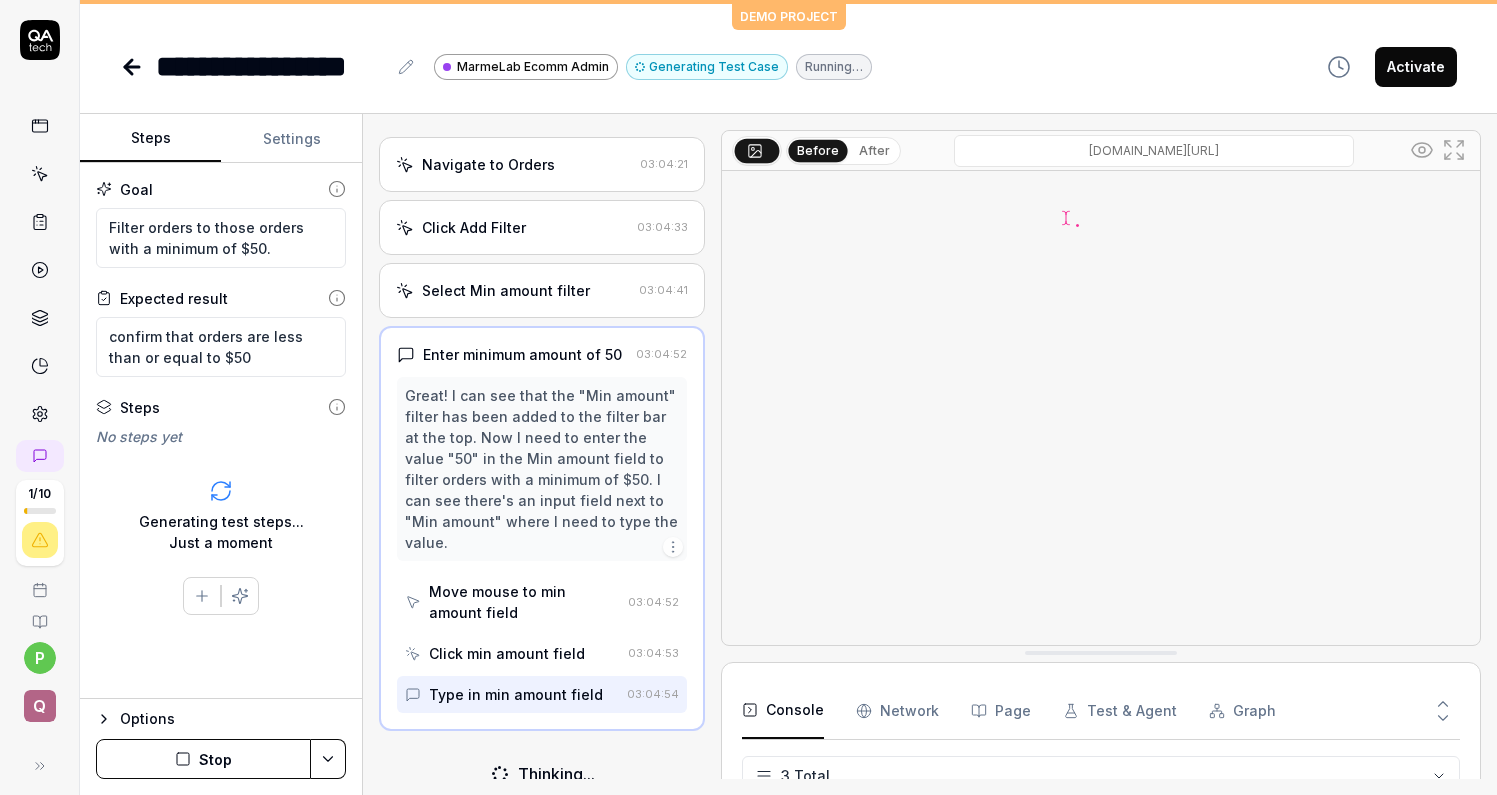 scroll, scrollTop: 270, scrollLeft: 0, axis: vertical 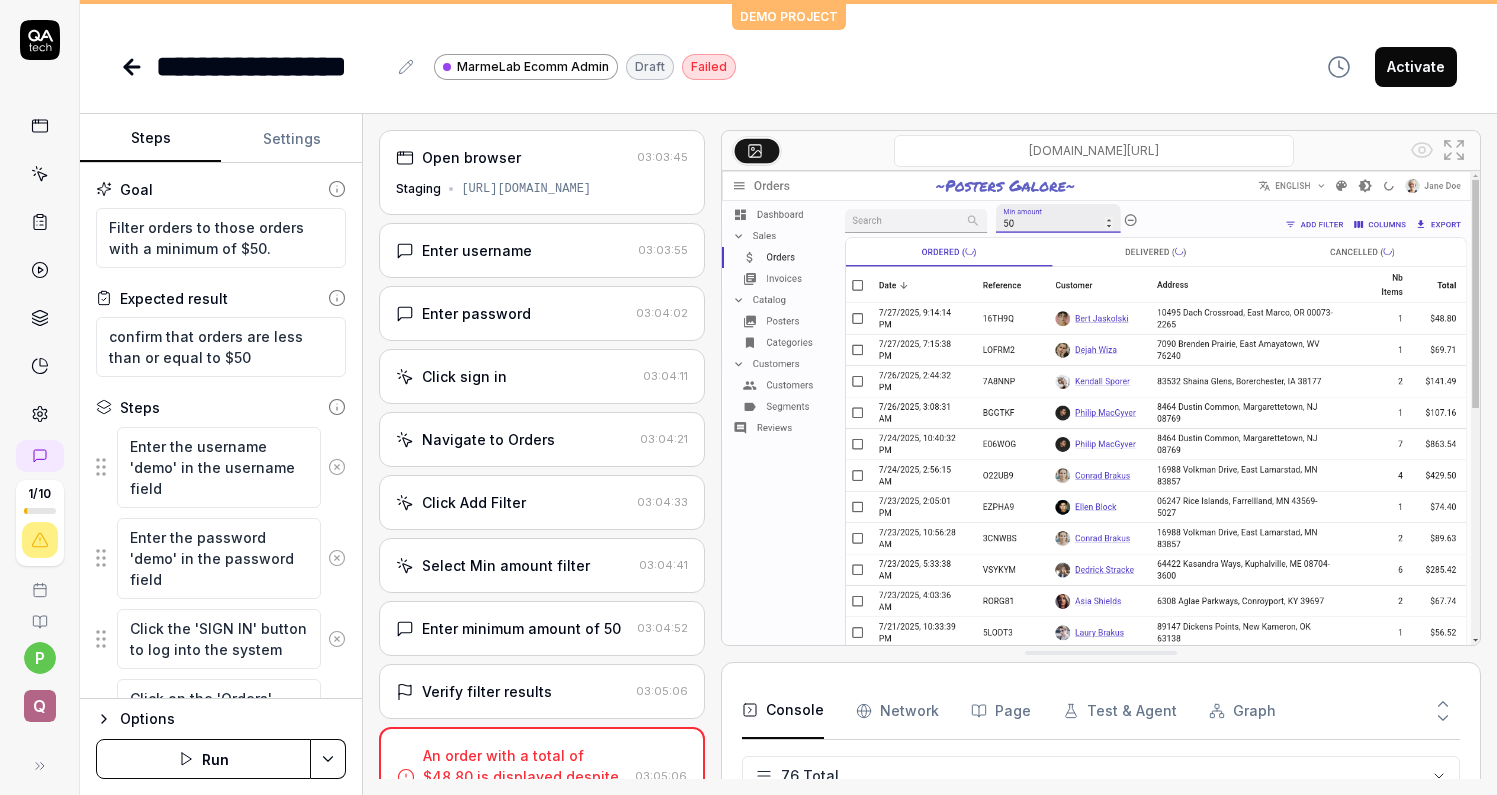 click 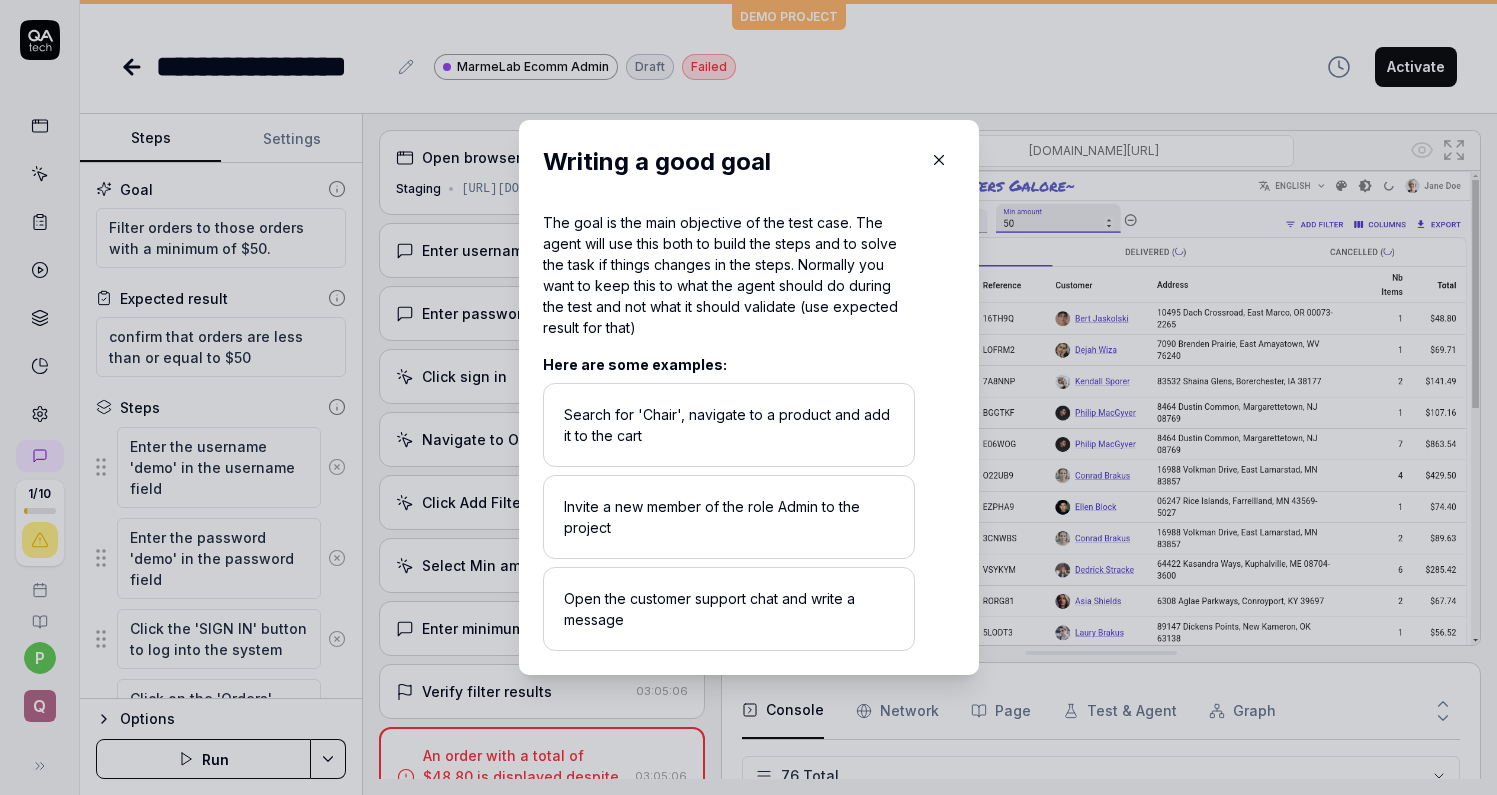 click 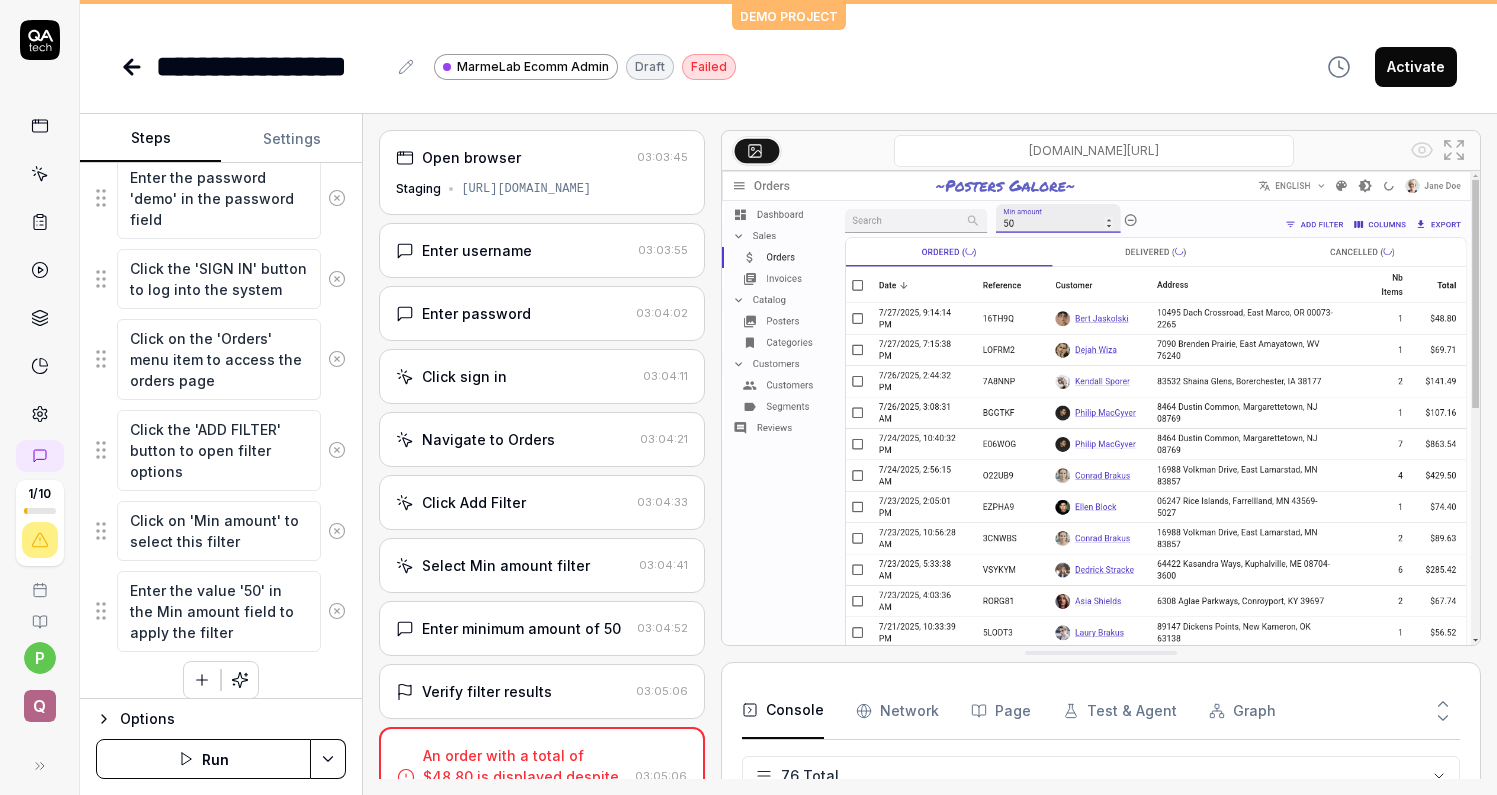 scroll, scrollTop: 376, scrollLeft: 0, axis: vertical 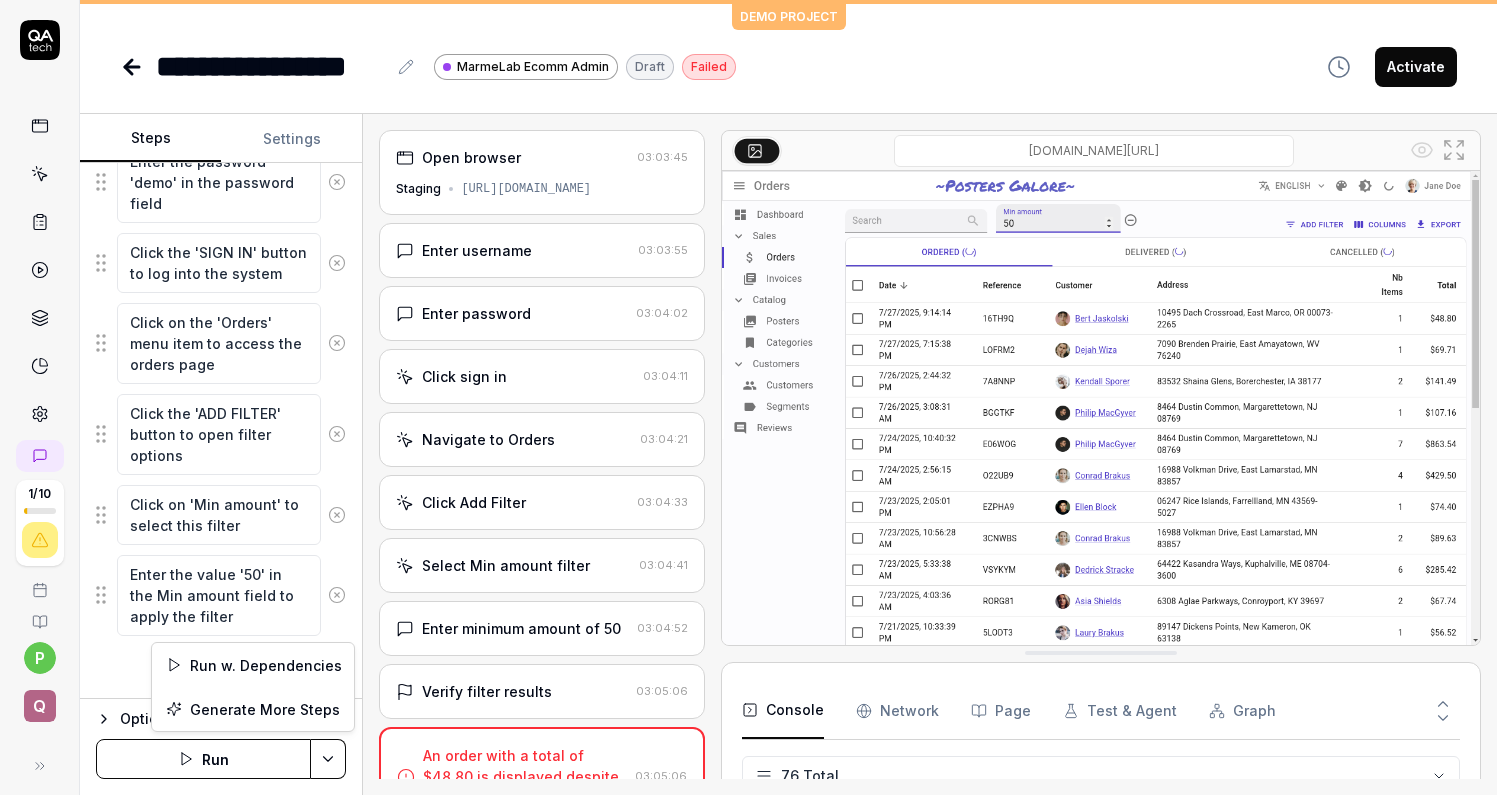 click on "**********" at bounding box center [748, 397] 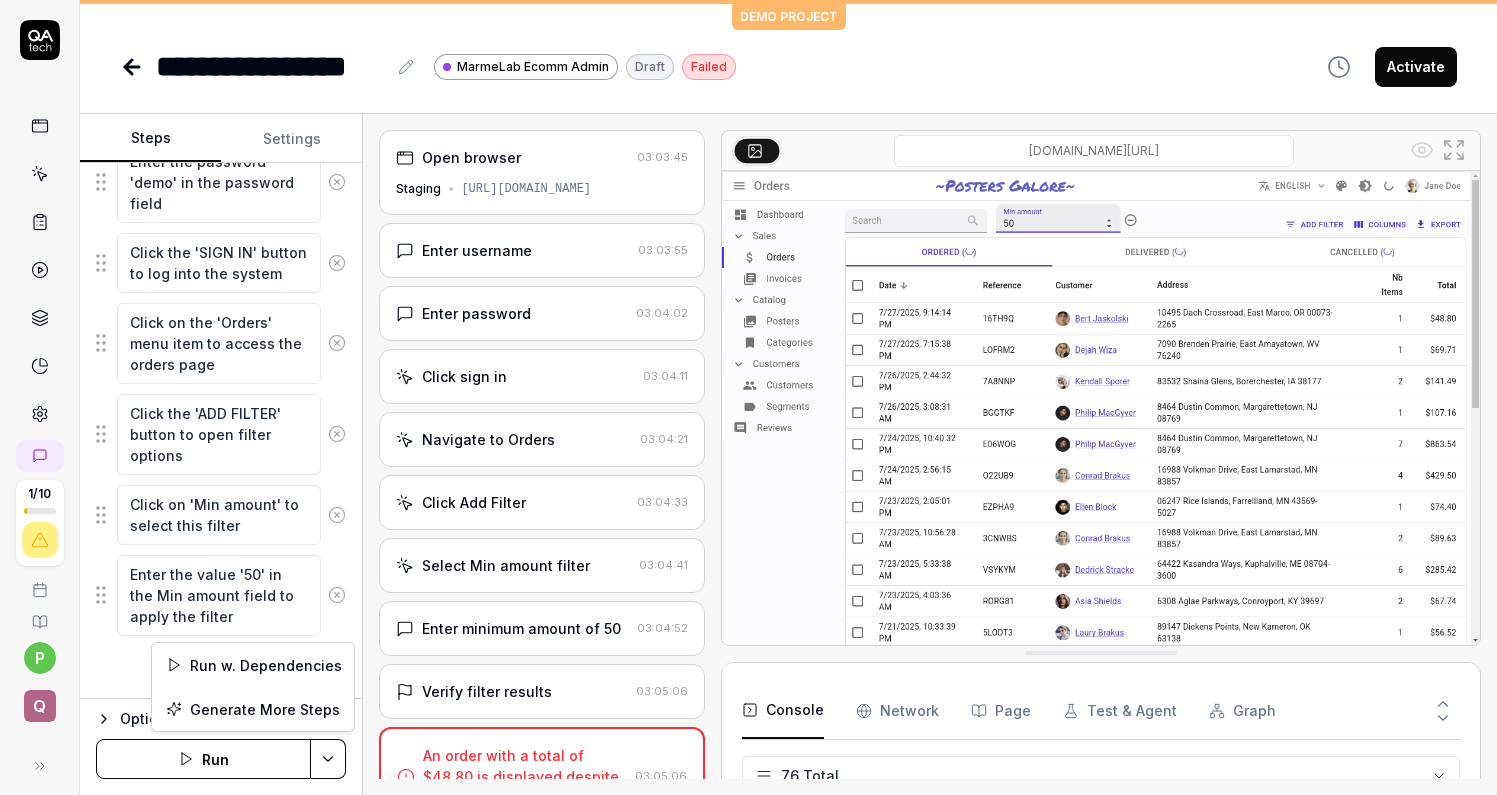 click on "**********" at bounding box center (748, 397) 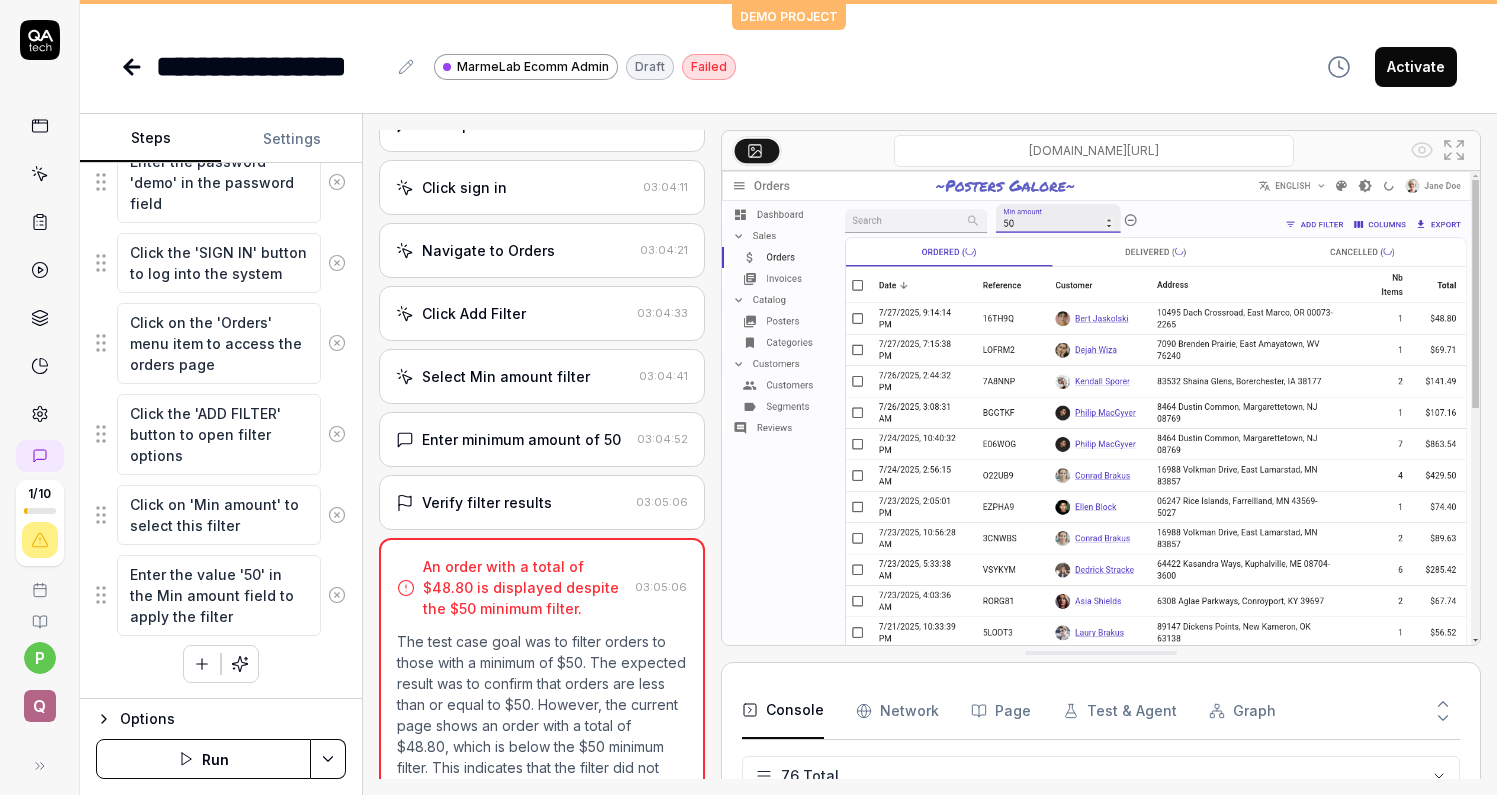 scroll, scrollTop: 0, scrollLeft: 0, axis: both 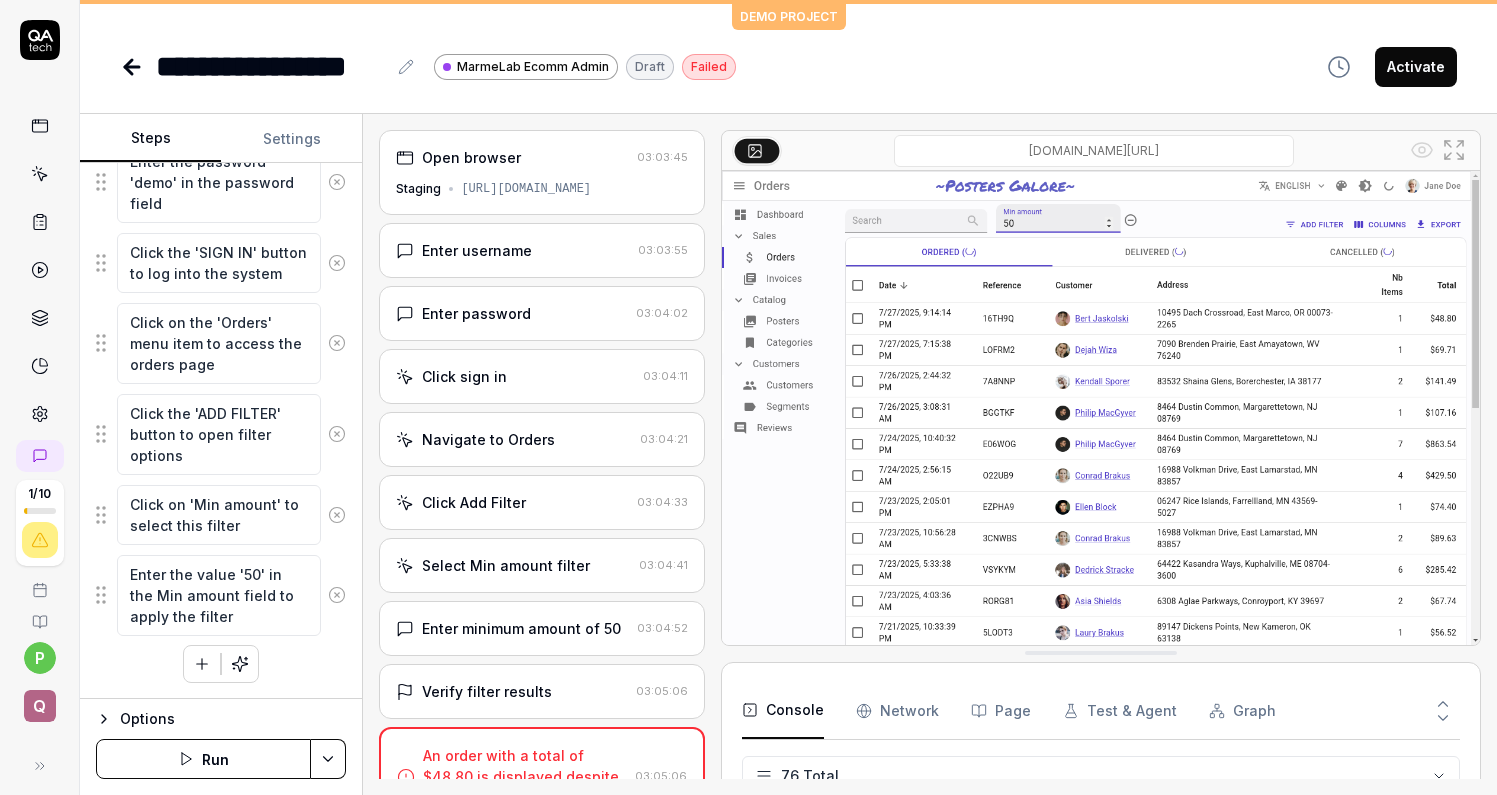 type on "*" 